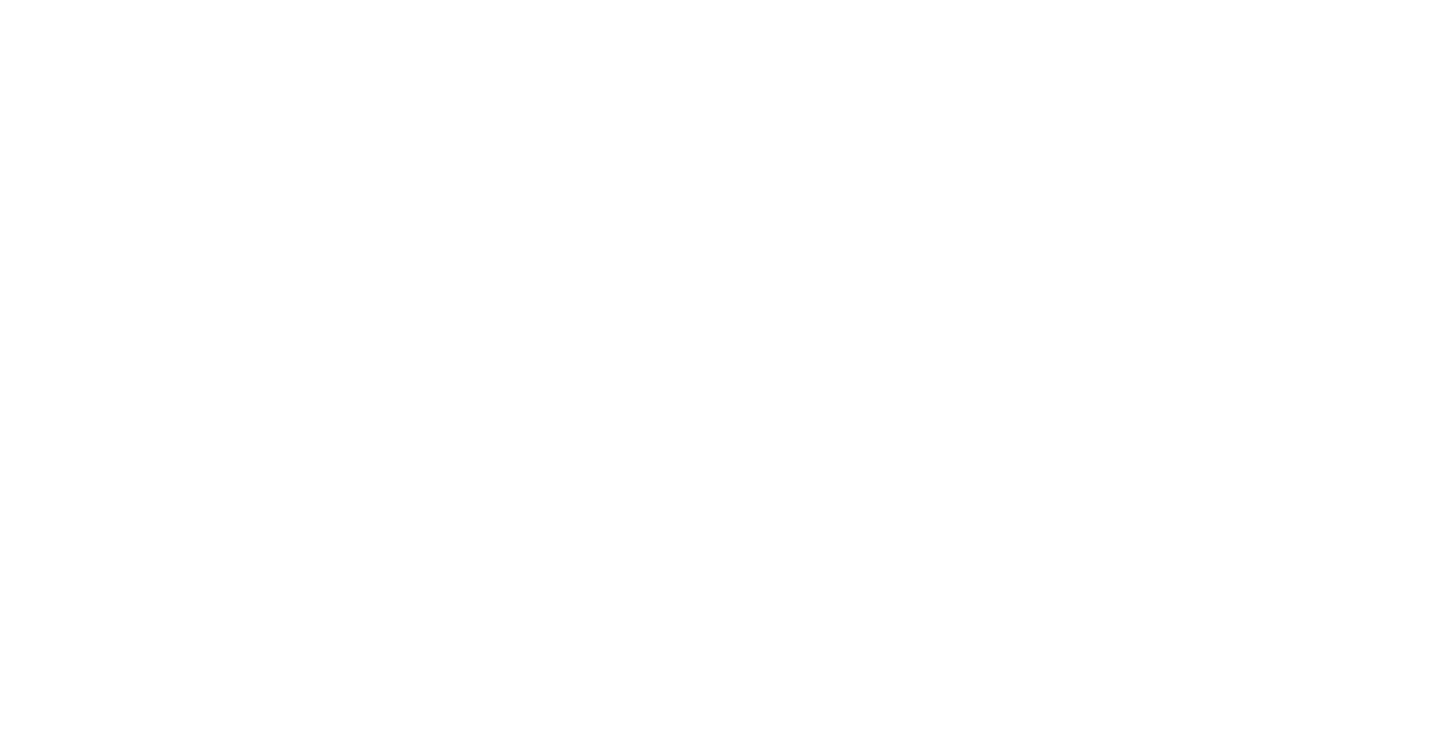 scroll, scrollTop: 0, scrollLeft: 0, axis: both 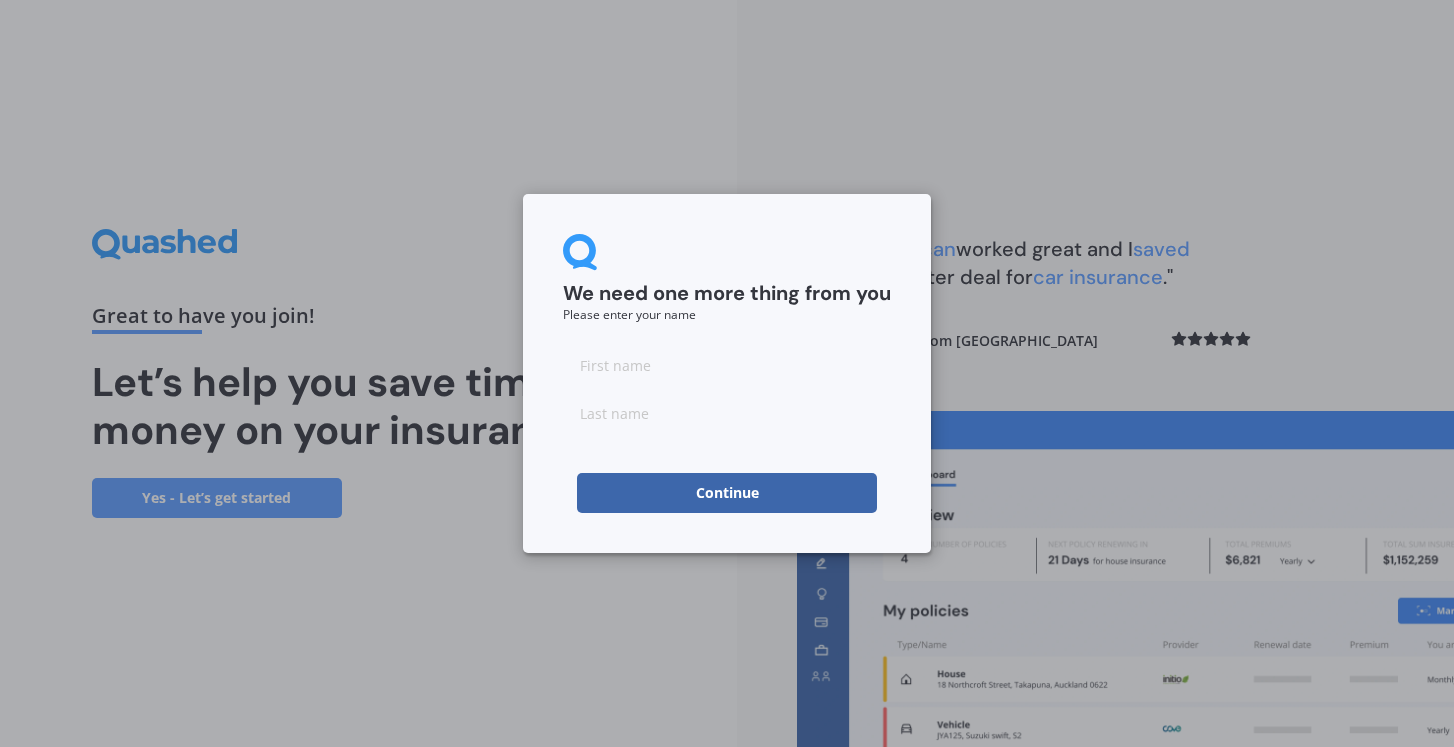 click at bounding box center (727, 365) 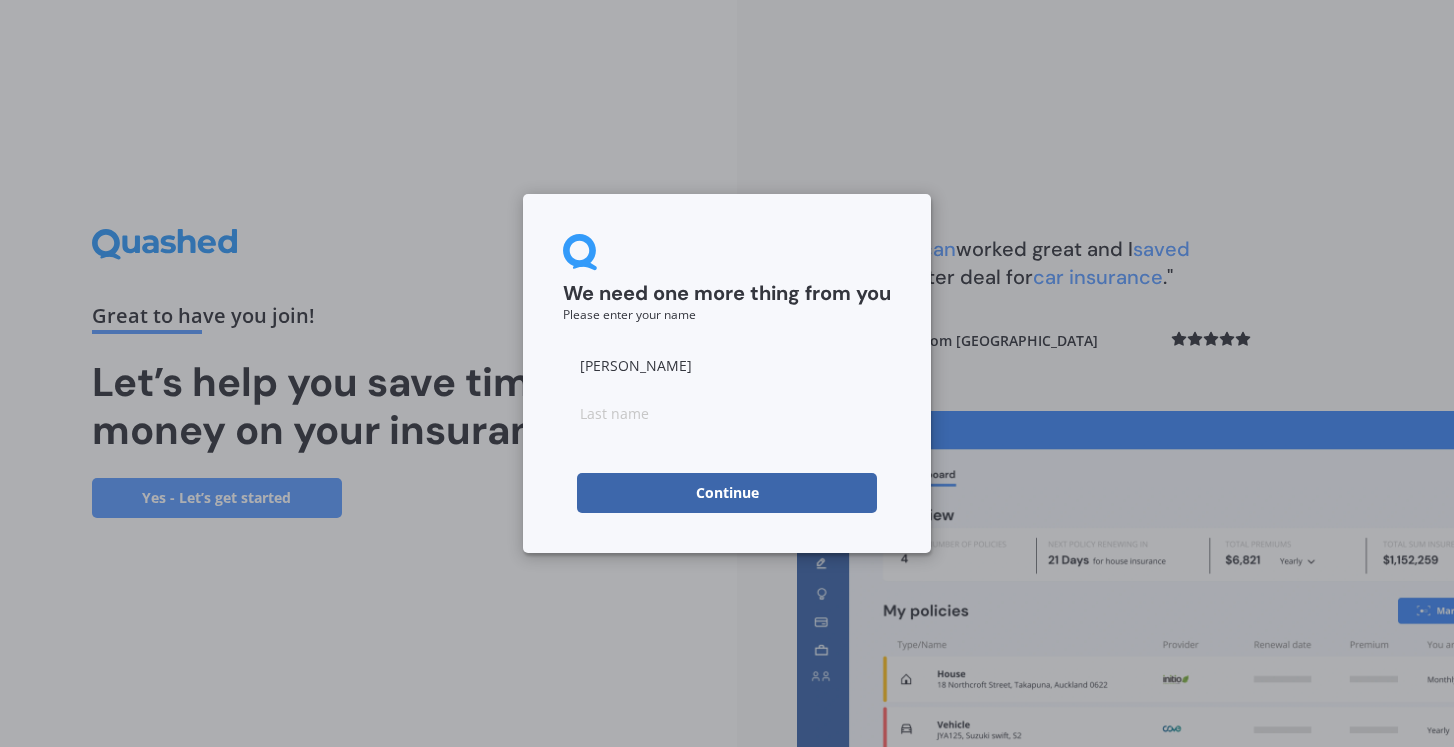 type on "[PERSON_NAME]" 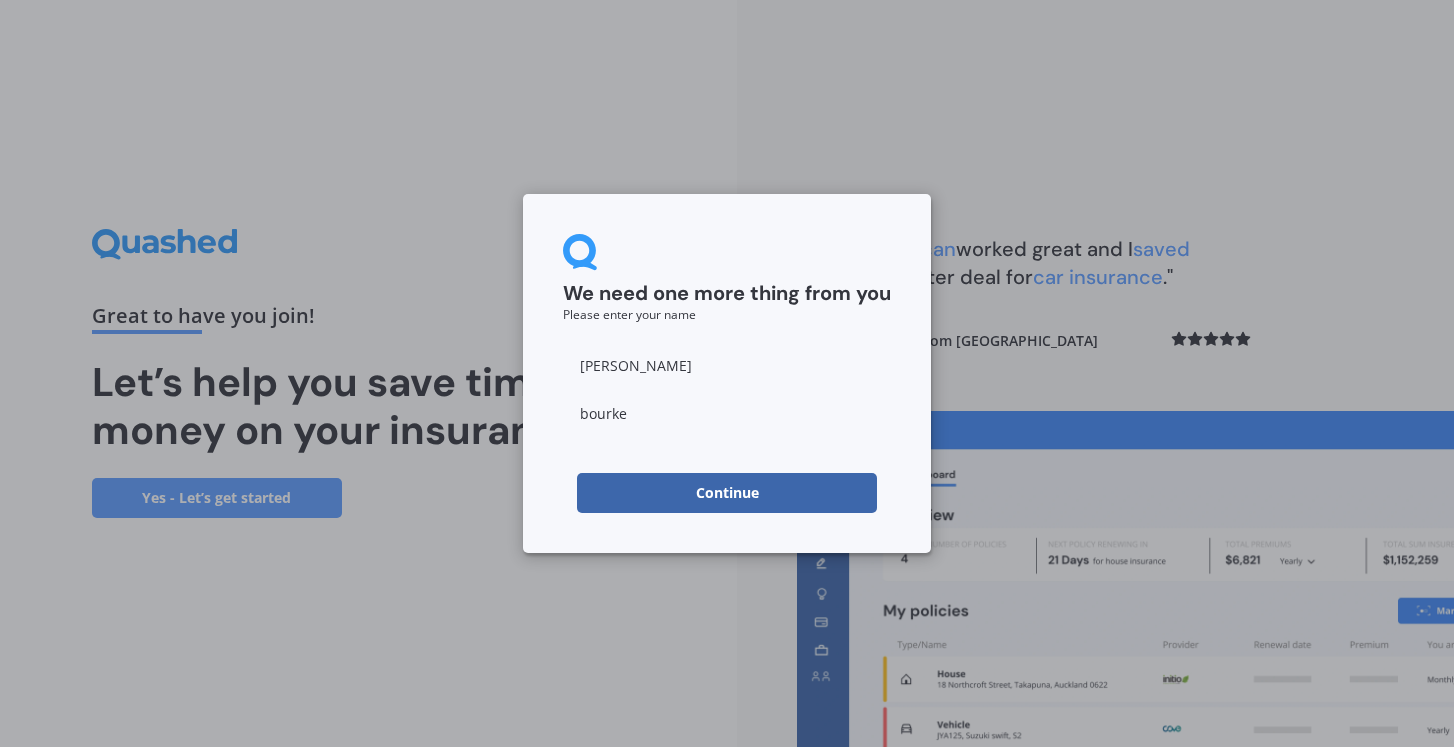type on "bourke" 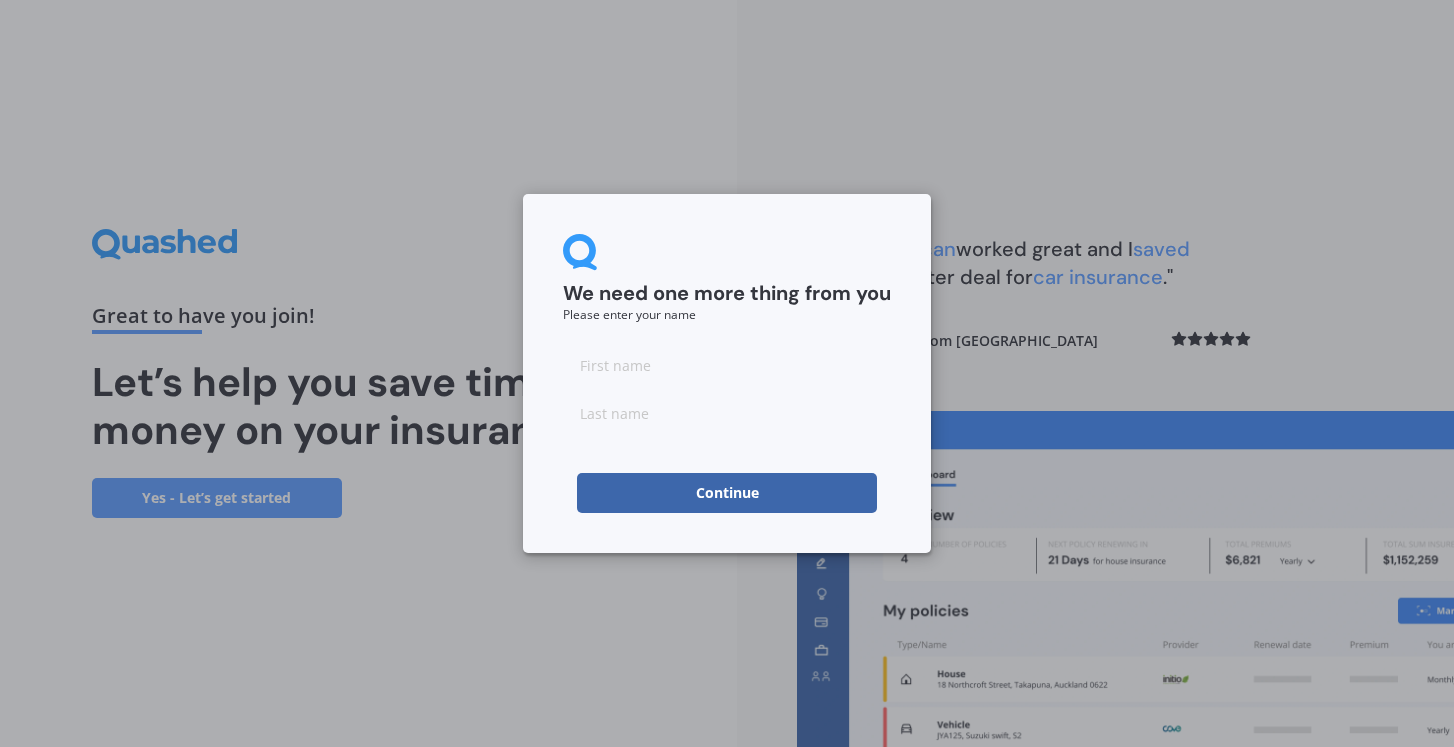 scroll, scrollTop: 0, scrollLeft: 0, axis: both 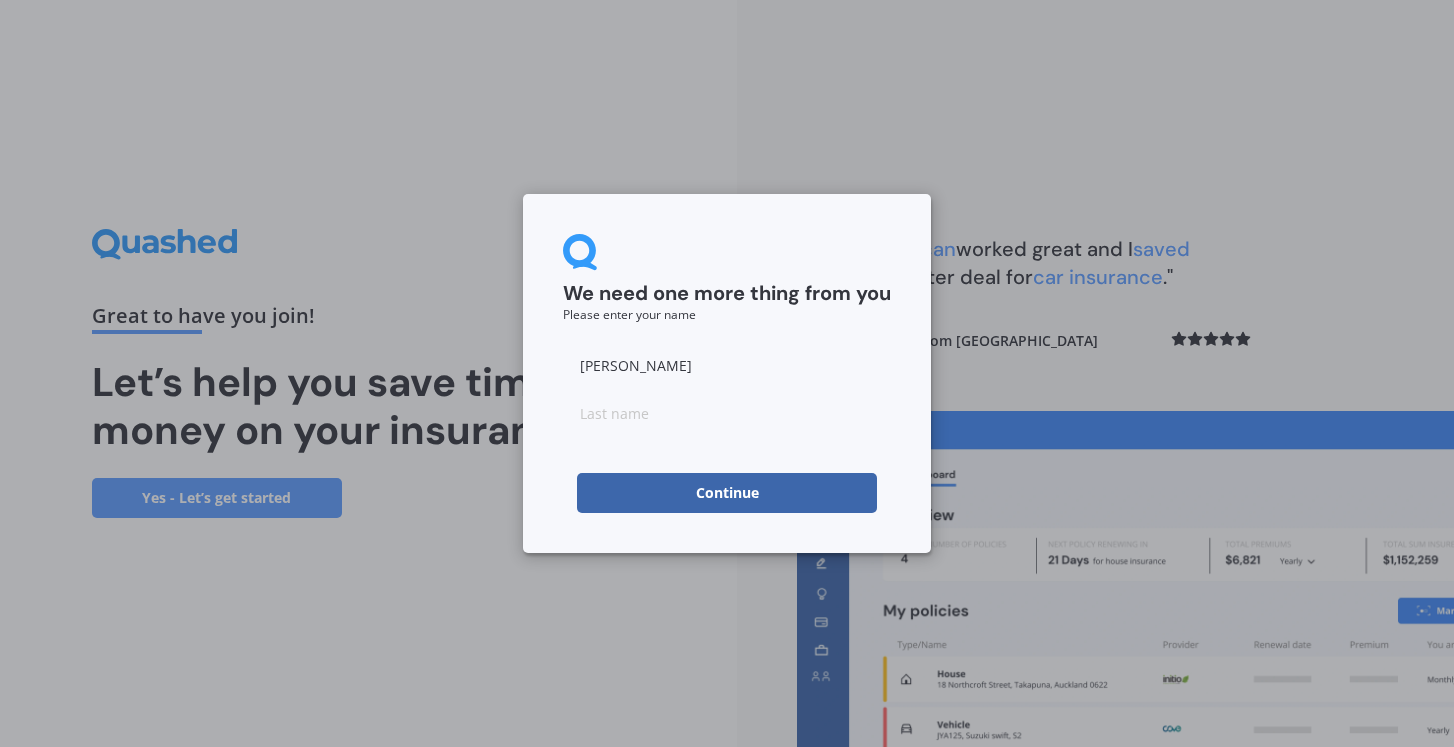 type on "Robert" 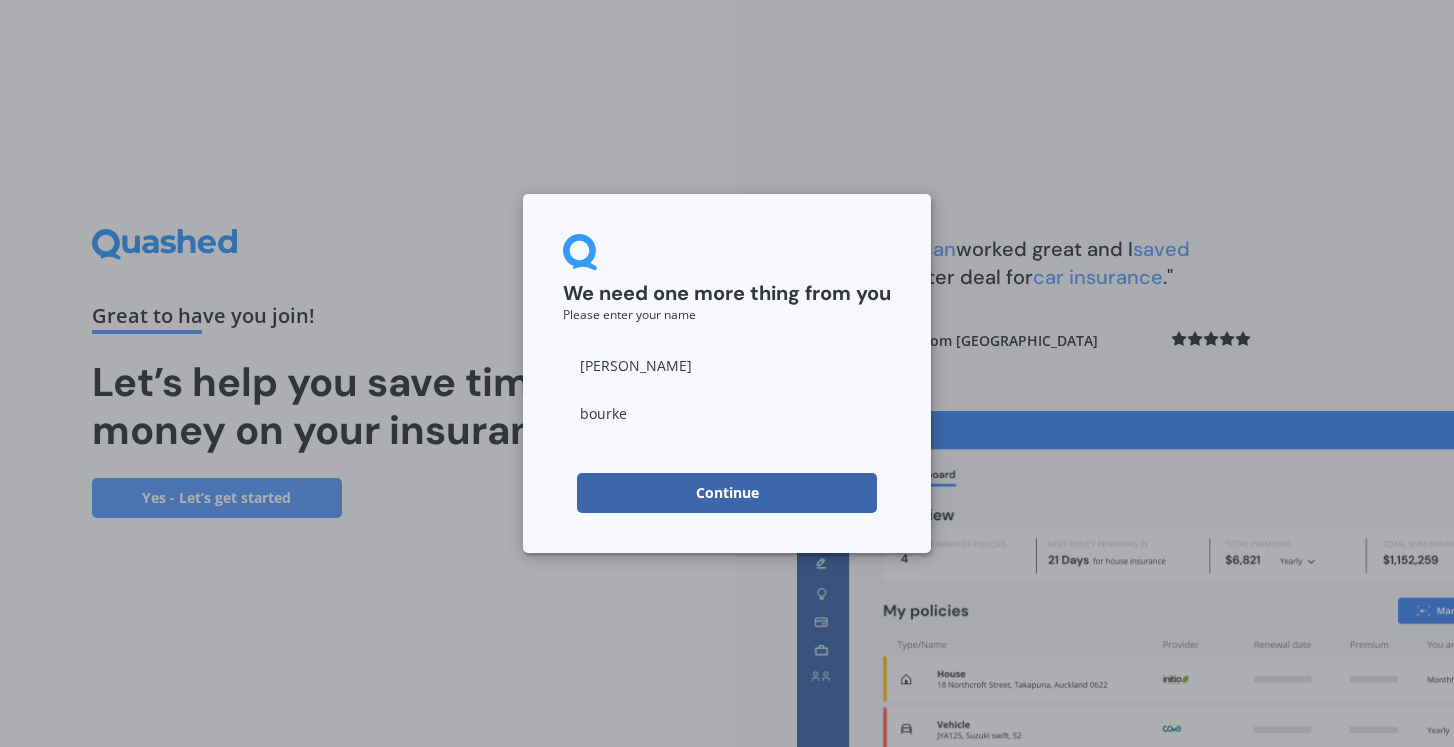 type on "bourke" 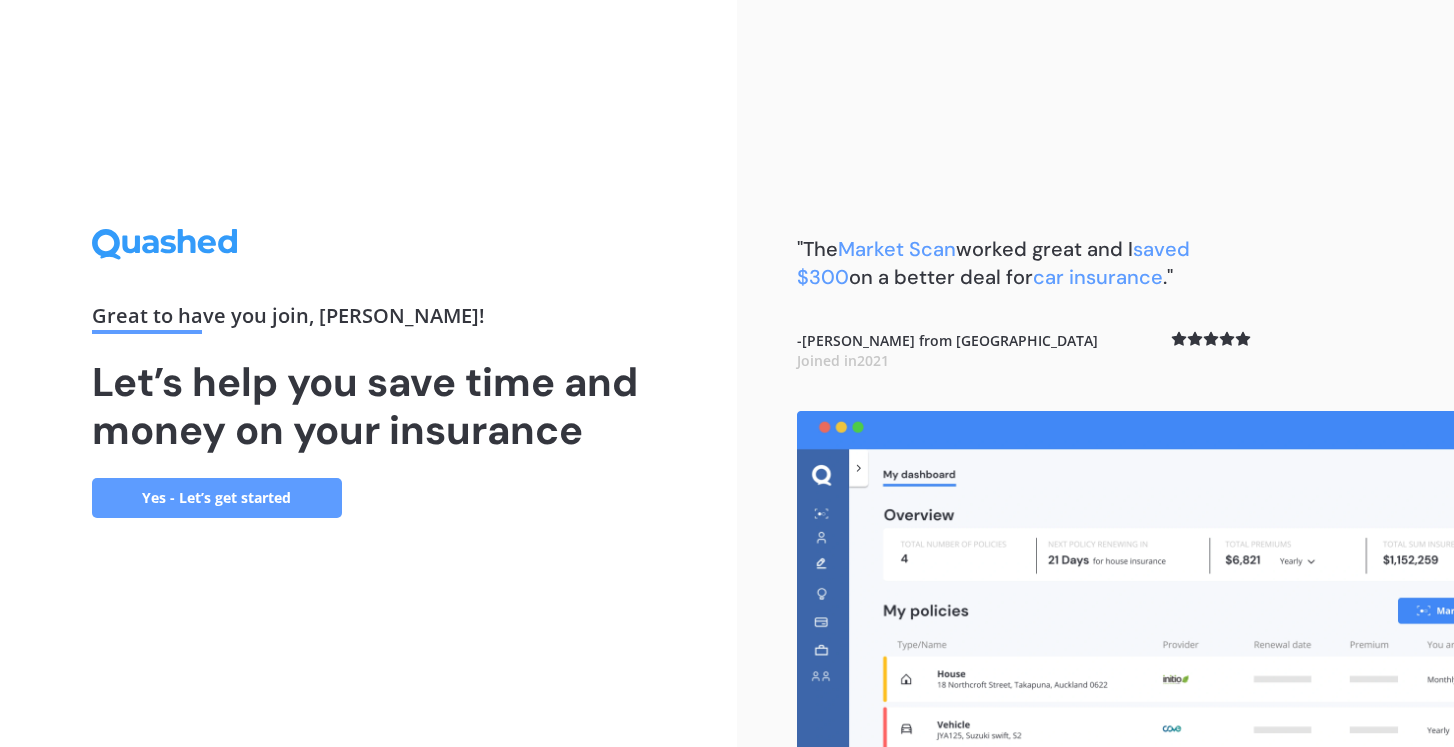 scroll, scrollTop: 0, scrollLeft: 0, axis: both 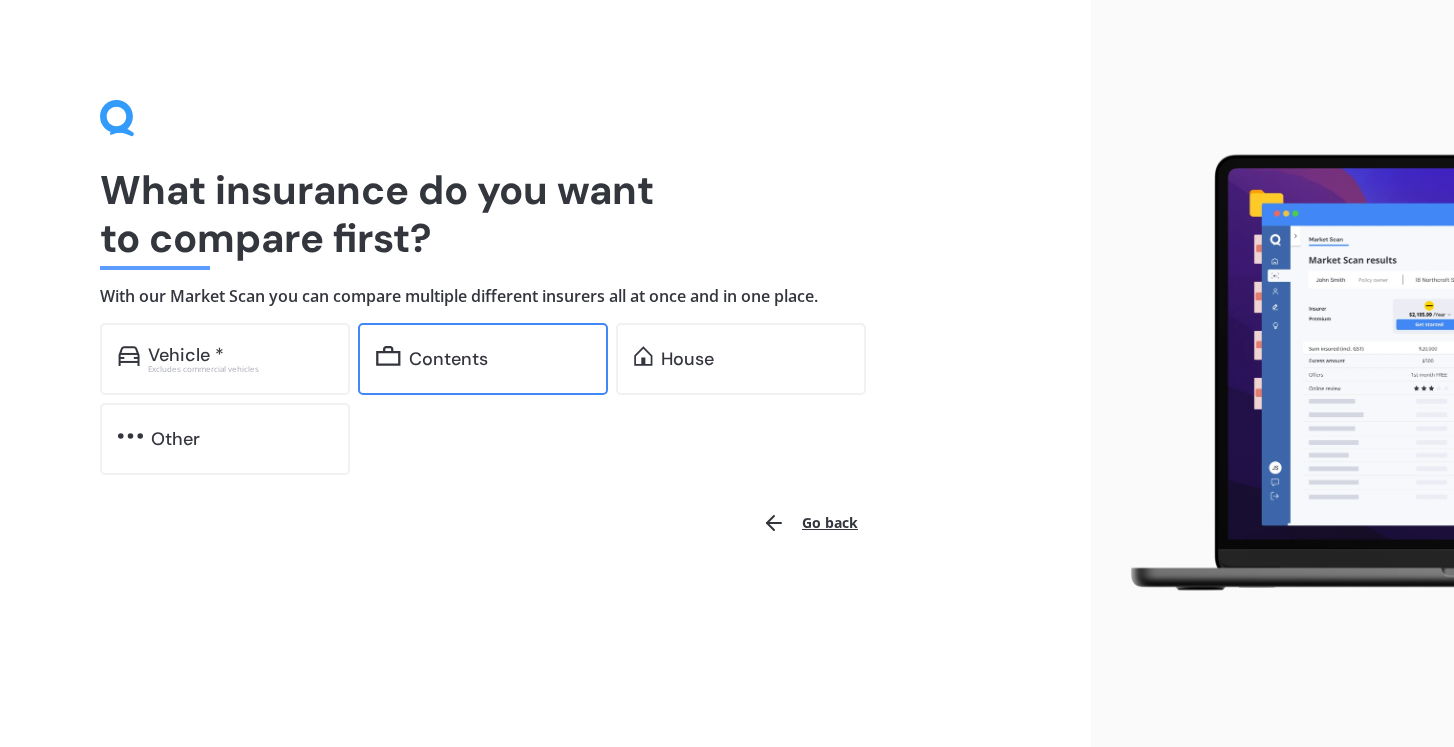click on "Contents" at bounding box center (483, 359) 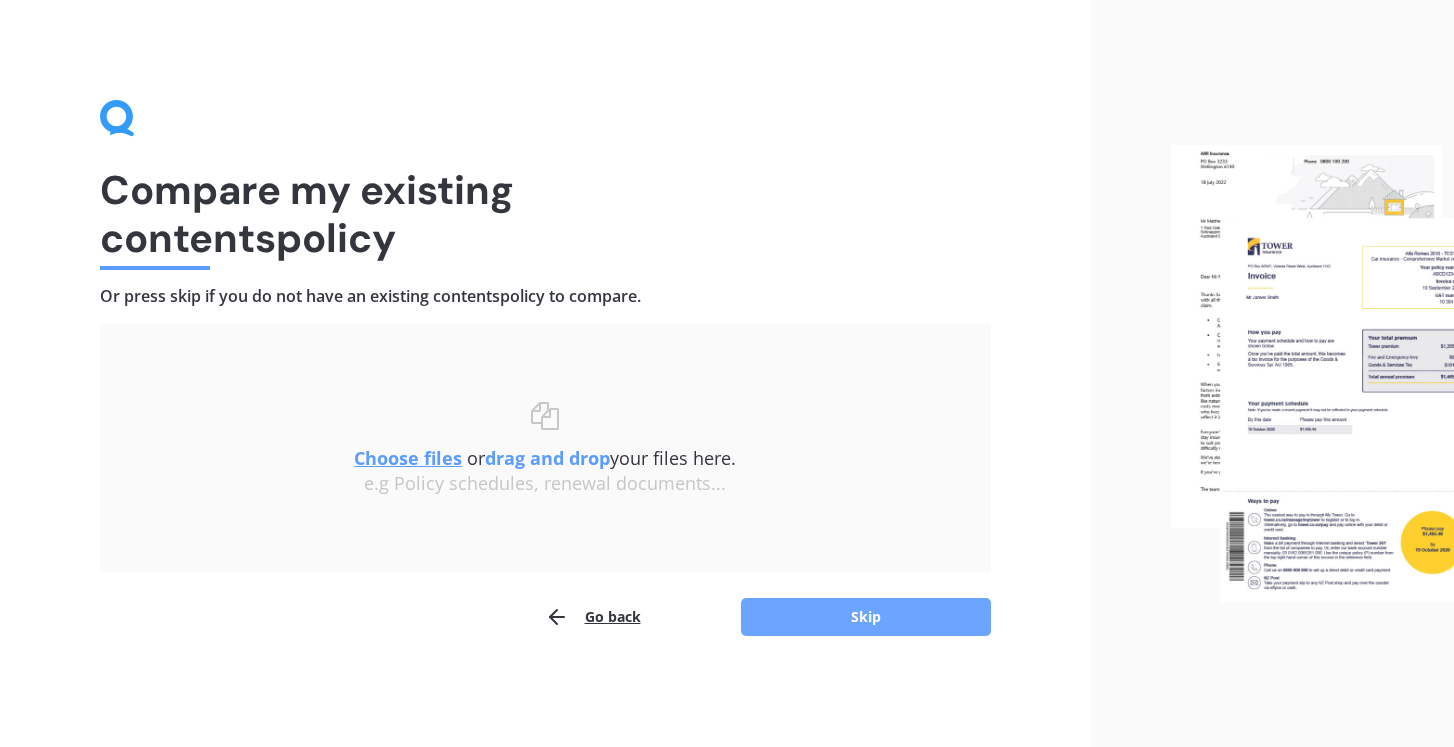 click on "Skip" at bounding box center [866, 617] 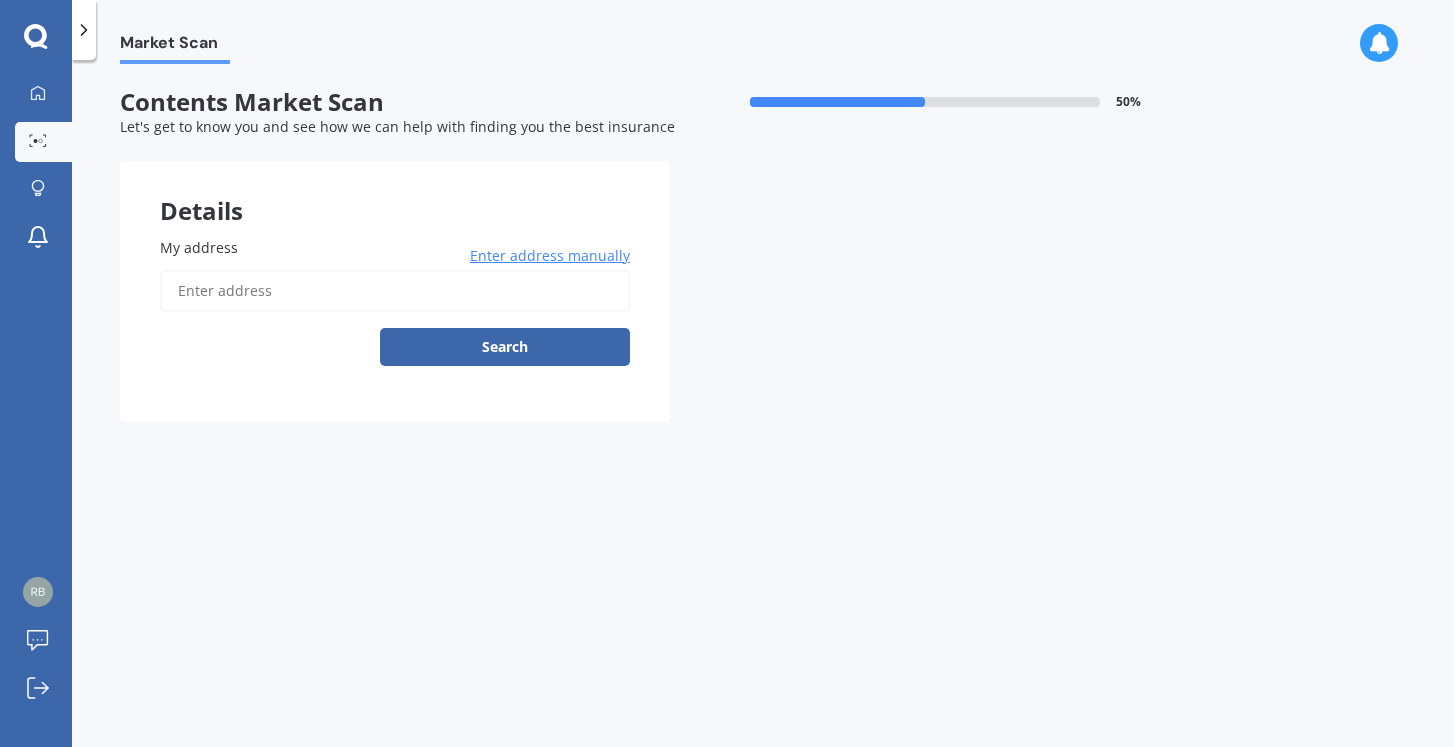 click on "My address" at bounding box center [395, 291] 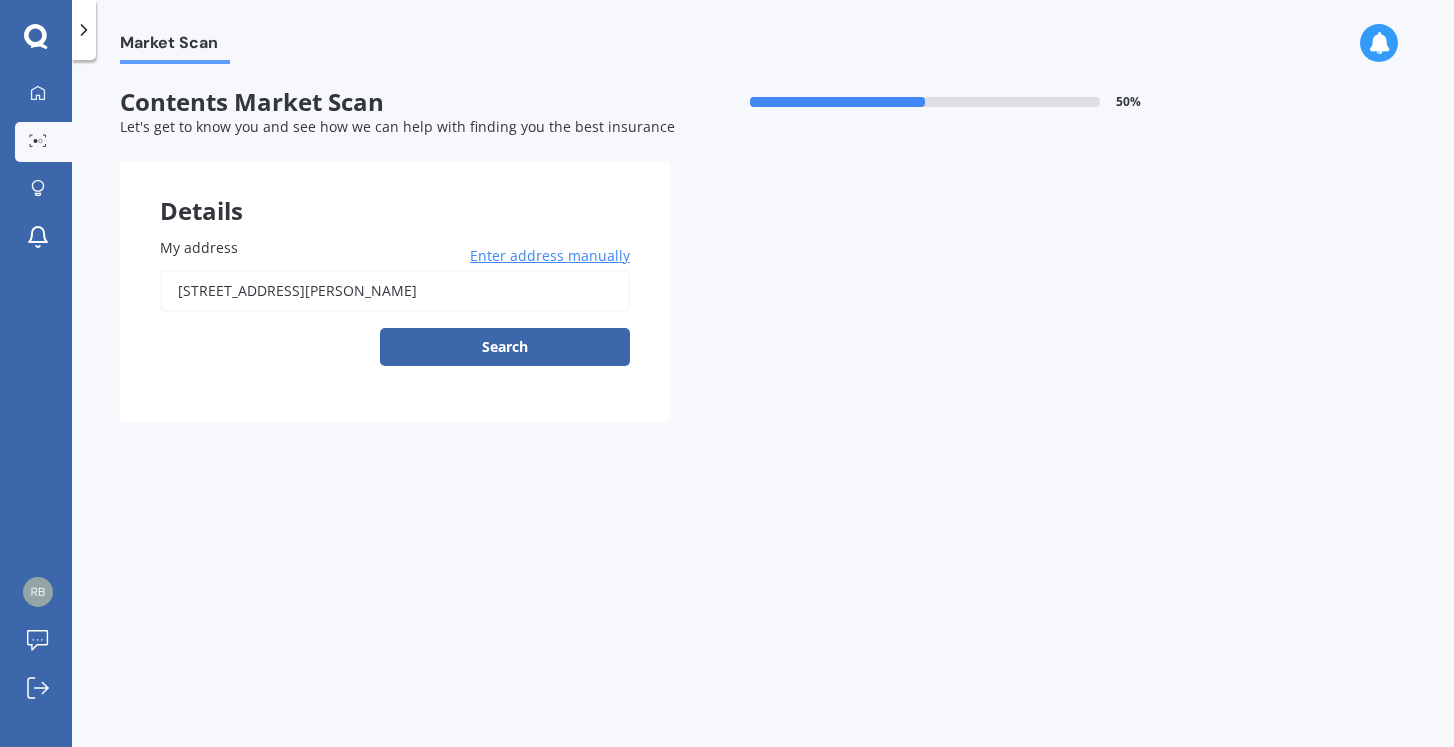 type on "48 Rutherford Road, Waihou 3393" 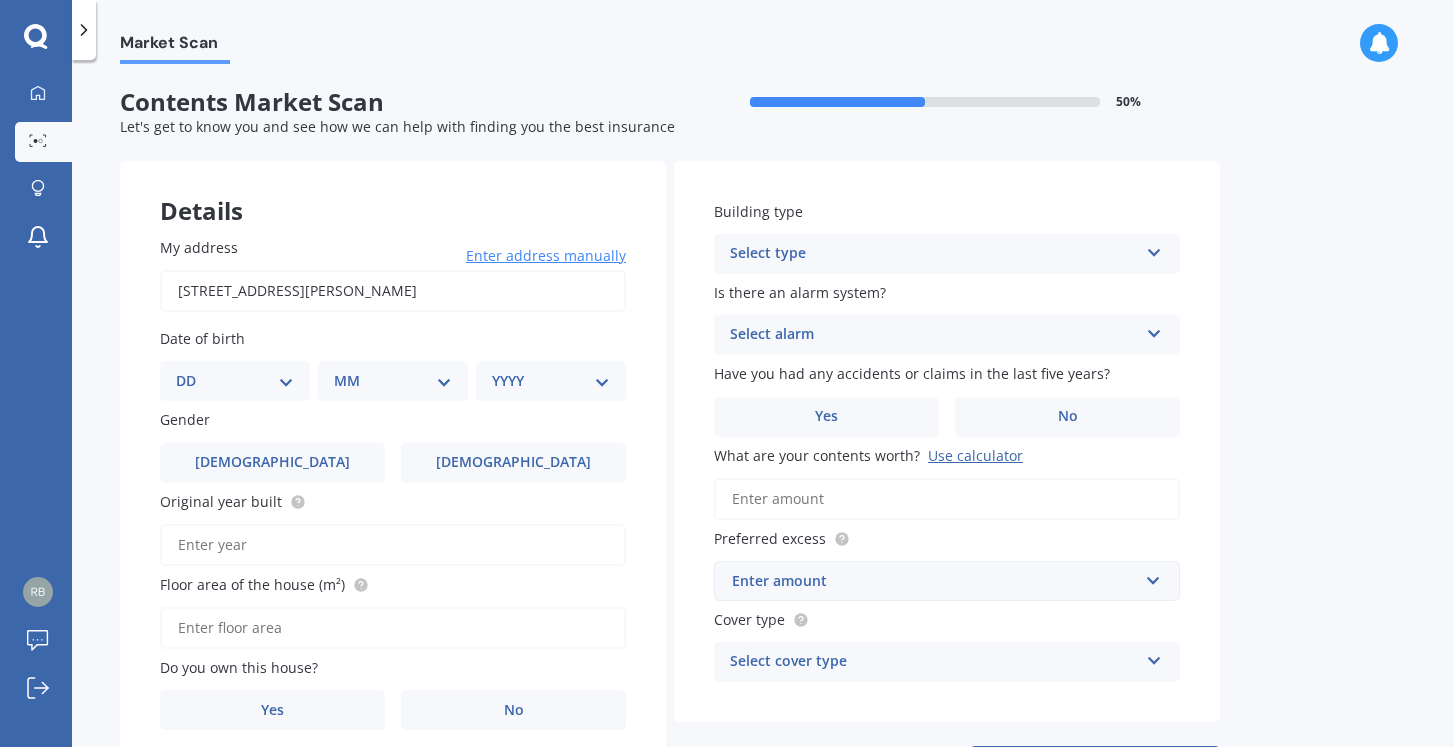 select on "1981" 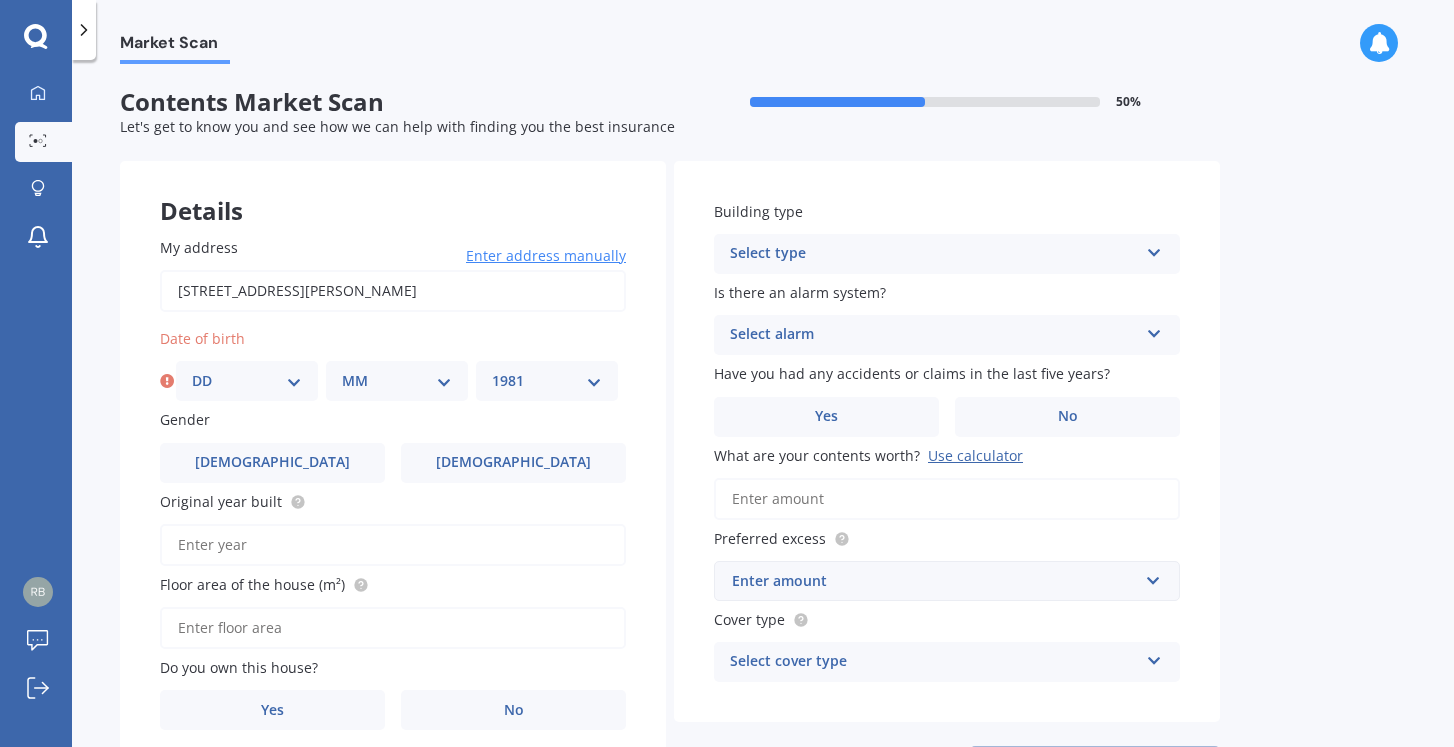 select on "01" 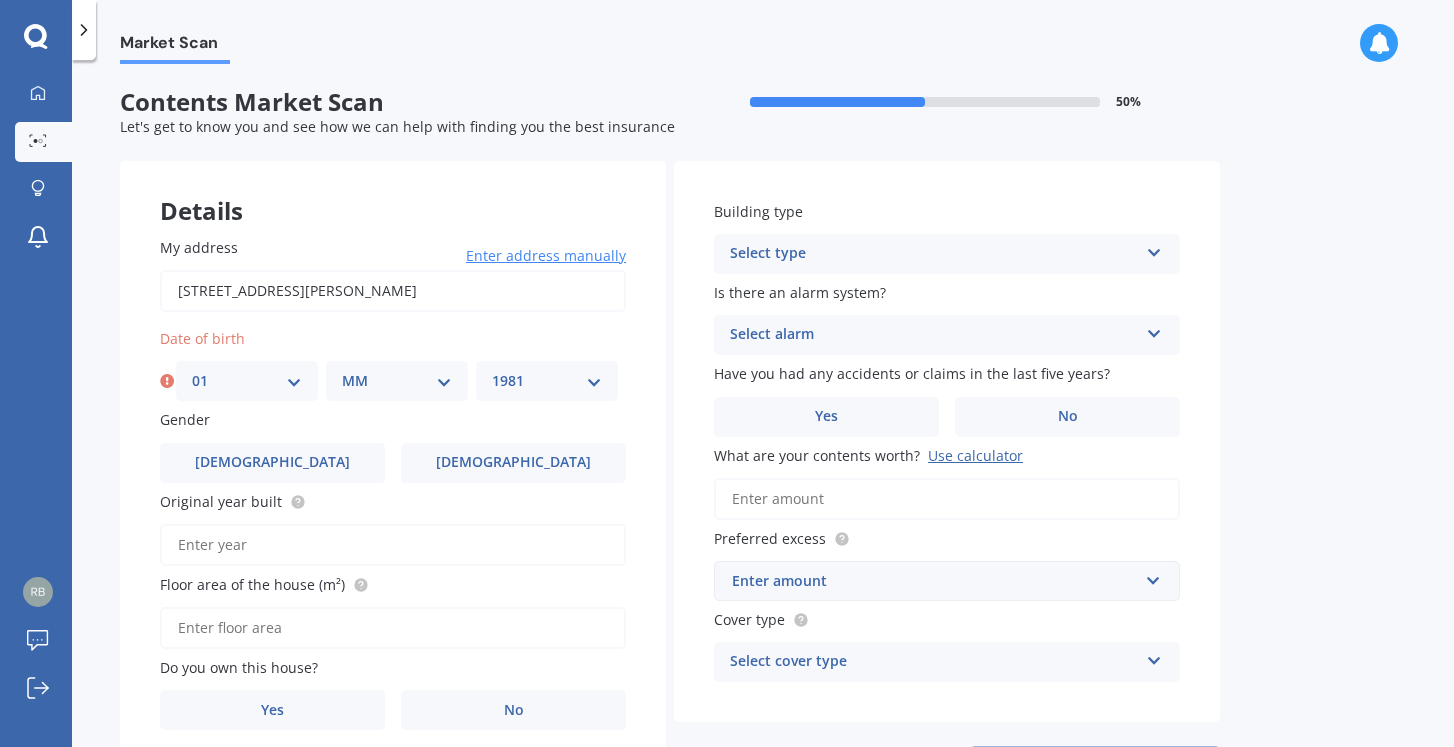 select on "01" 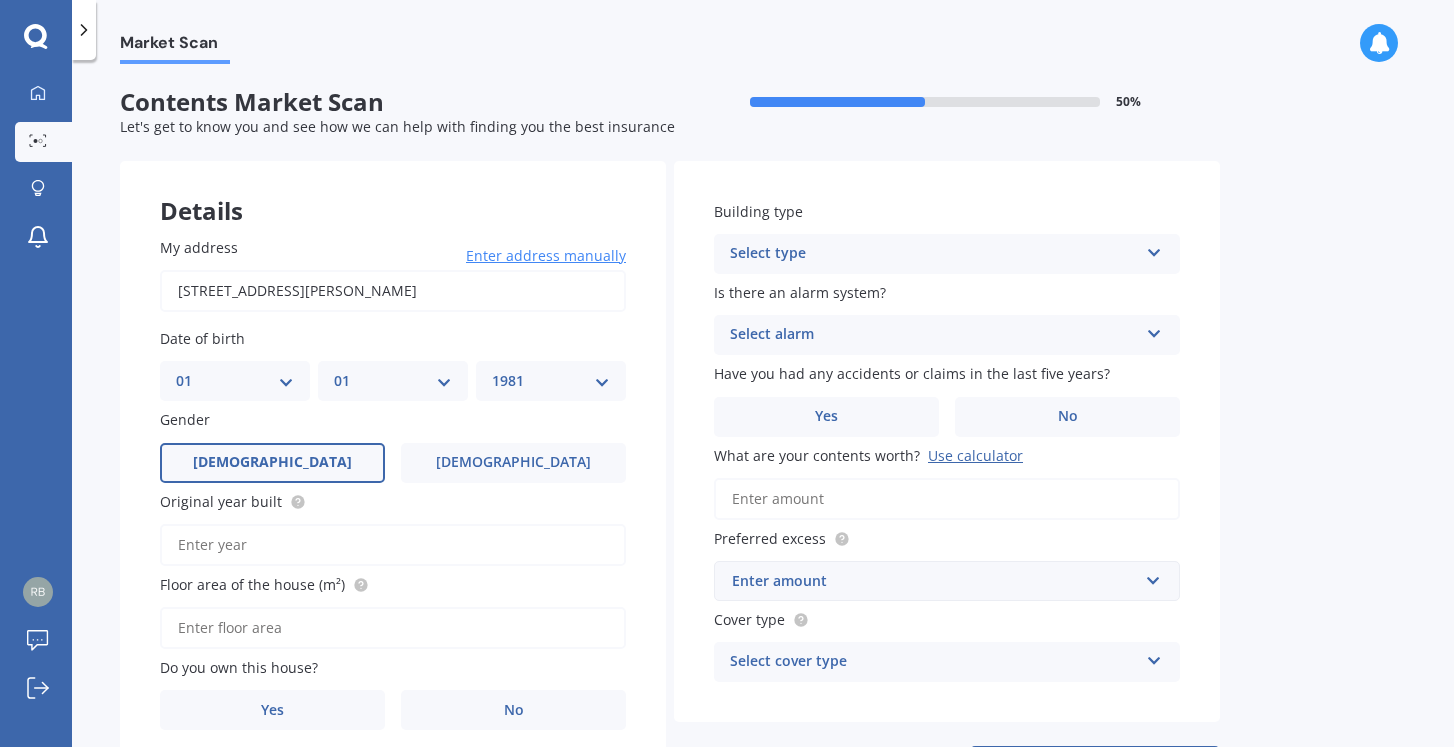 click on "Male" at bounding box center [272, 463] 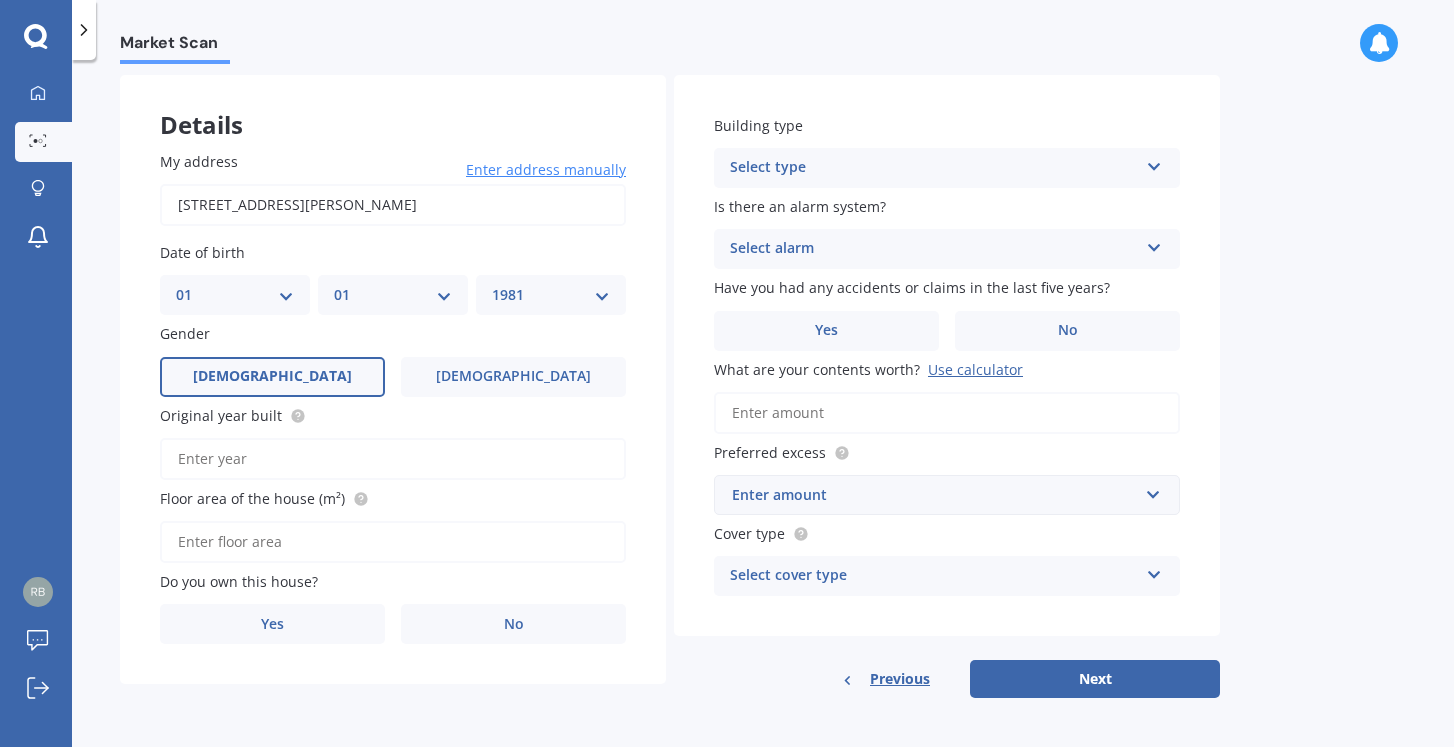 scroll, scrollTop: 85, scrollLeft: 0, axis: vertical 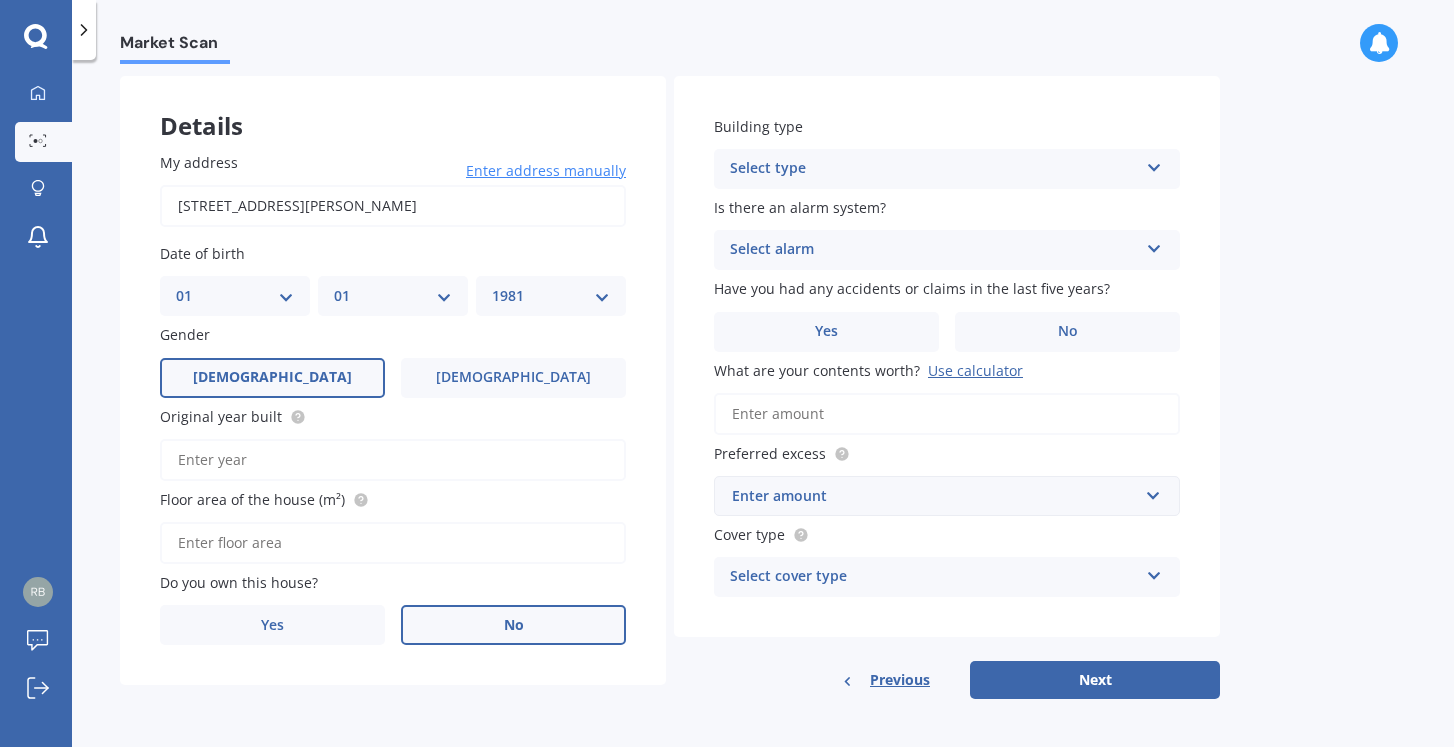 click on "No" at bounding box center [513, 625] 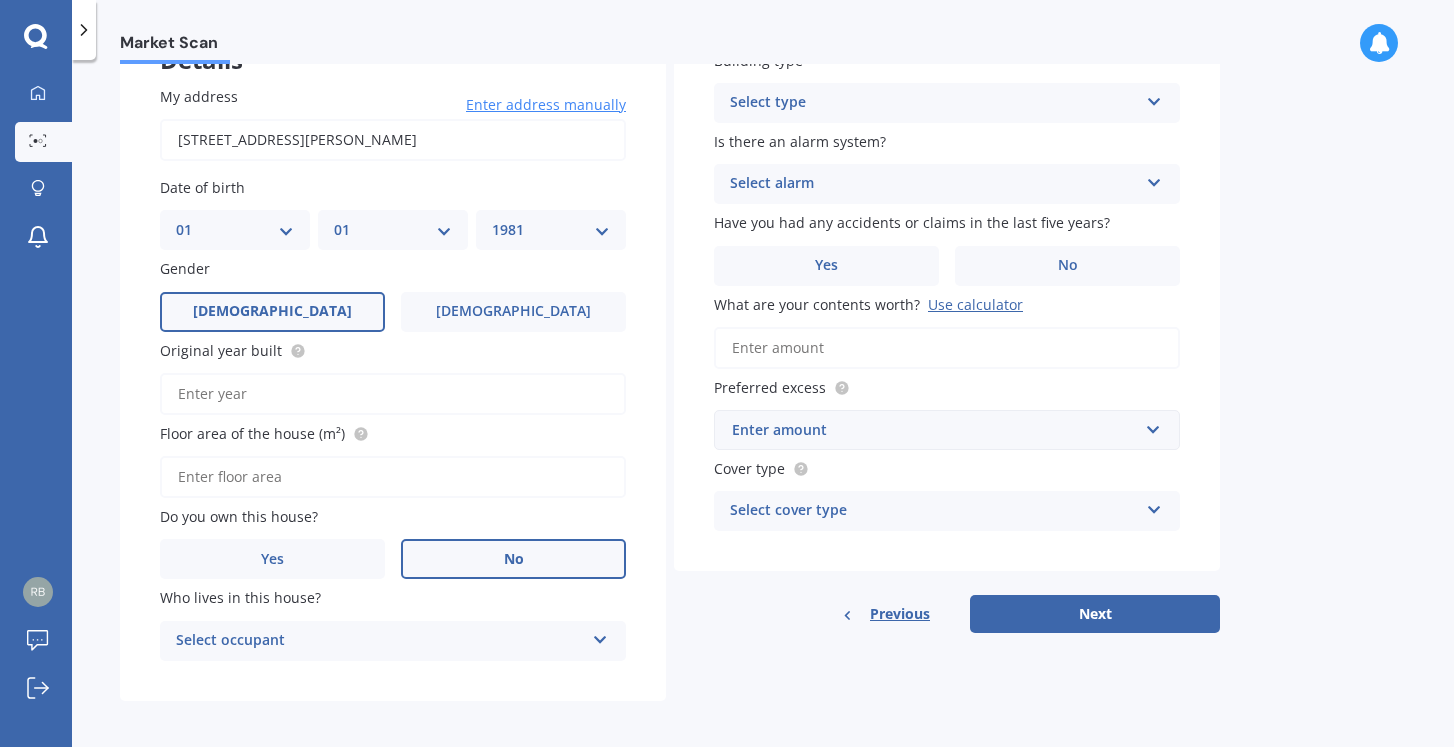scroll, scrollTop: 150, scrollLeft: 0, axis: vertical 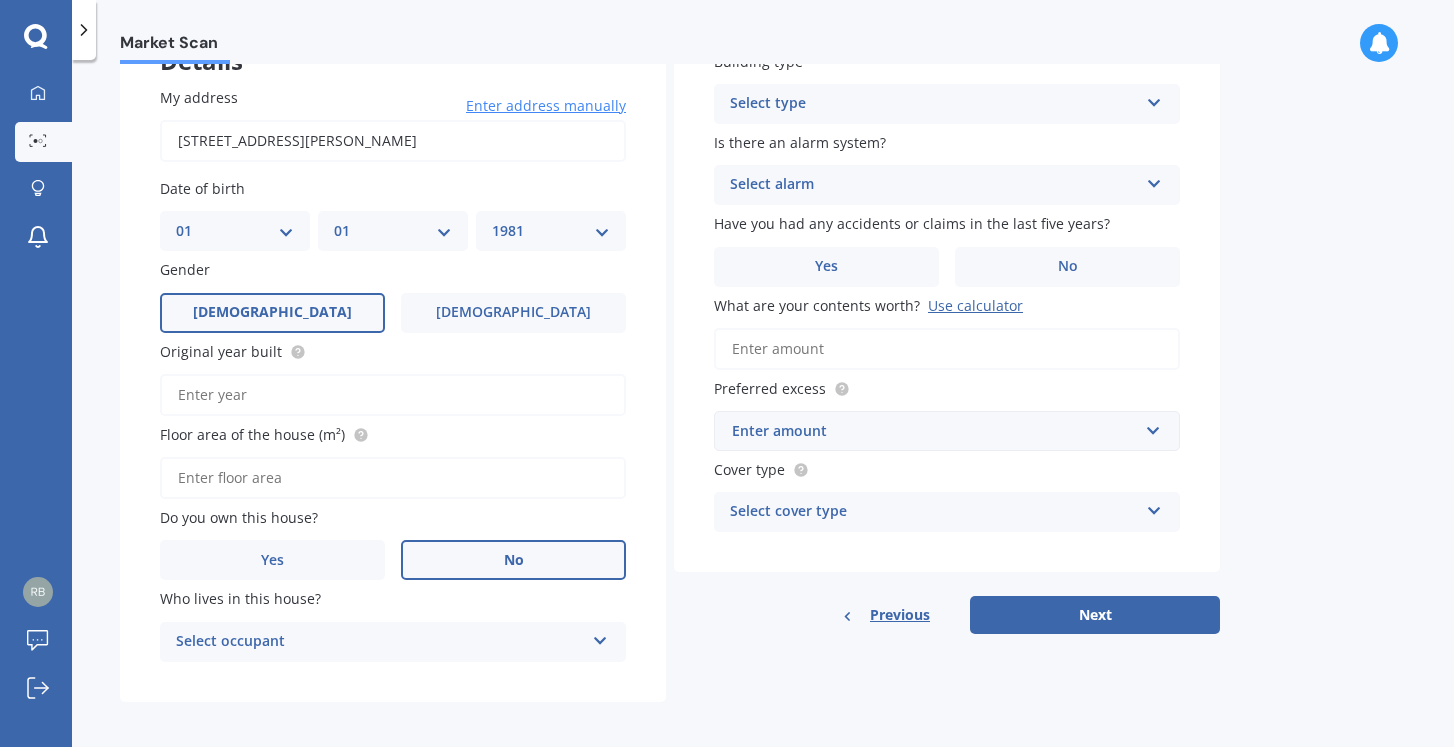 click on "Select occupant" at bounding box center [380, 642] 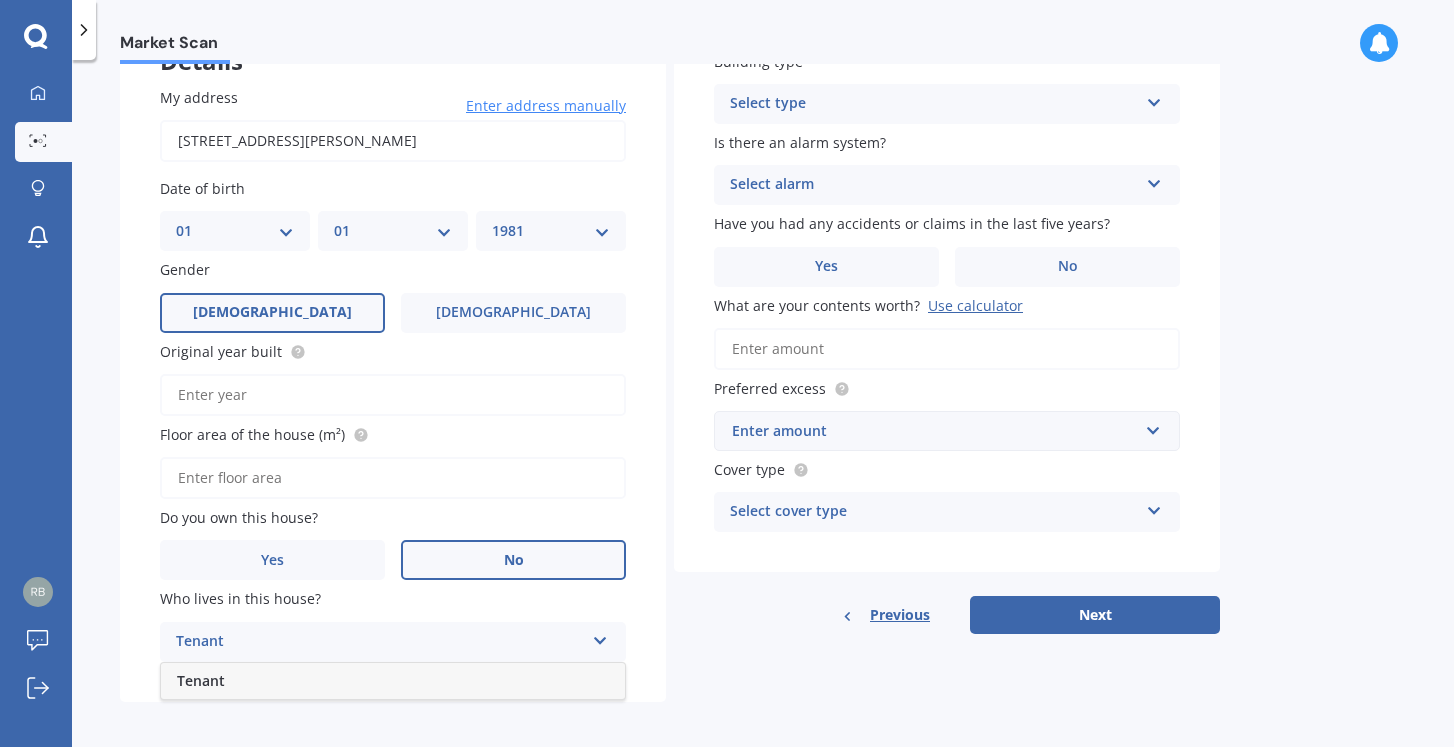 click on "Tenant" at bounding box center [380, 642] 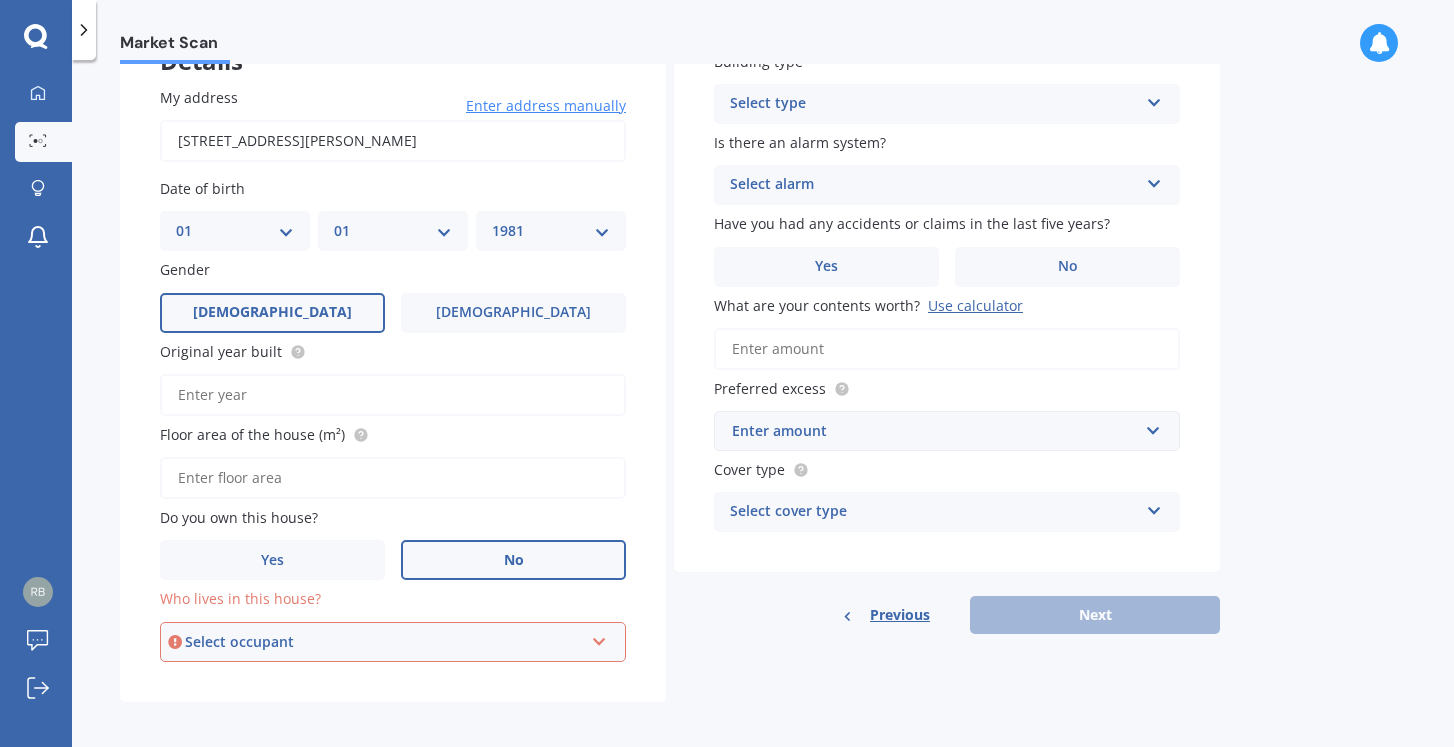 click on "Select occupant" at bounding box center [384, 642] 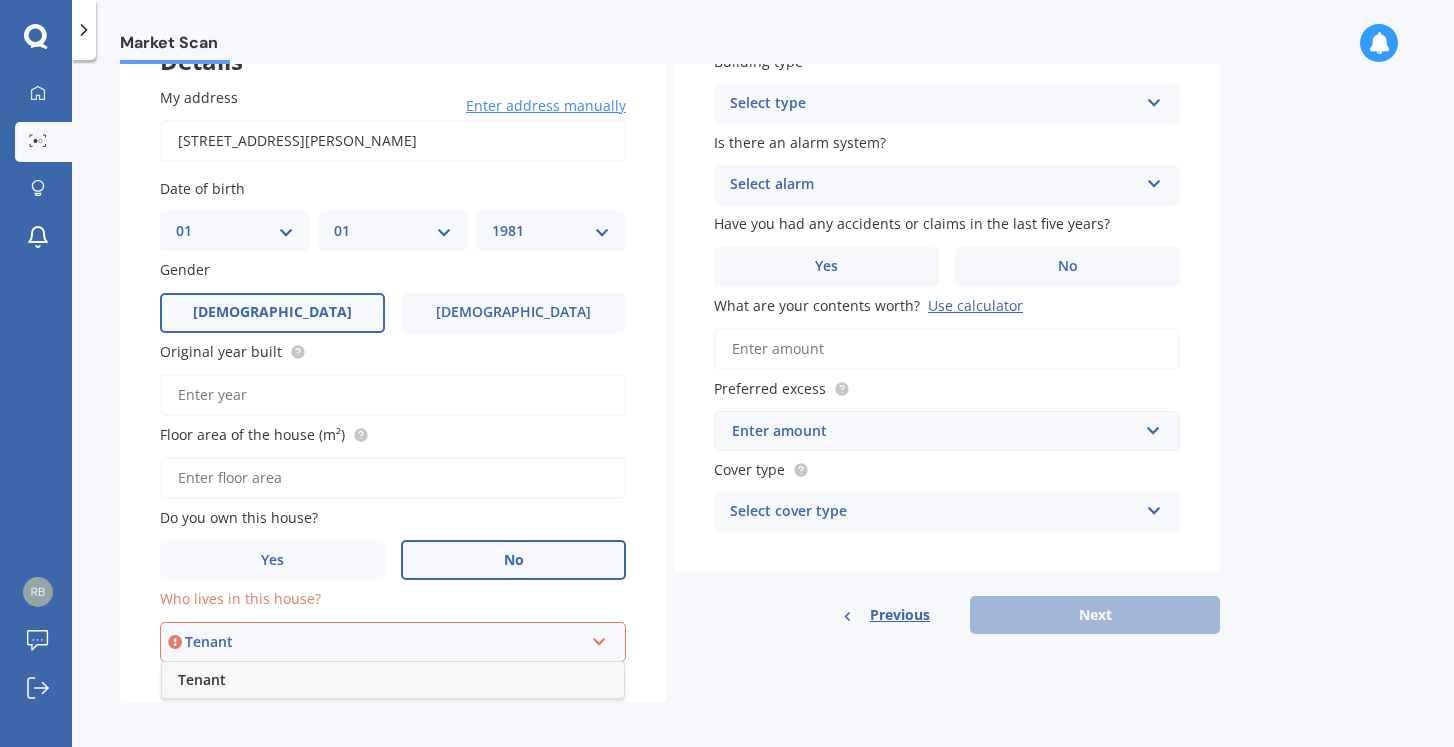 click on "Tenant" at bounding box center (393, 680) 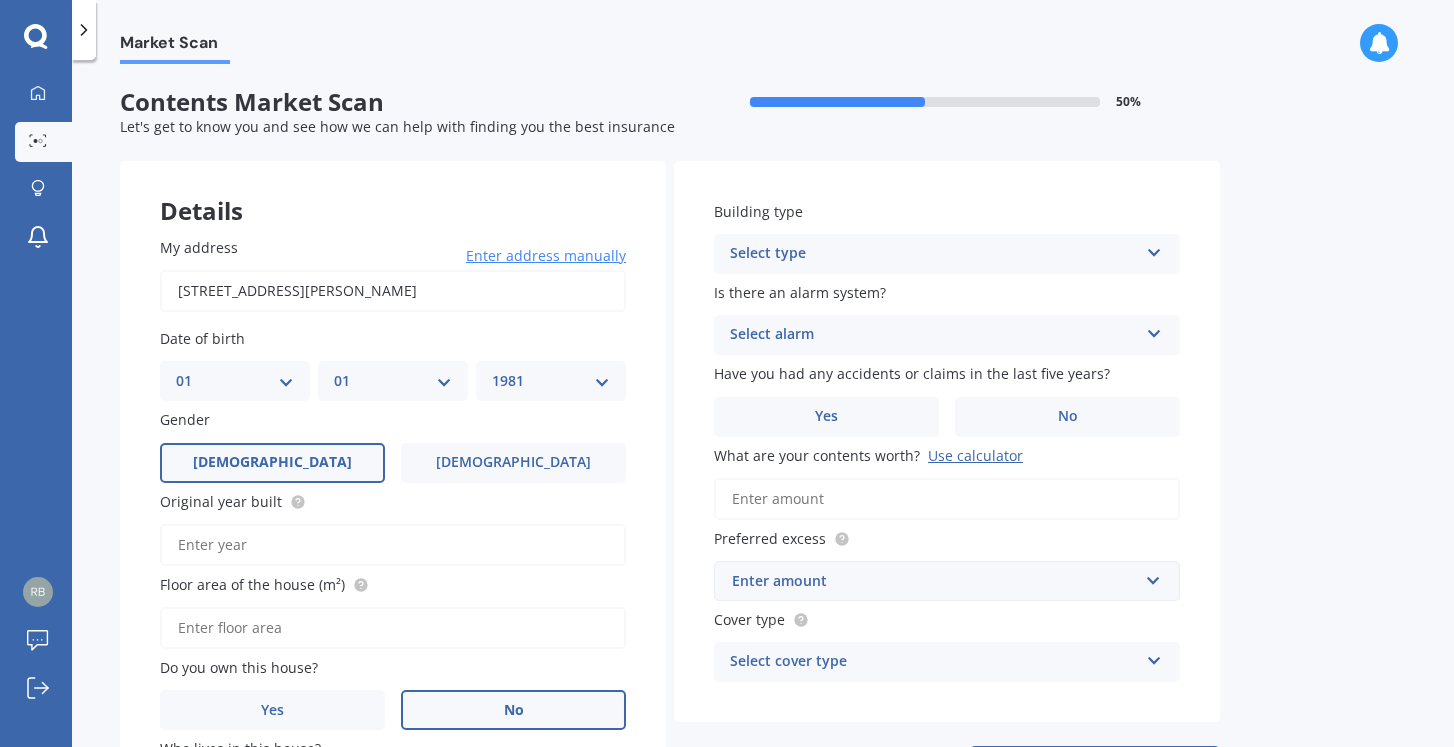 scroll, scrollTop: 0, scrollLeft: 0, axis: both 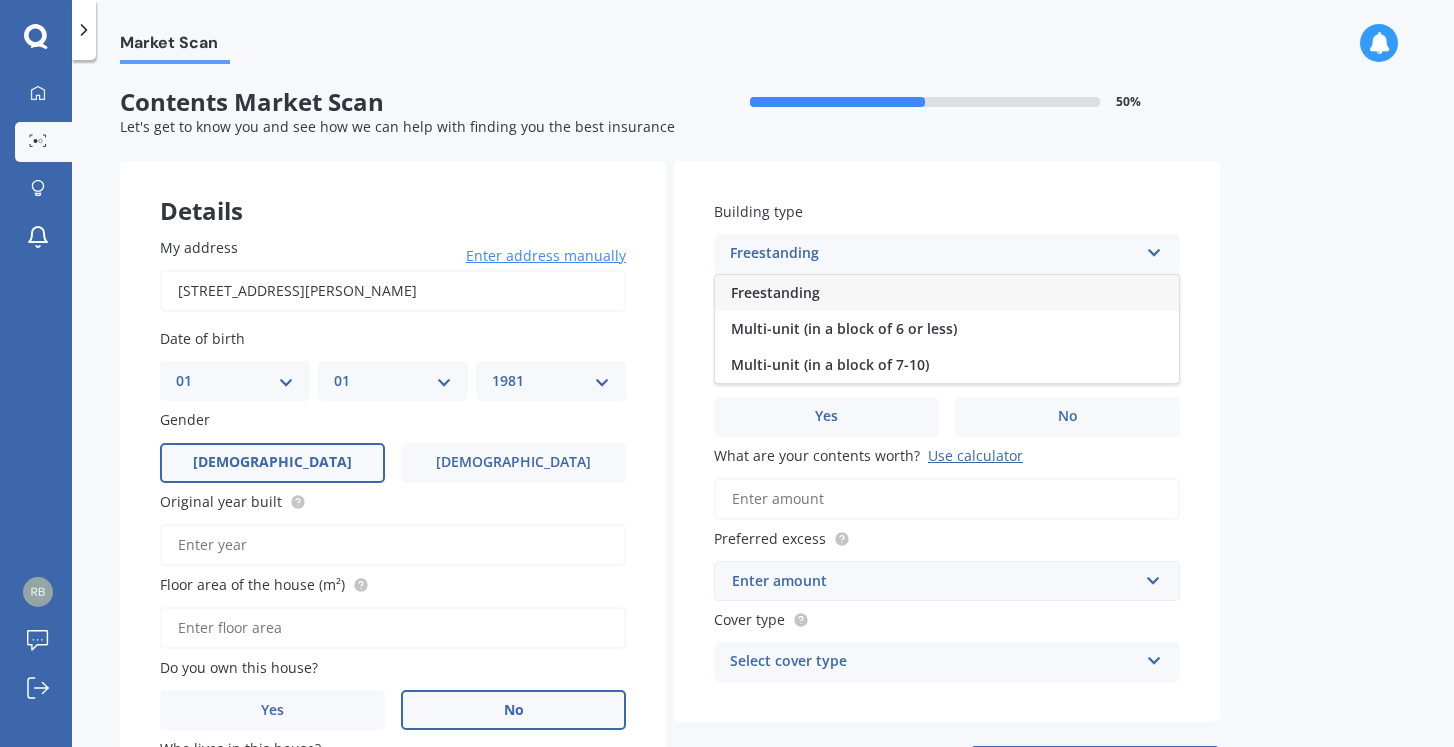 click on "Building type Freestanding Freestanding Multi-unit (in a block of 6 or less) Multi-unit (in a block of 7-10) Is there an alarm system? Select alarm Yes, monitored Yes, not monitored No Have you had any accidents or claims in the last five years? Yes No What are your contents worth? Use calculator Preferred excess Enter amount $250 $300 $400 $500 $750 $1,000 $2,000 Cover type Select cover type High Limited" at bounding box center (947, 442) 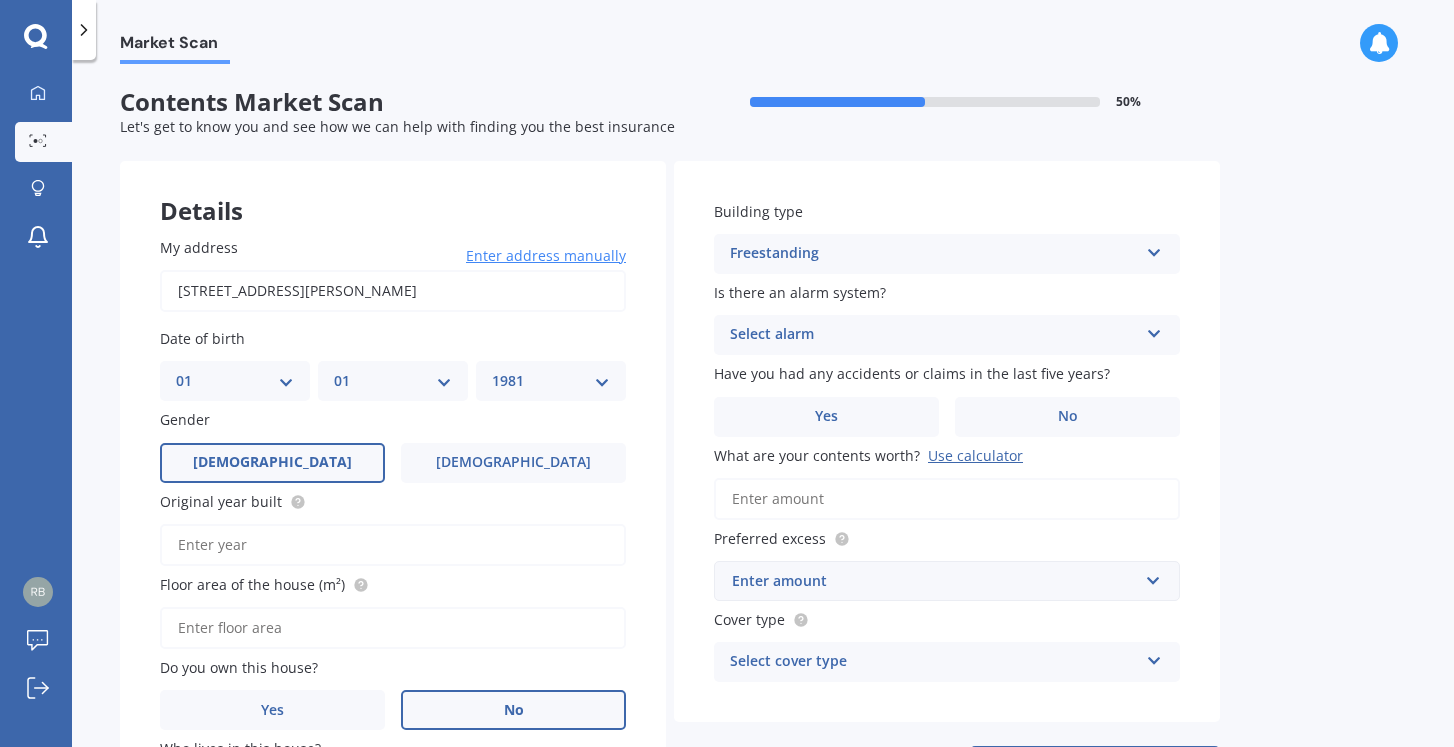 click on "Select alarm Yes, monitored Yes, not monitored No" at bounding box center [947, 335] 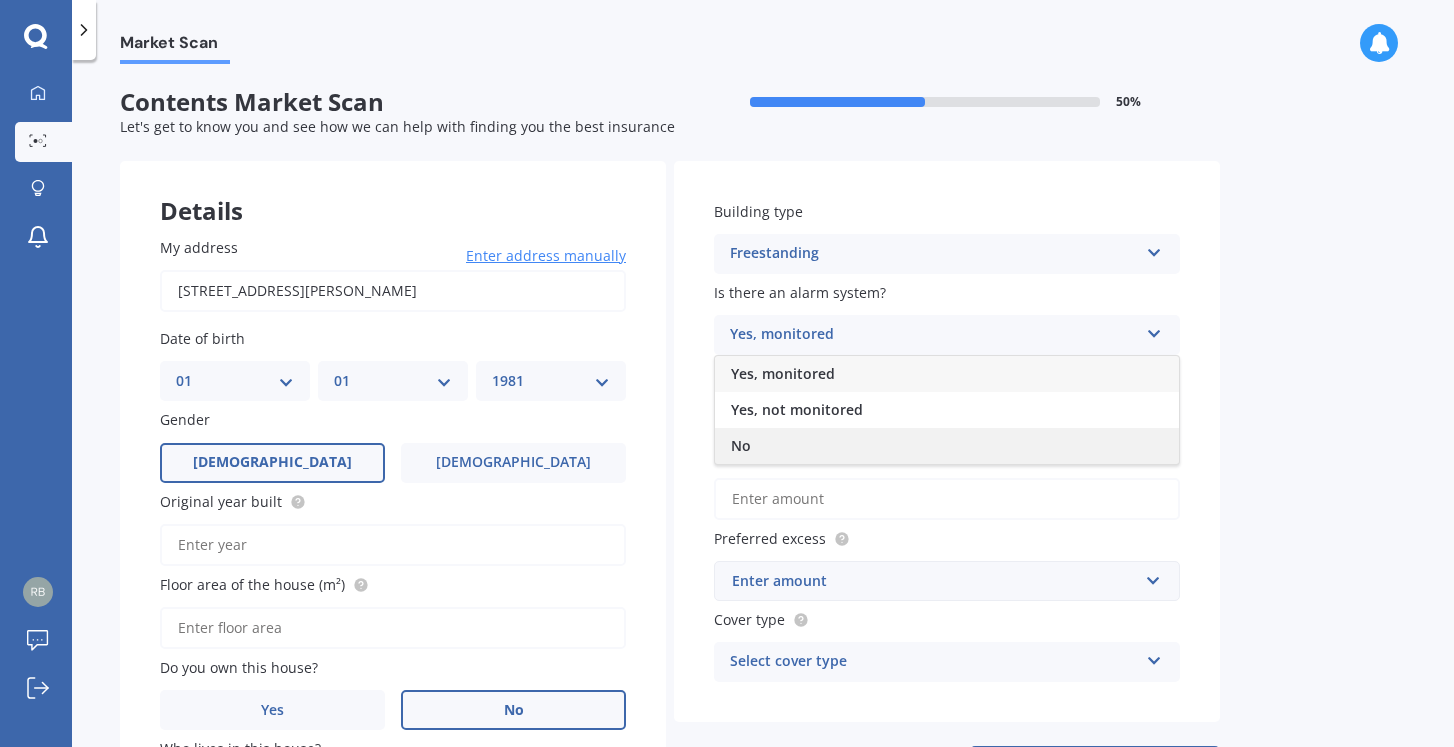 click on "No" at bounding box center [947, 446] 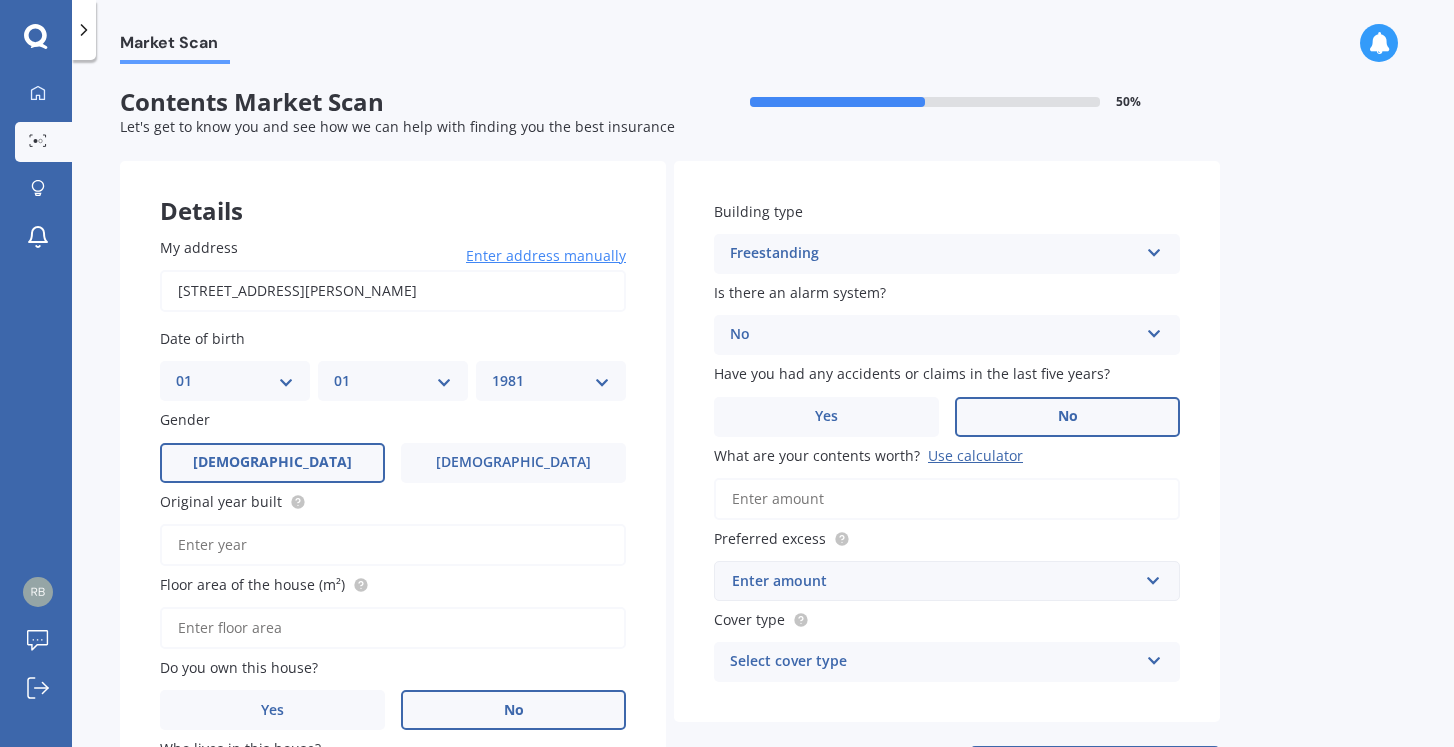 click on "No" at bounding box center (1067, 417) 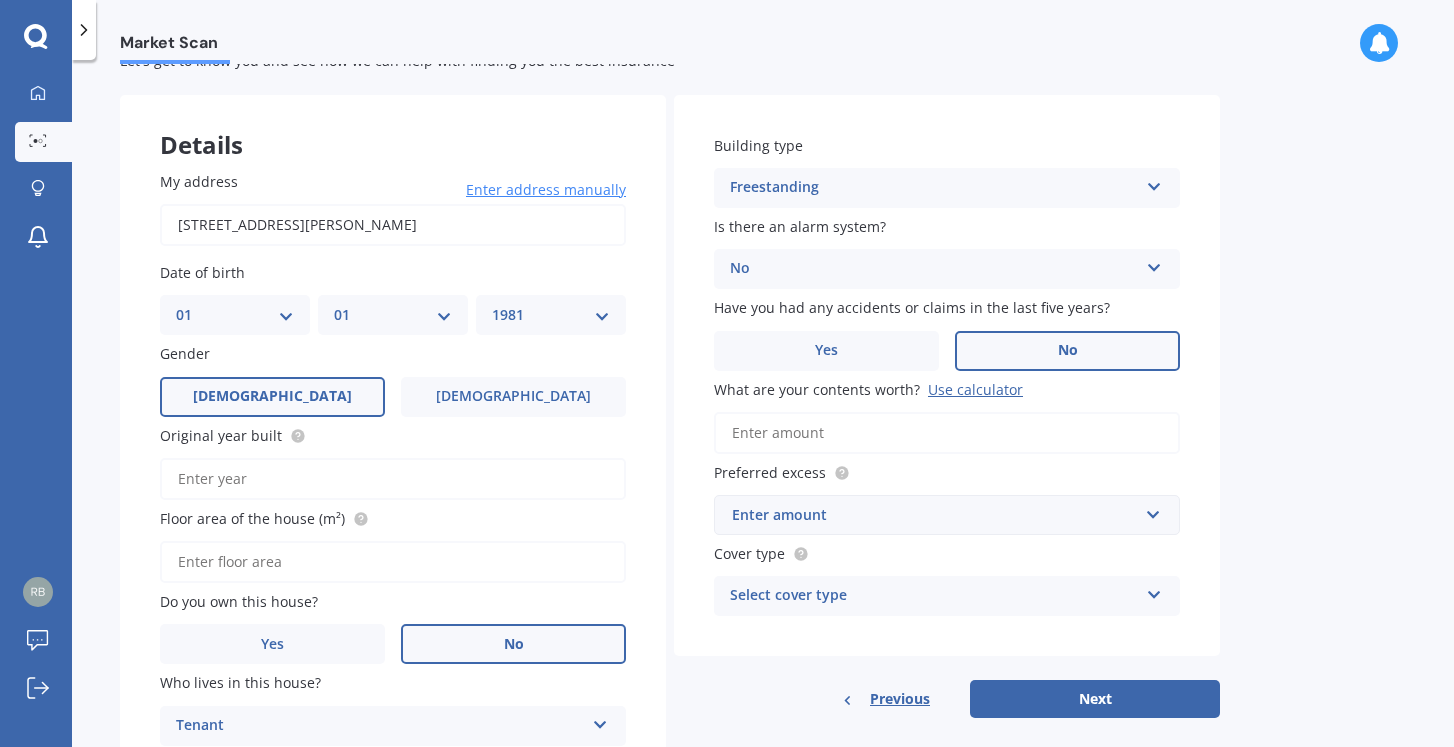 scroll, scrollTop: 71, scrollLeft: 0, axis: vertical 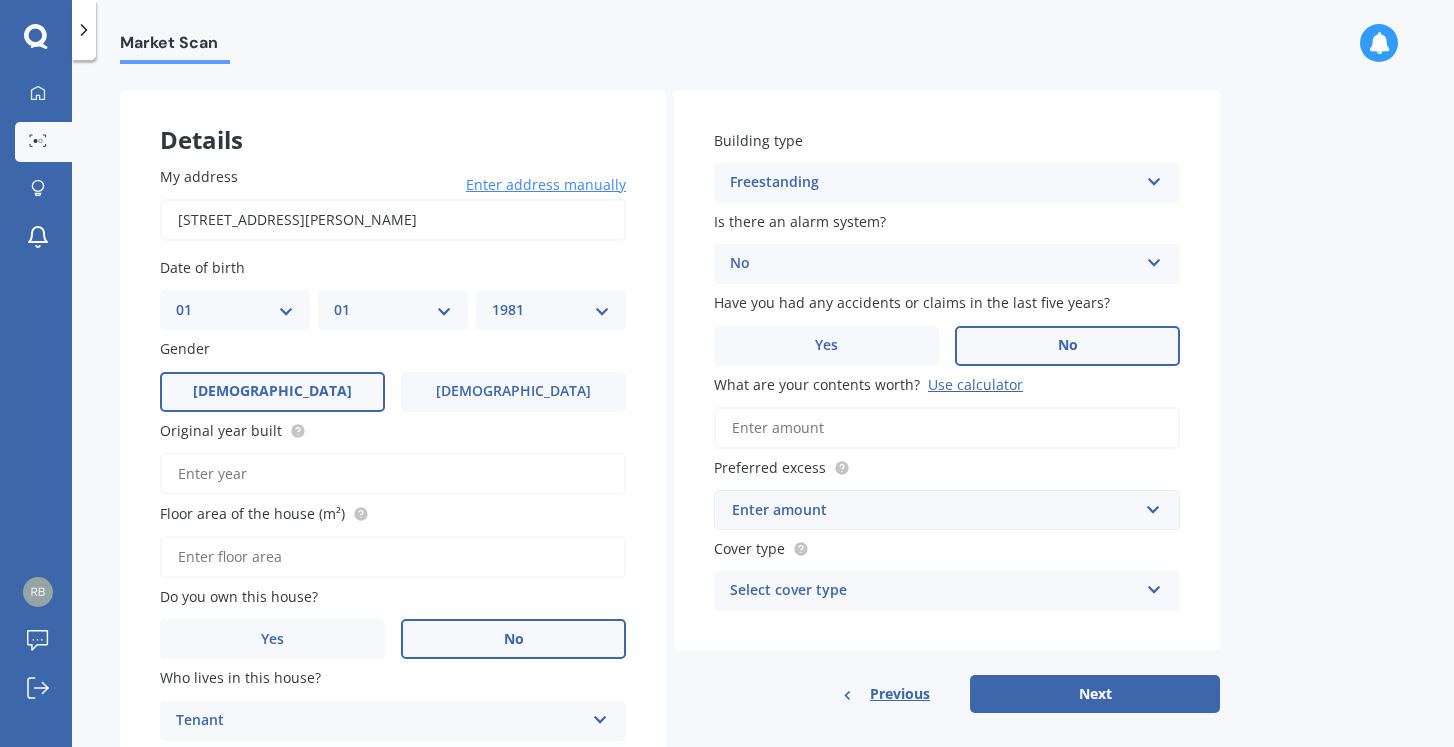 click on "What are your contents worth? Use calculator" at bounding box center [947, 428] 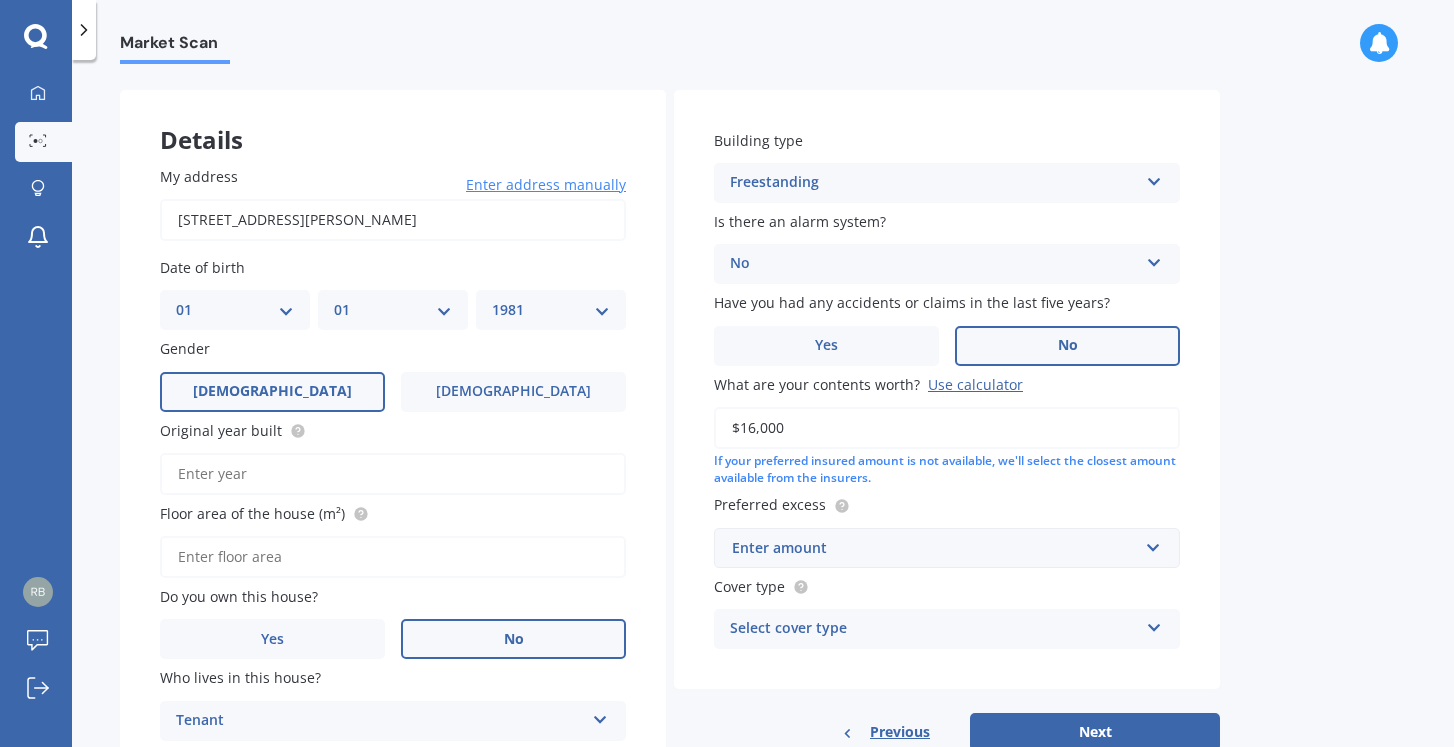 type on "$160,000" 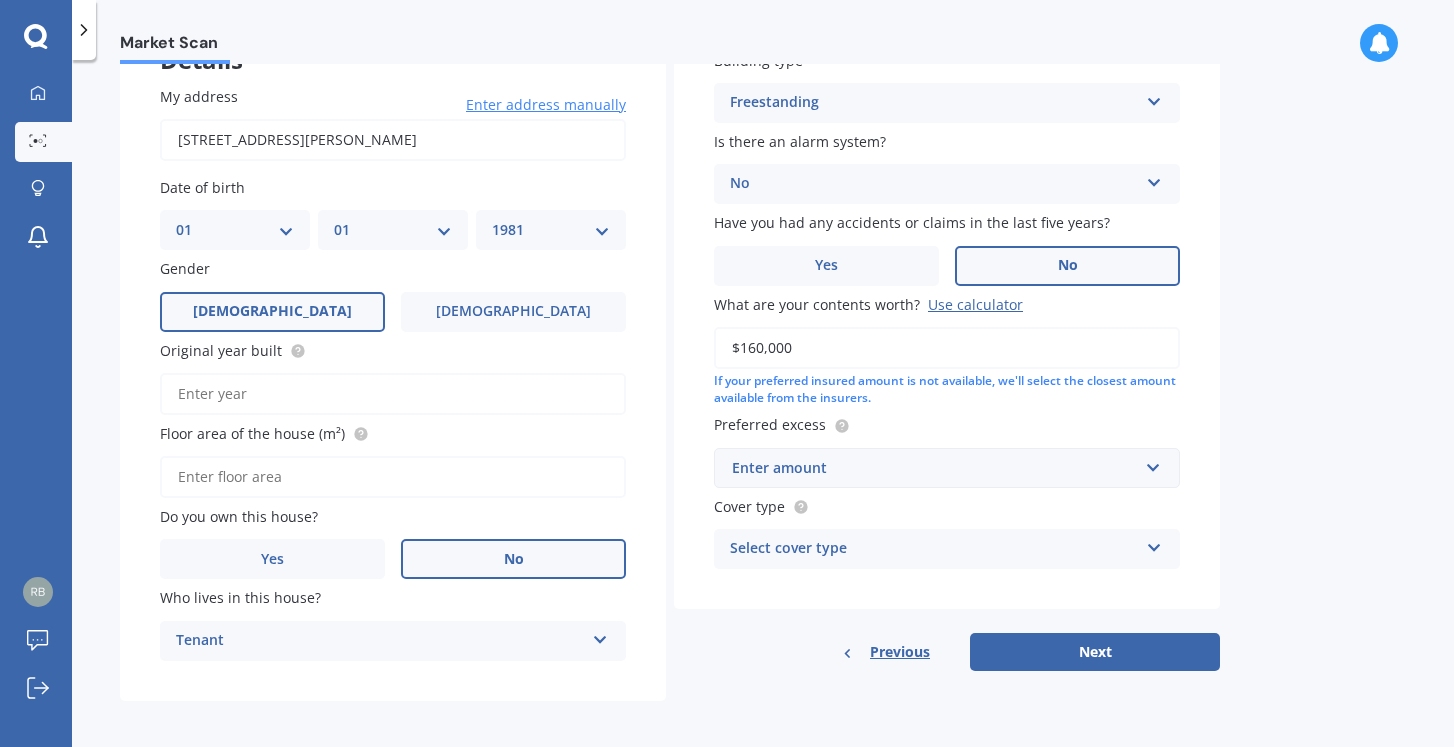 scroll, scrollTop: 150, scrollLeft: 0, axis: vertical 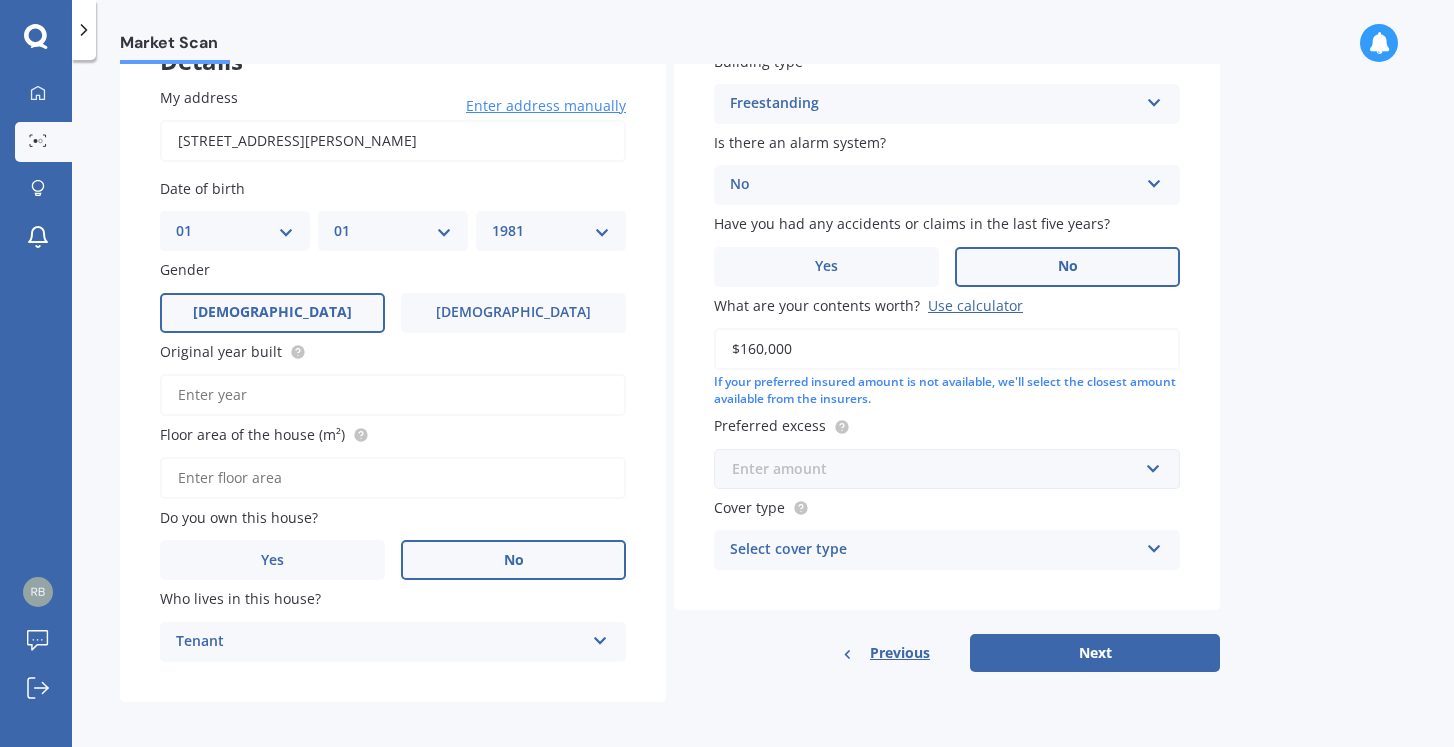click at bounding box center [940, 469] 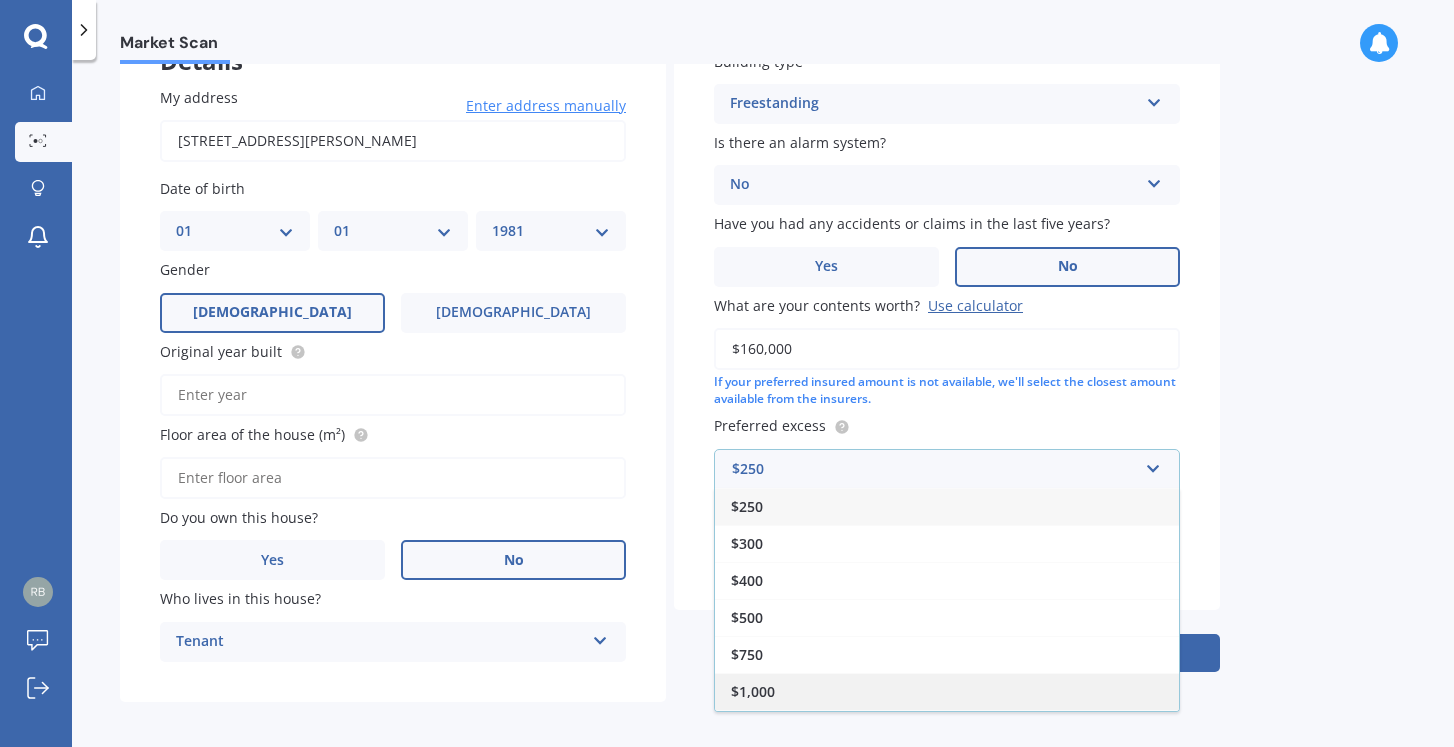 click on "$1,000" at bounding box center (947, 691) 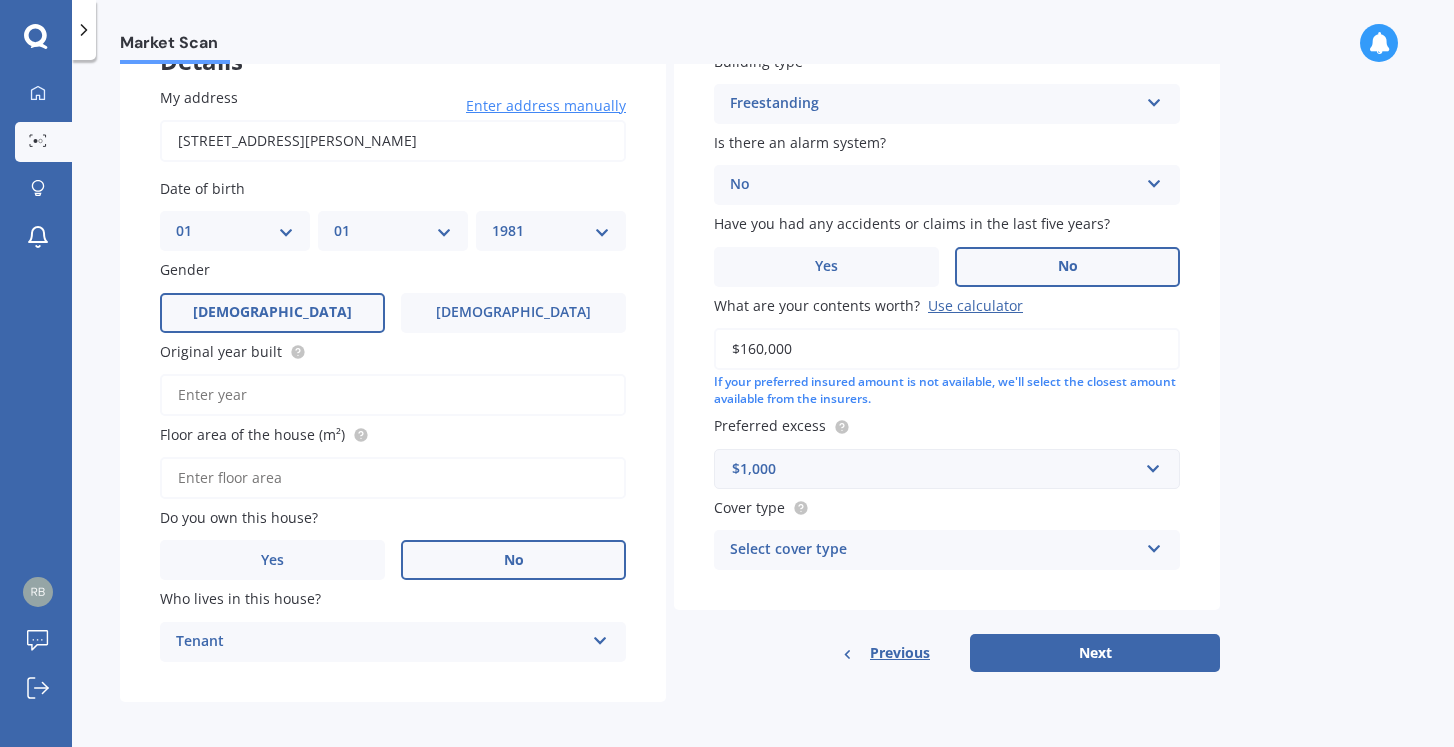 click on "Select cover type High Medium Limited" at bounding box center [947, 550] 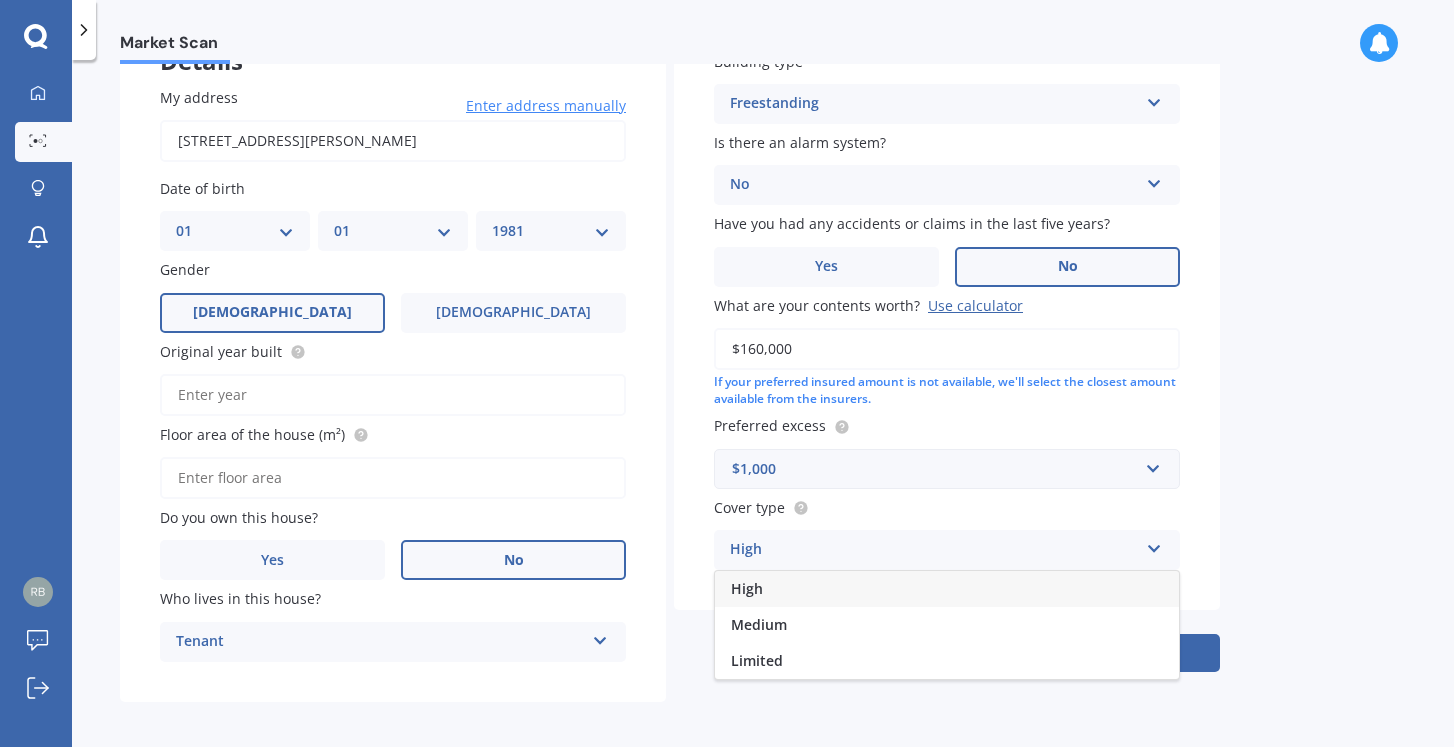drag, startPoint x: 1016, startPoint y: 605, endPoint x: 1029, endPoint y: 592, distance: 18.384777 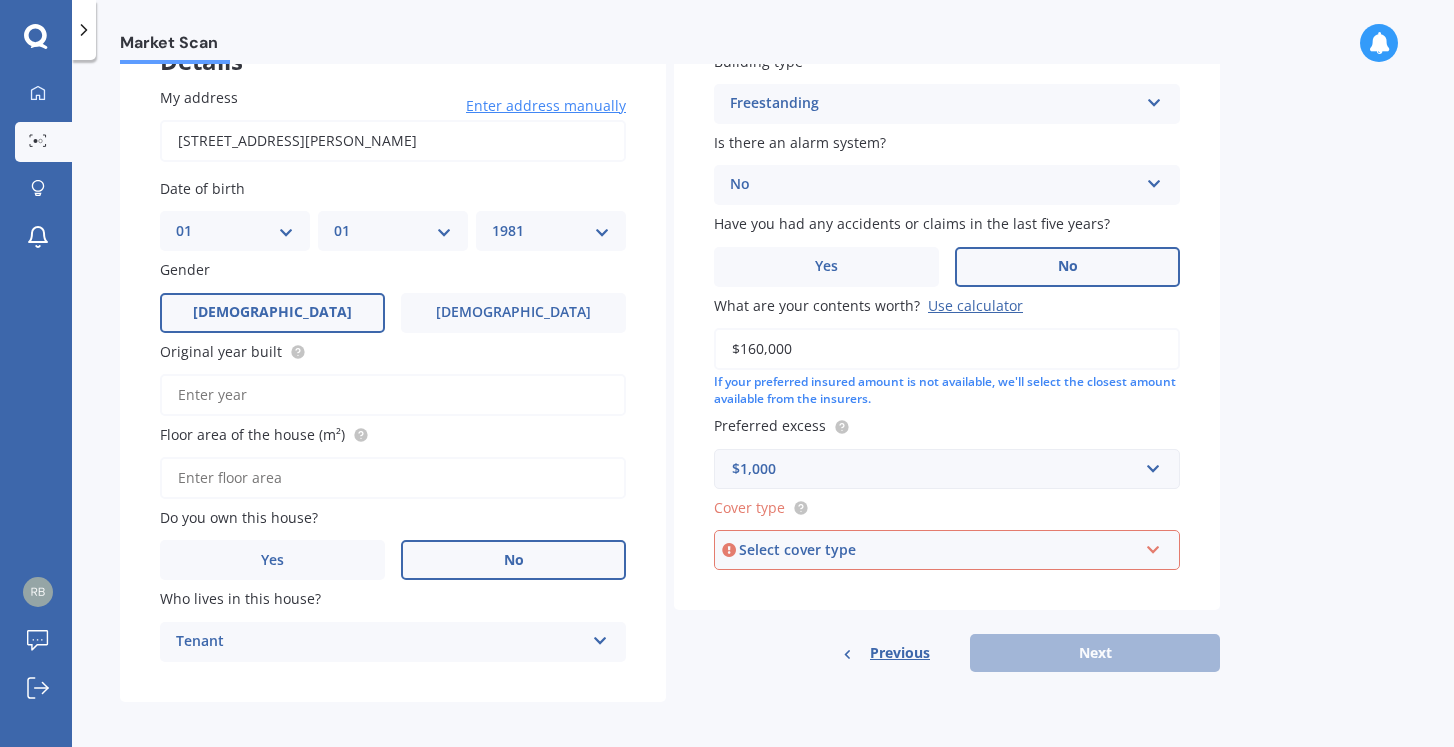 click on "Select cover type" at bounding box center (938, 550) 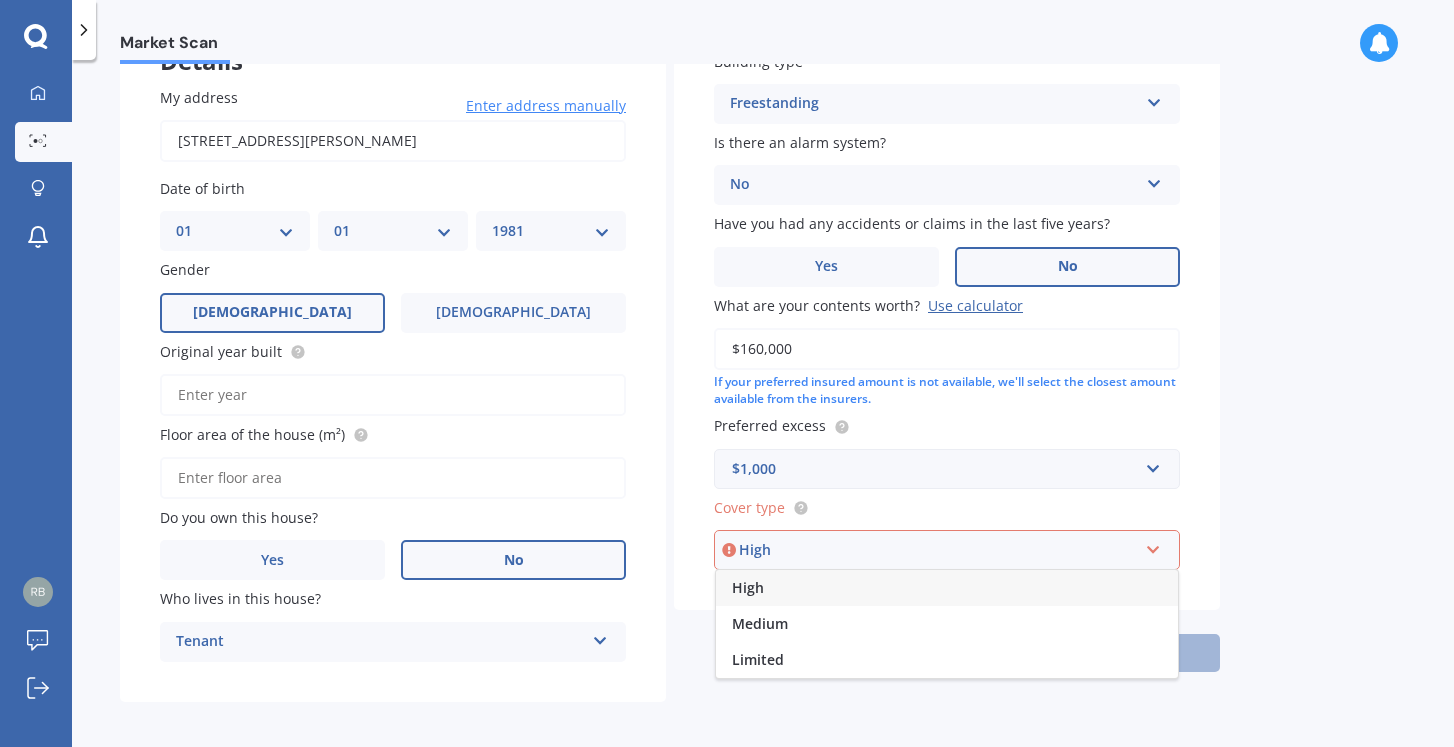 click on "High" at bounding box center (947, 588) 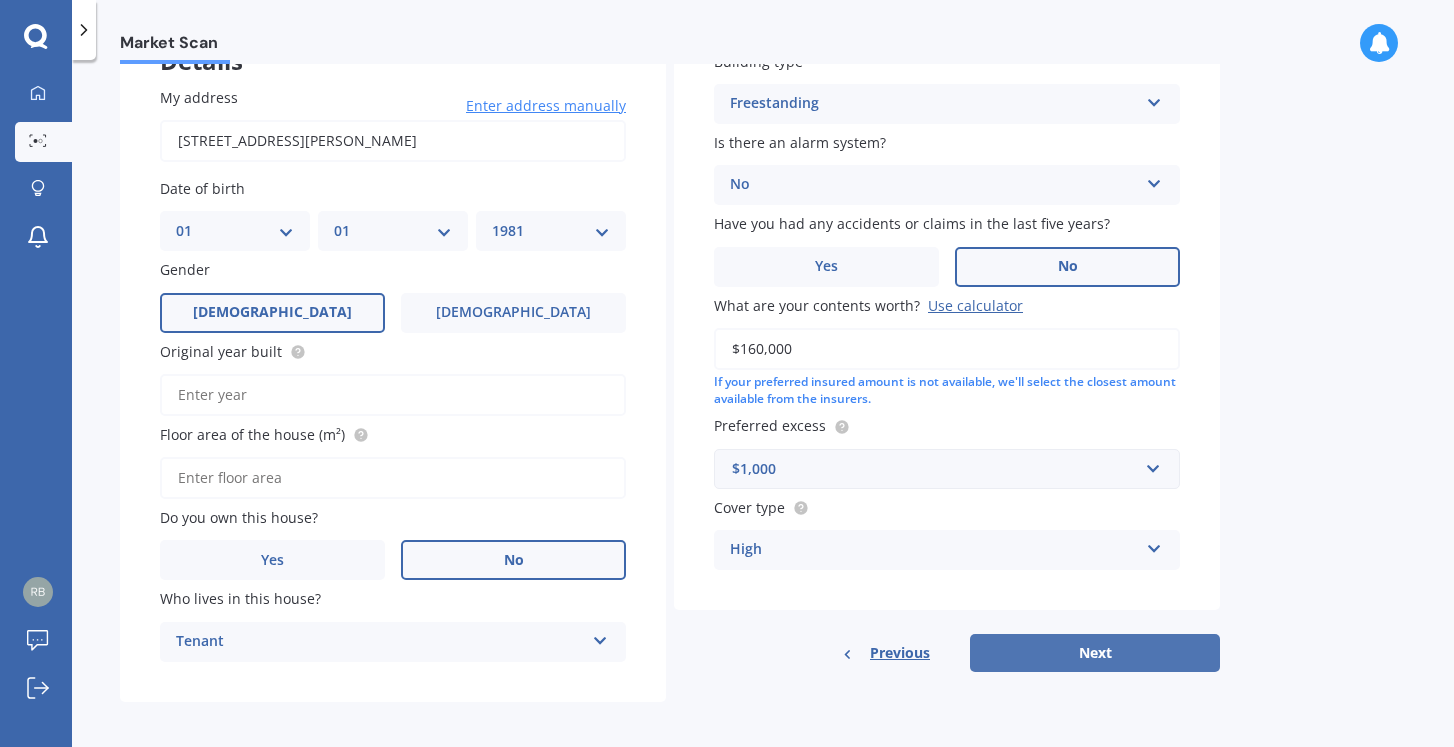 click on "Next" at bounding box center (1095, 653) 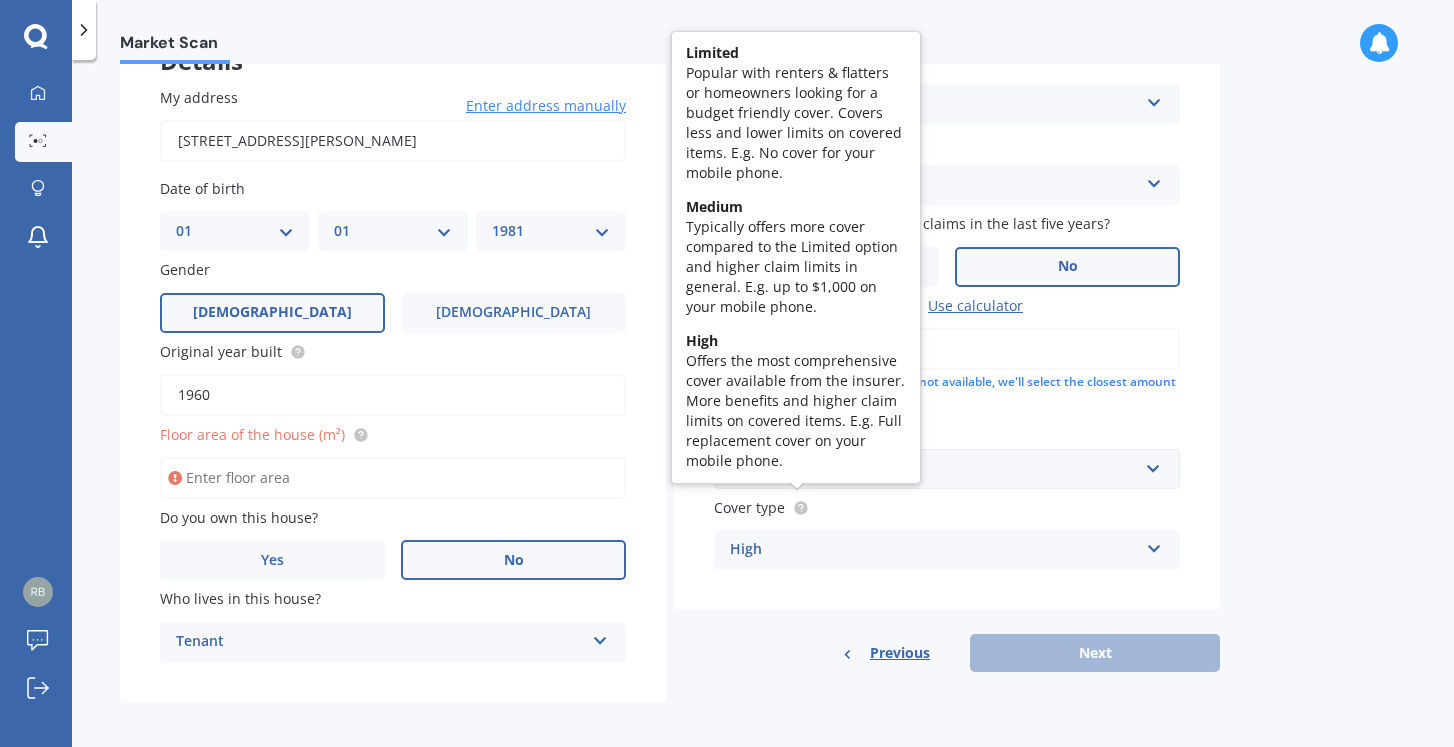 type on "1960" 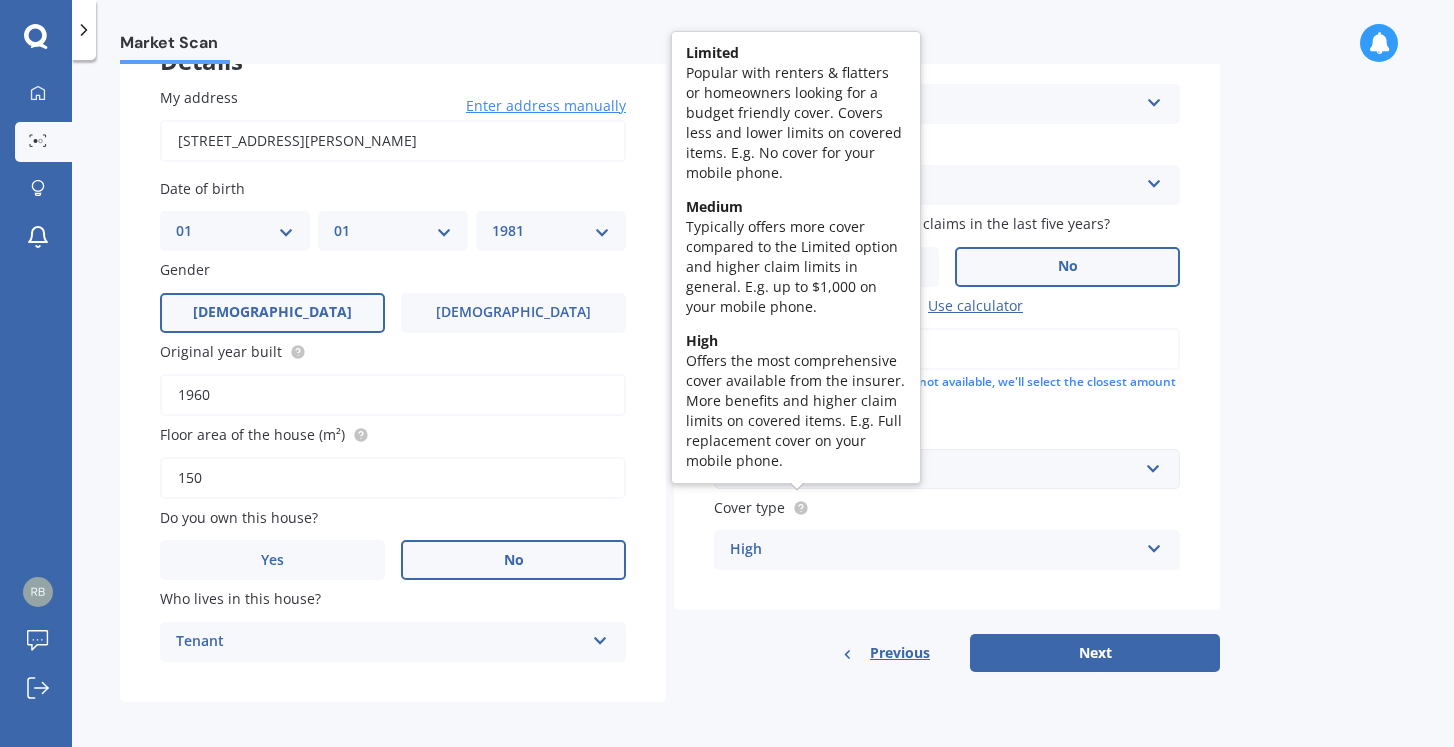 type on "150" 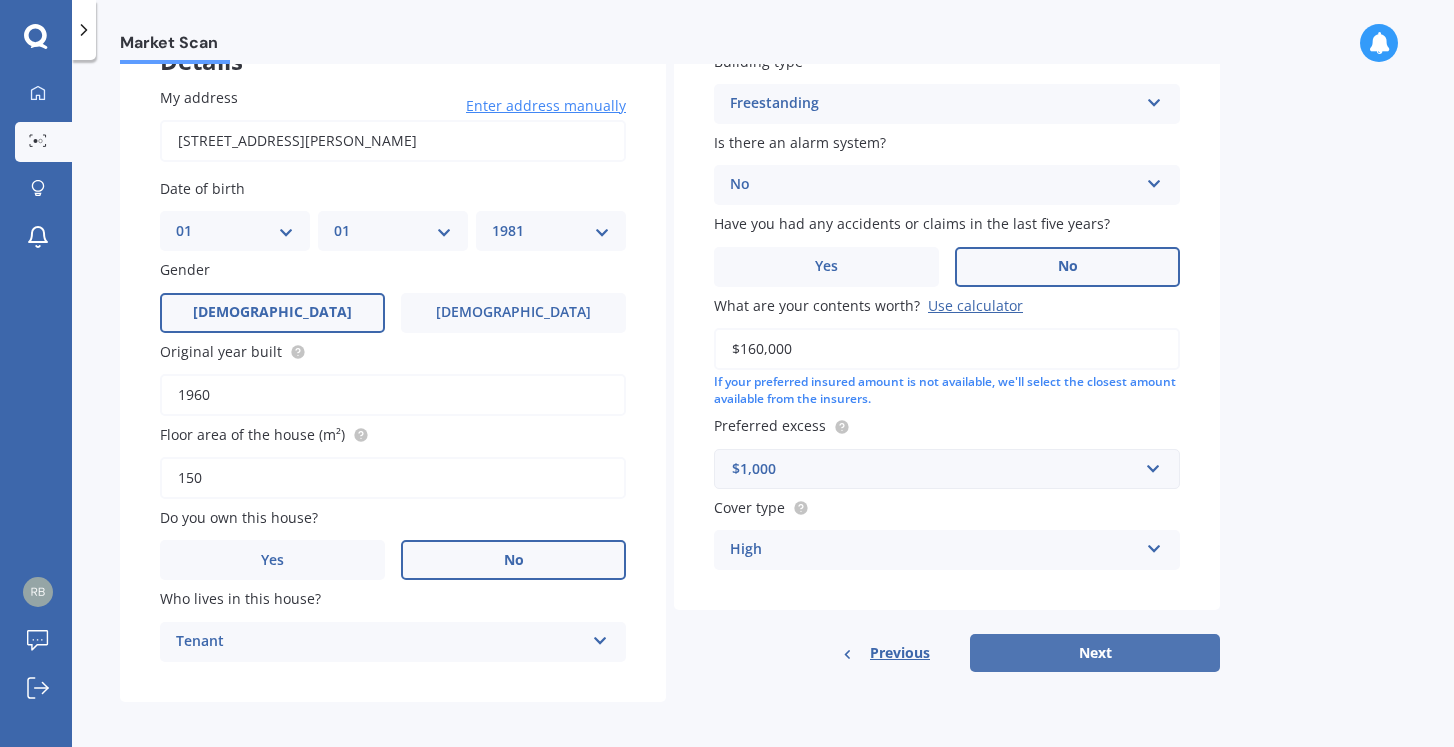 click on "Next" at bounding box center [1095, 653] 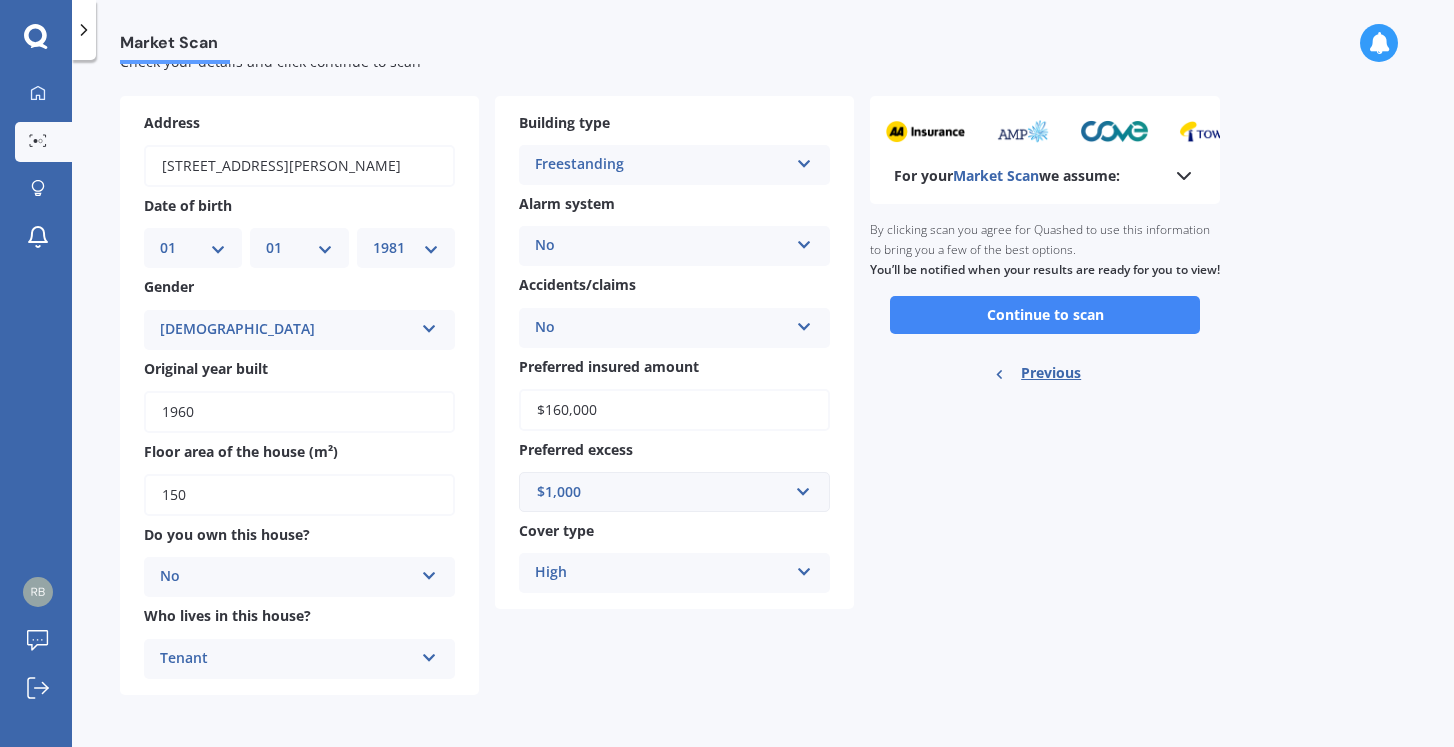 scroll, scrollTop: 0, scrollLeft: 0, axis: both 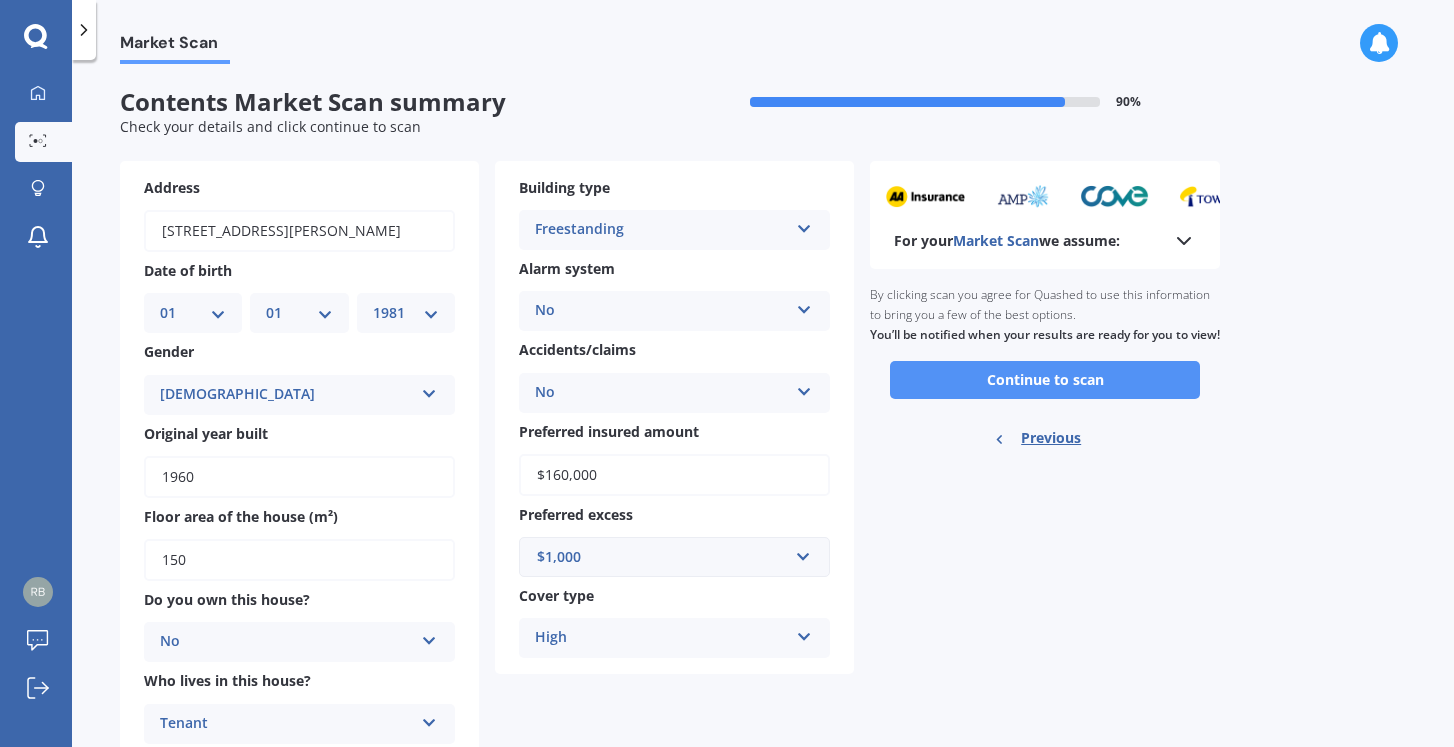 click on "Continue to scan" at bounding box center (1045, 380) 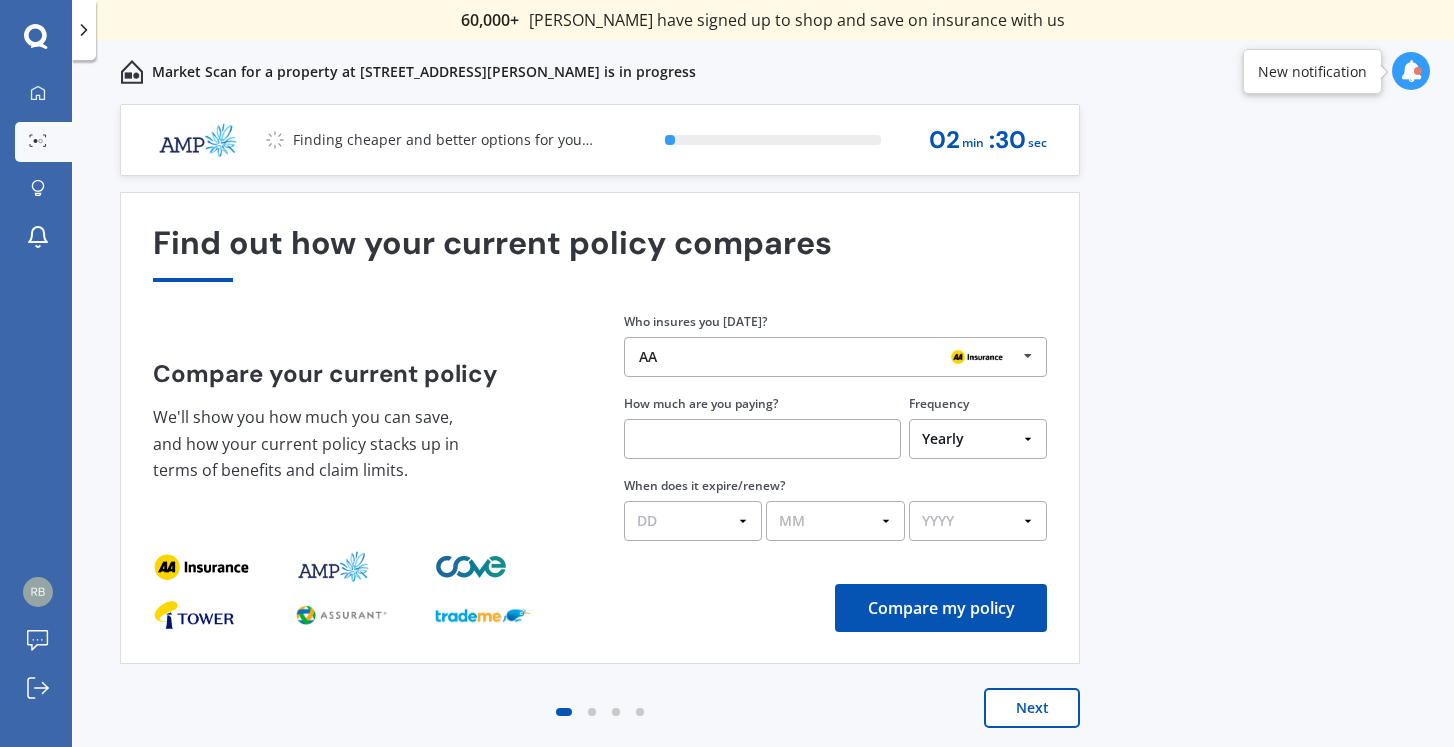 scroll, scrollTop: 0, scrollLeft: 0, axis: both 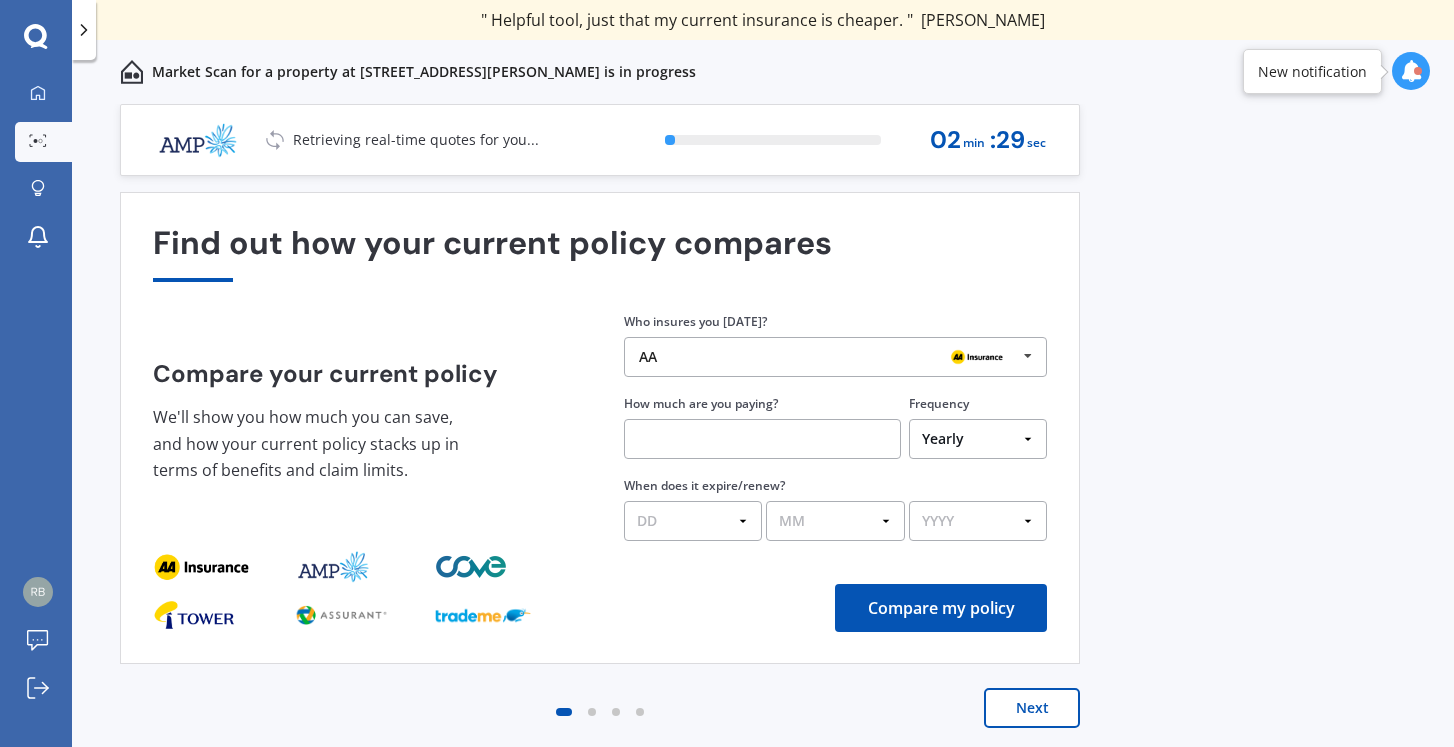 click at bounding box center [1028, 356] 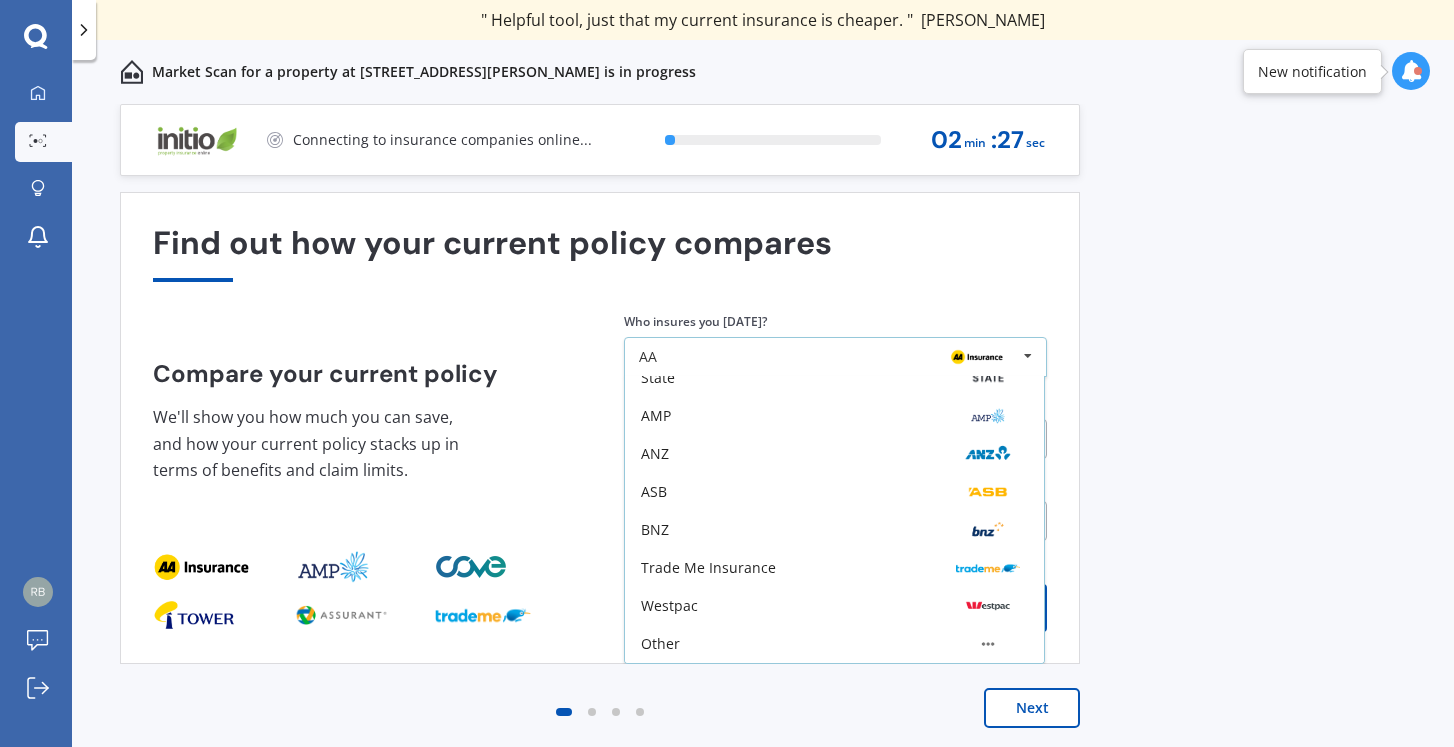 scroll, scrollTop: 131, scrollLeft: 0, axis: vertical 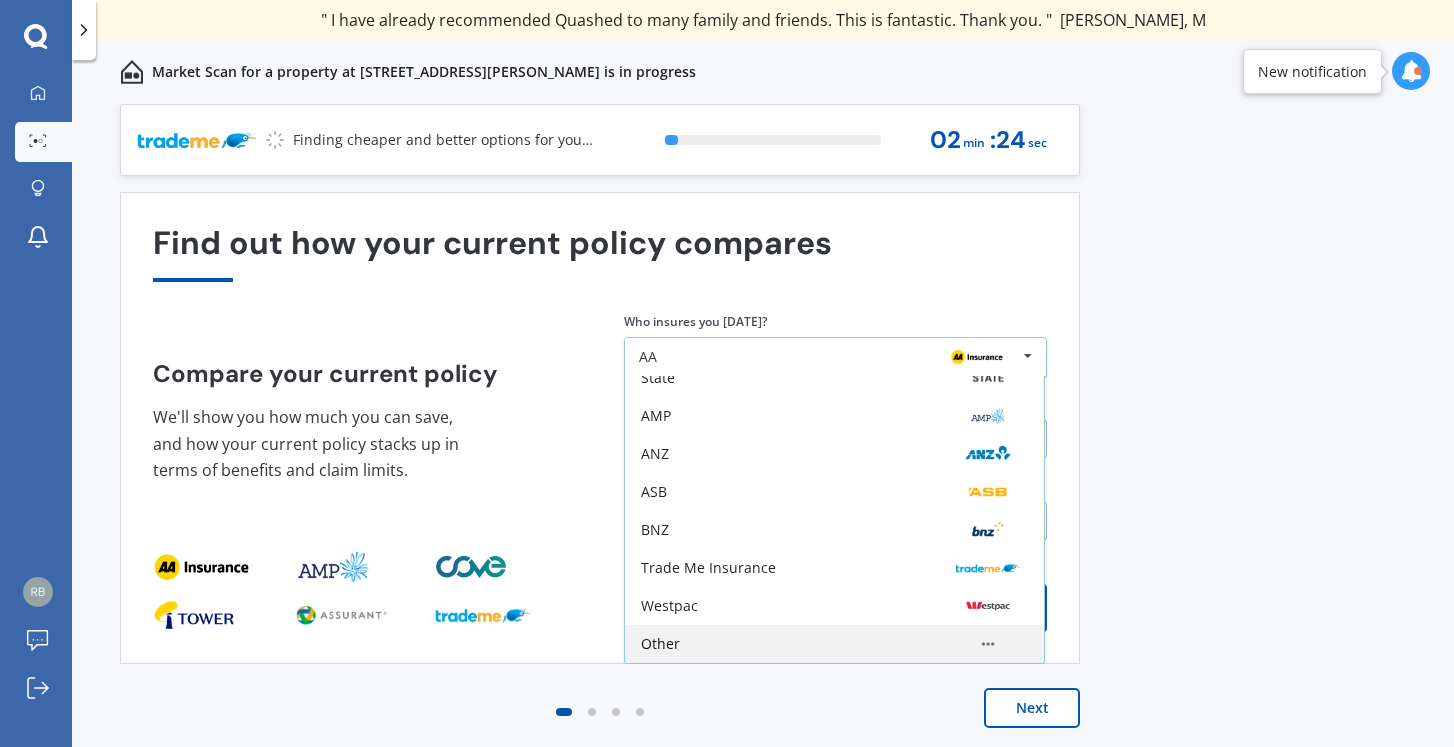 click on "Other" at bounding box center (834, 644) 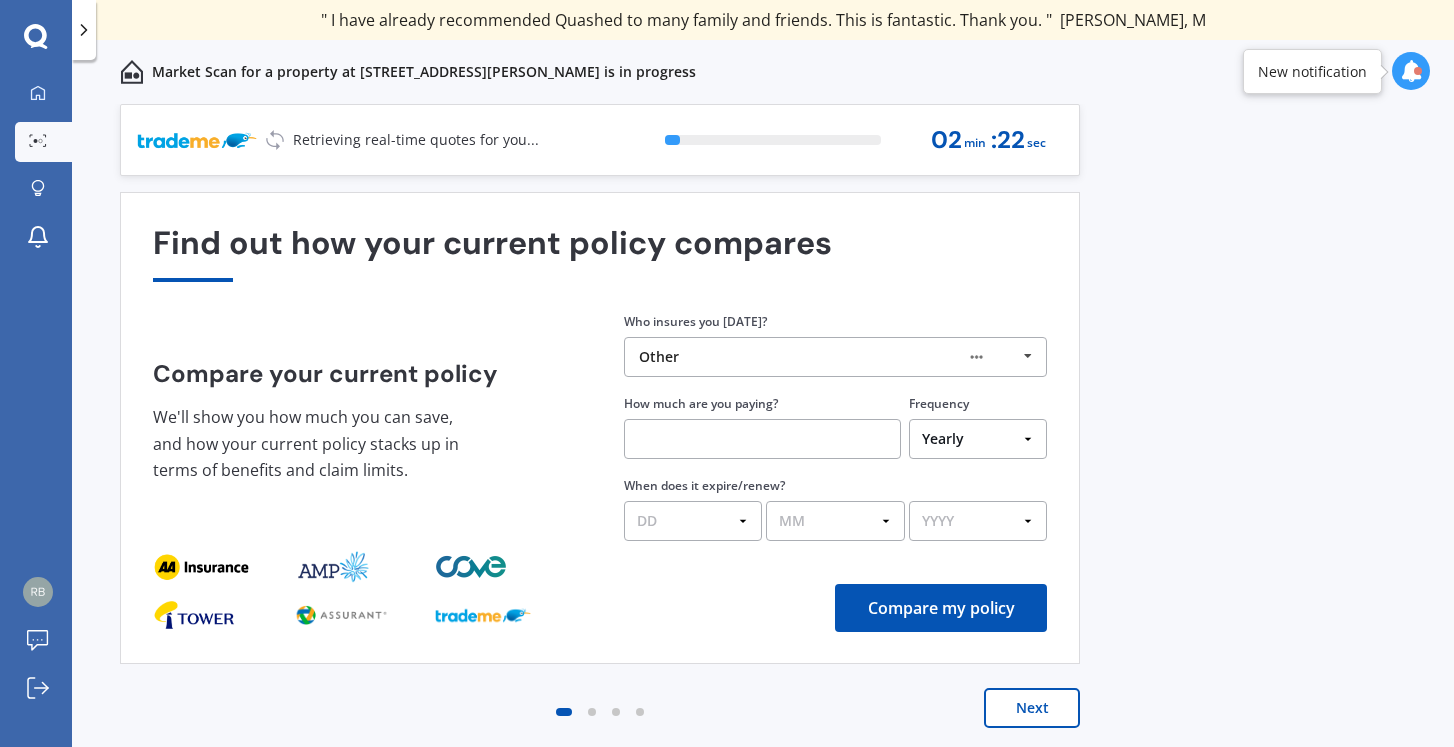 click at bounding box center (762, 439) 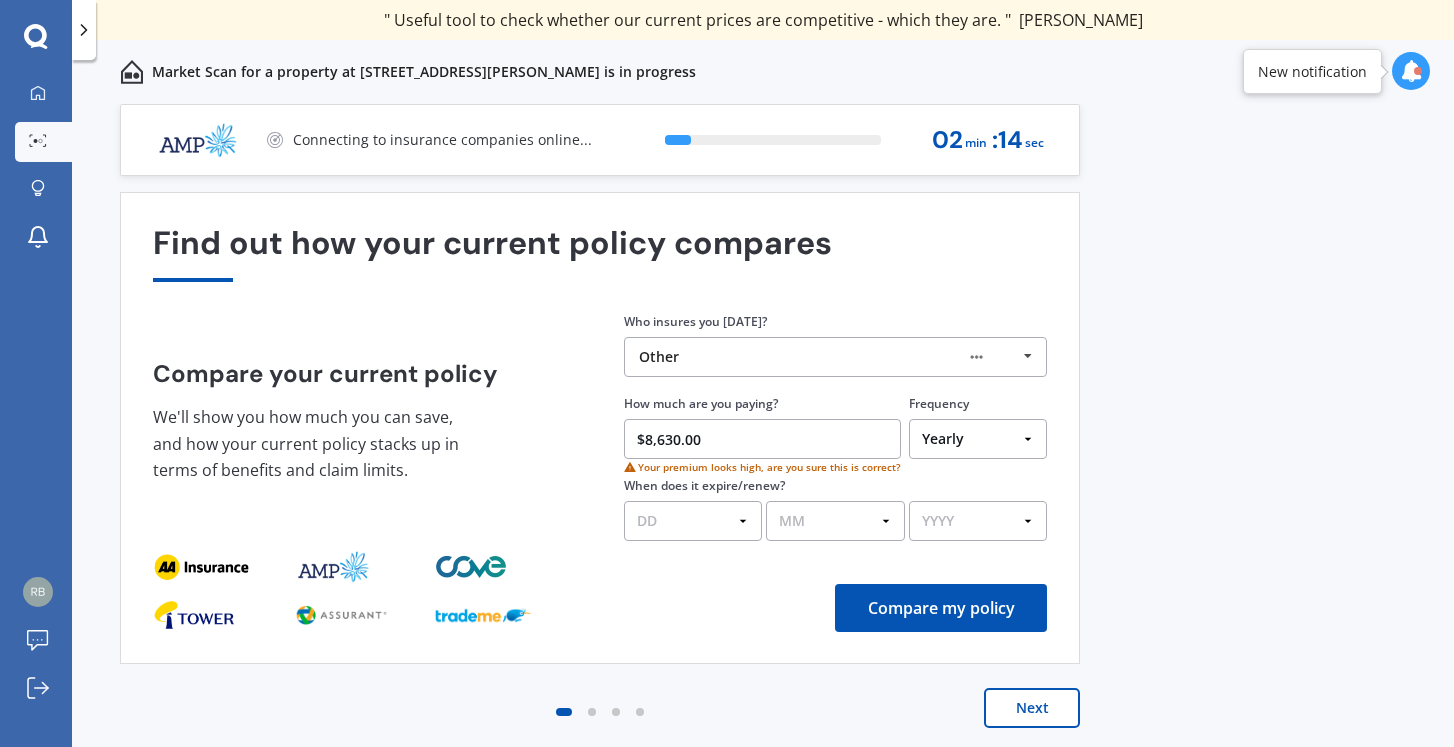 type on "$863.00" 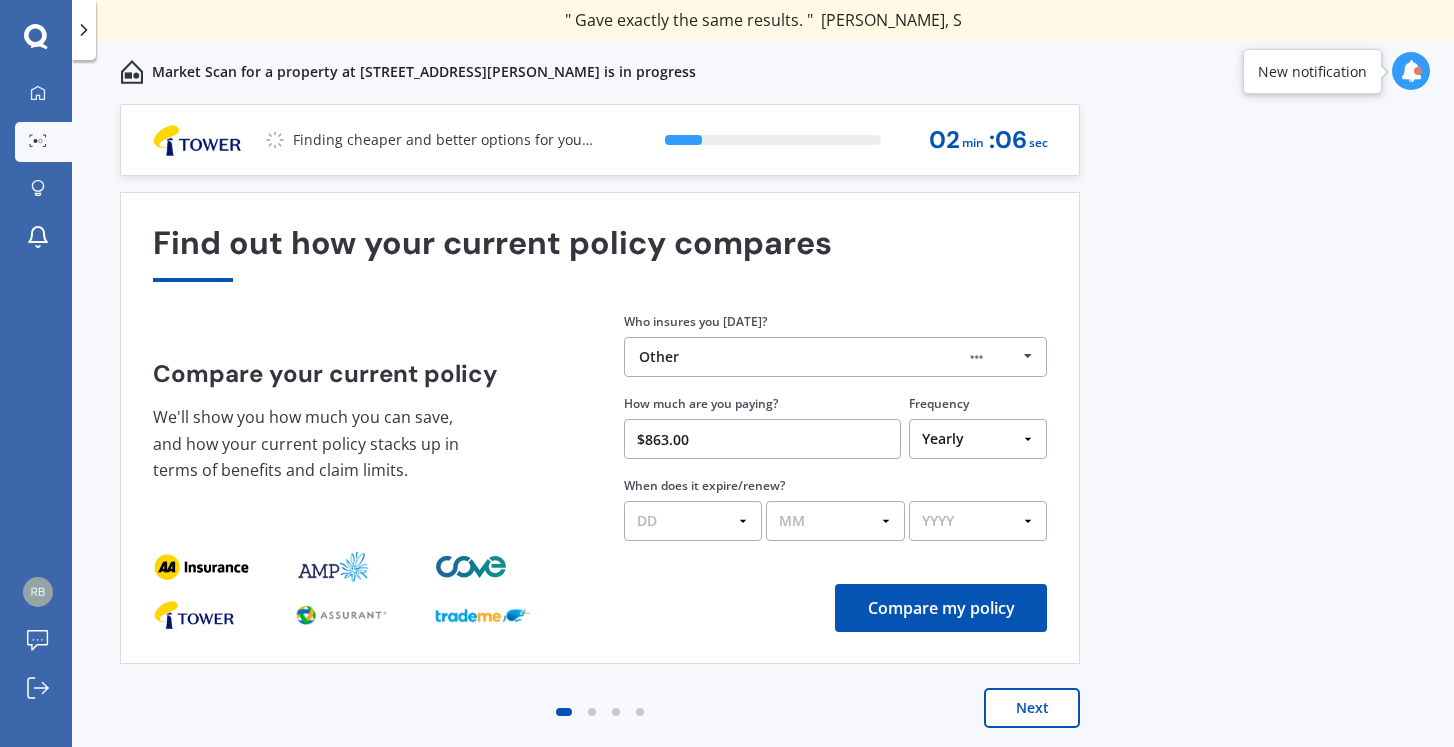 select on "01" 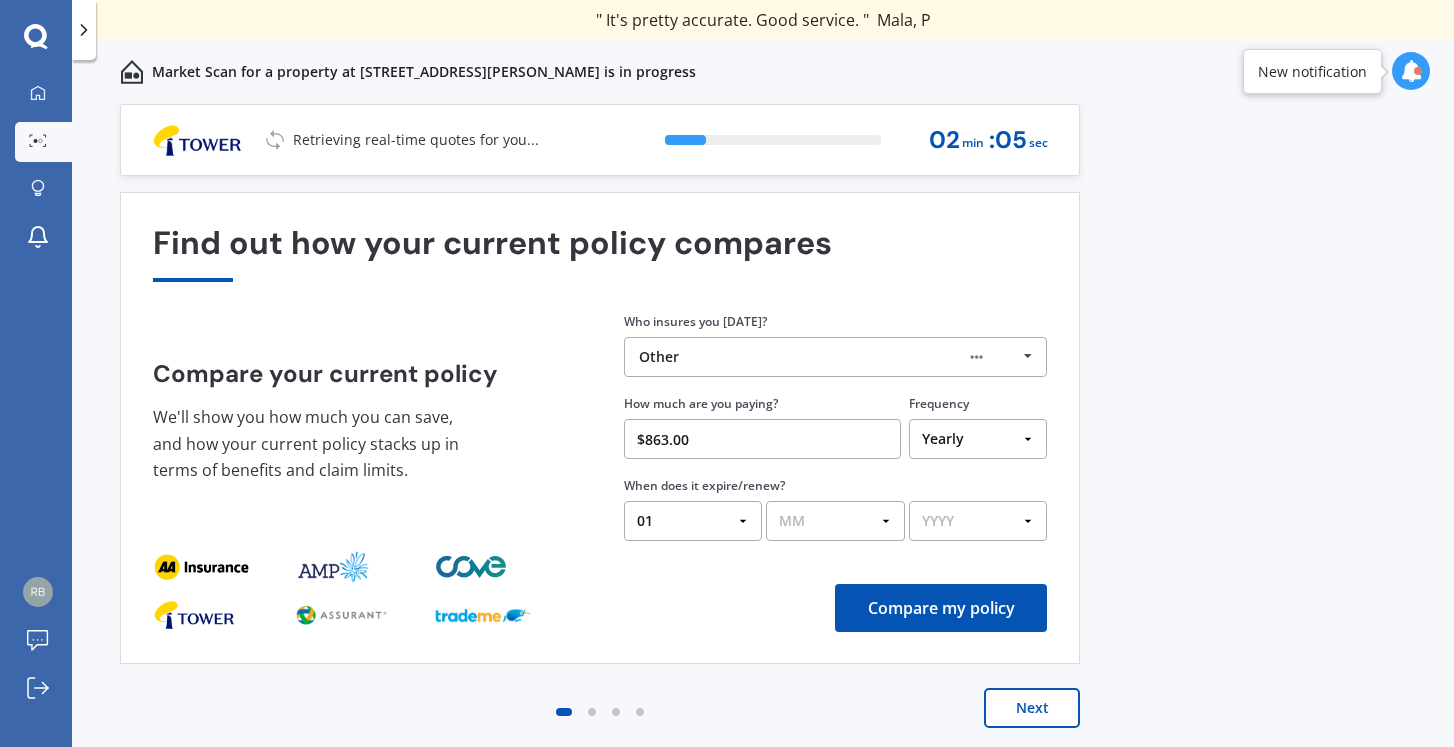 select on "01" 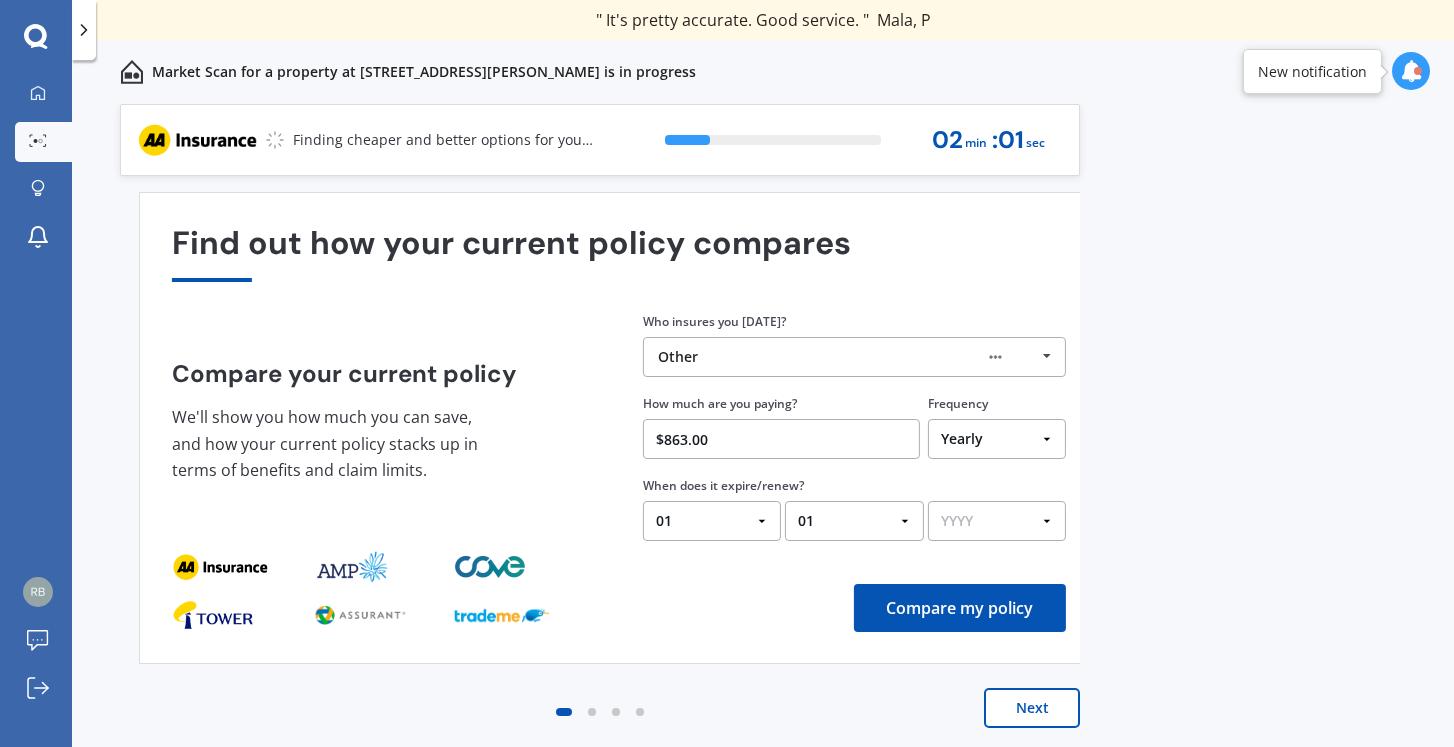 select on "2025" 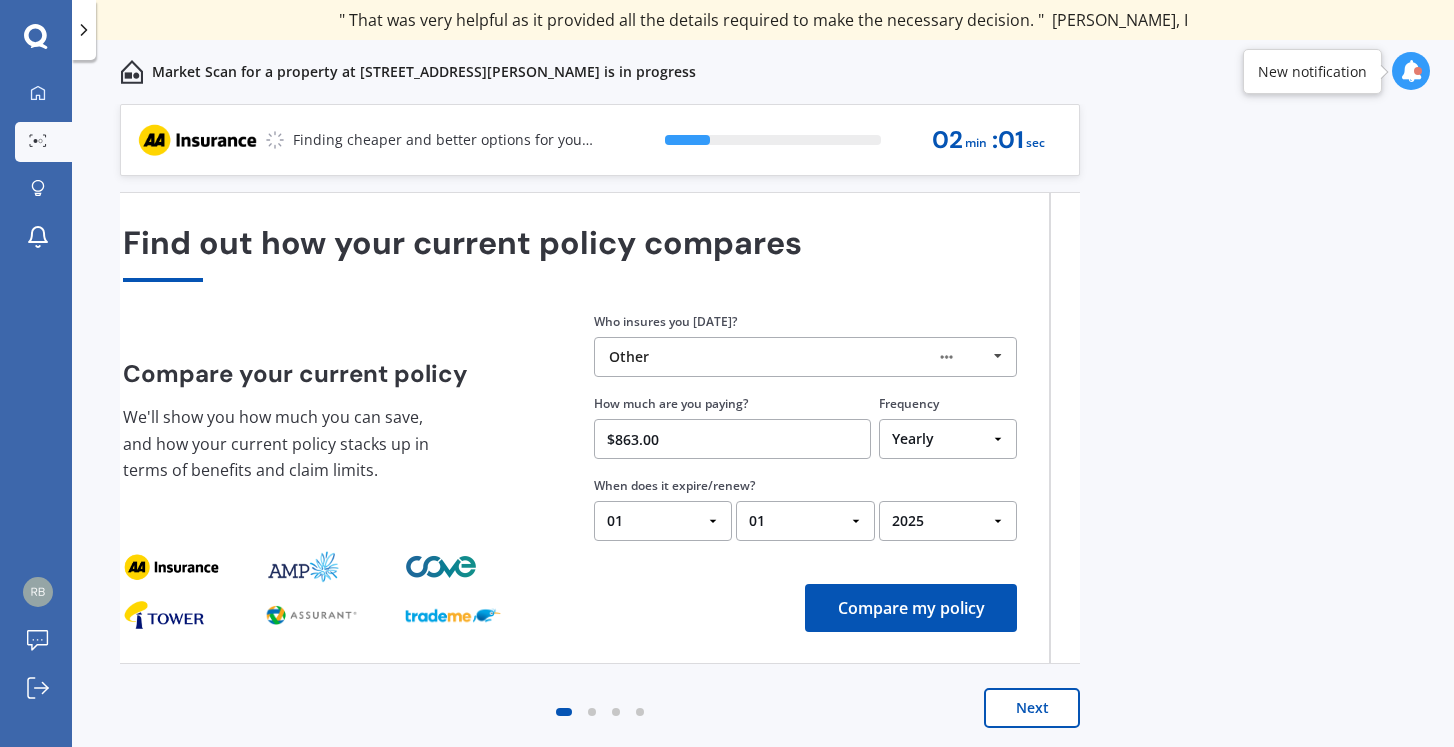 click on "Compare my policy" at bounding box center (911, 608) 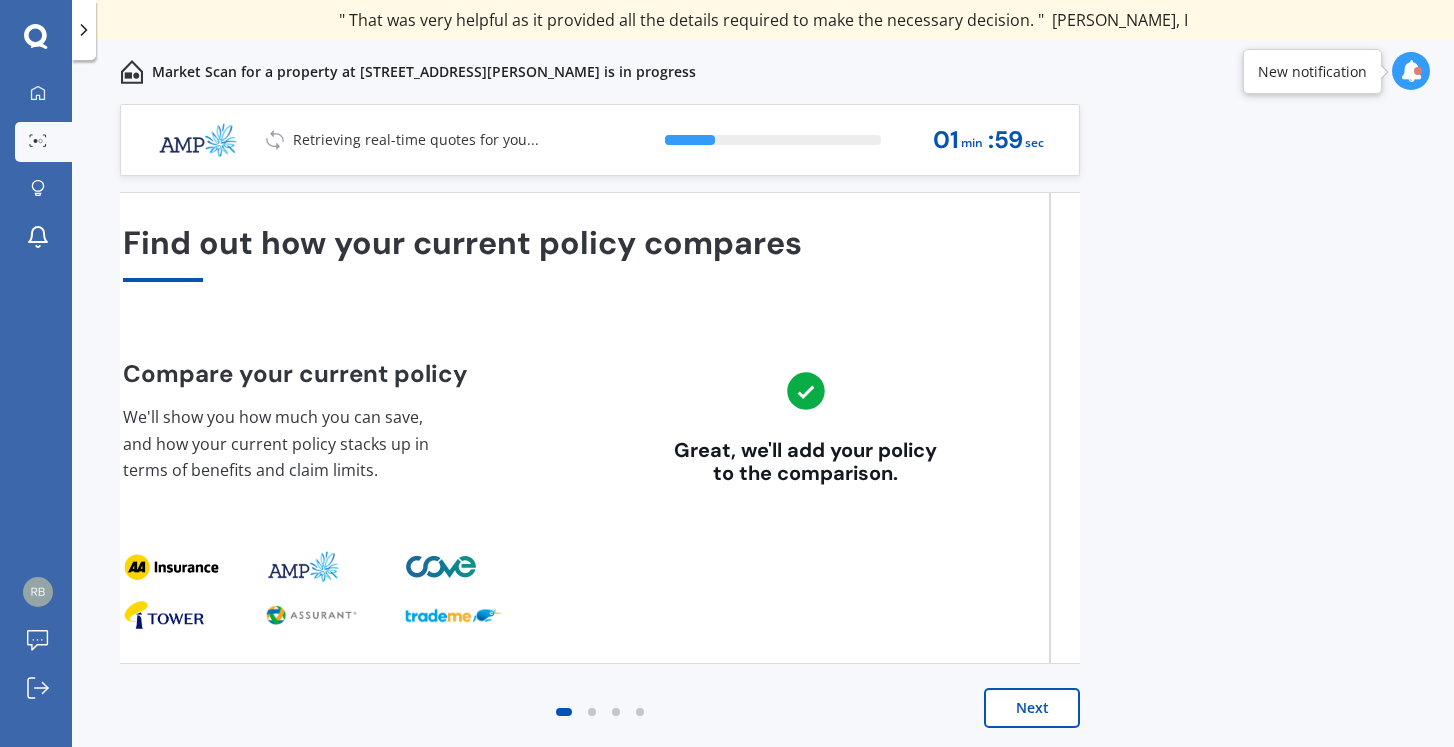 click on "Find out how your current policy compares Compare your current policy  We'll show you how much you can save, and how your current policy stacks up in terms of benefits and claim limits. Great, we'll add your policy to the comparison. Compare my policy Quashed in the news Insurance premiums rise nationwide 1 NZ insurance premiums had risen 34% over the past two years and people had "adapted to cope. Shopping around and comparing insurance policies was a good way to find insurance policies… Your car is covered, what about you? Explore life insurance options. More than 300 Kiwis don't make it home from car accidents each year. Are you prepared if the worst happens? Prices start from $ 16.36 / mo Your age 44 Cover amount $100,000 Explore life insurance Shop and save on more of your policies You don't have to wait until your policy renews to switch and save, it's quick and easy to do it today Vehicle Insurance Average savings  $384.00 Compare House & Contents Insurance Average savings  $579.00 Compare Contents" at bounding box center (600, 480) 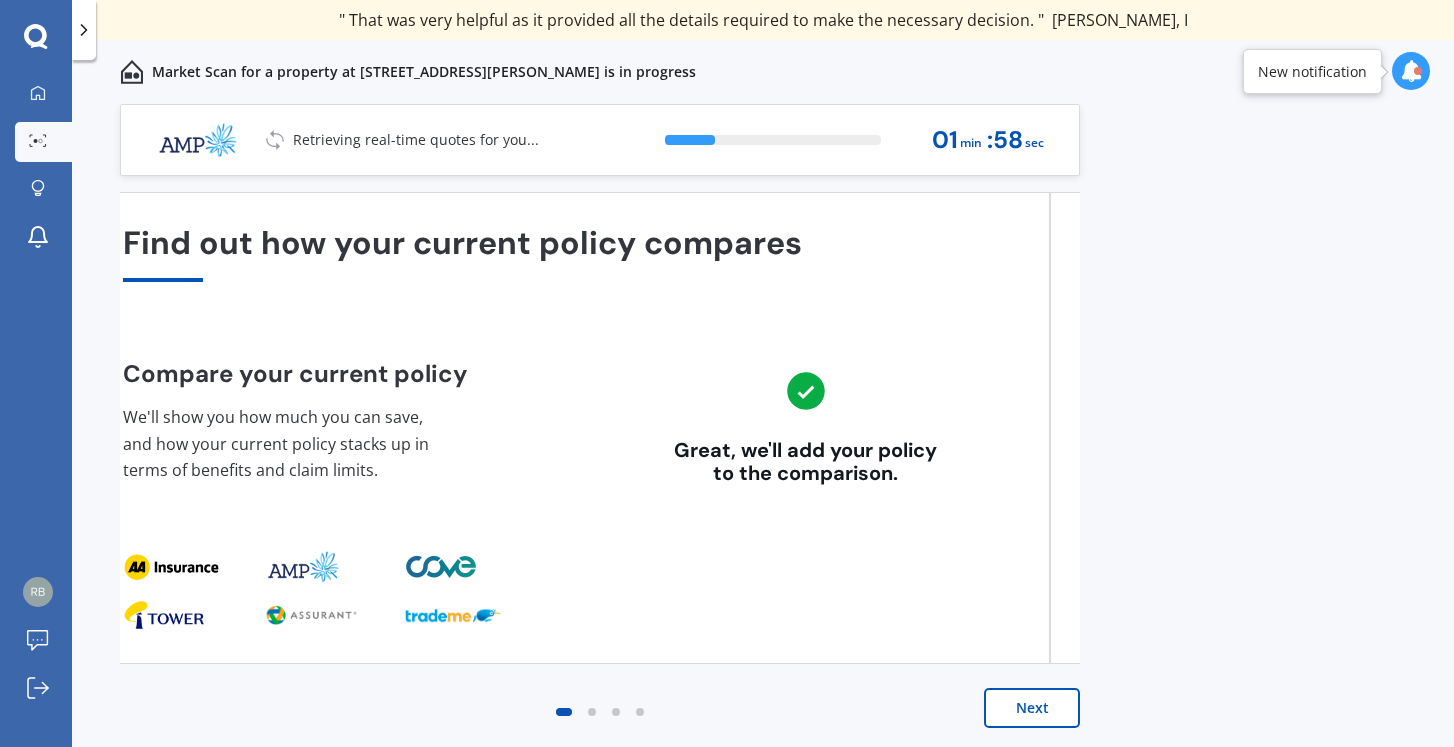 click on "Next" at bounding box center (1032, 708) 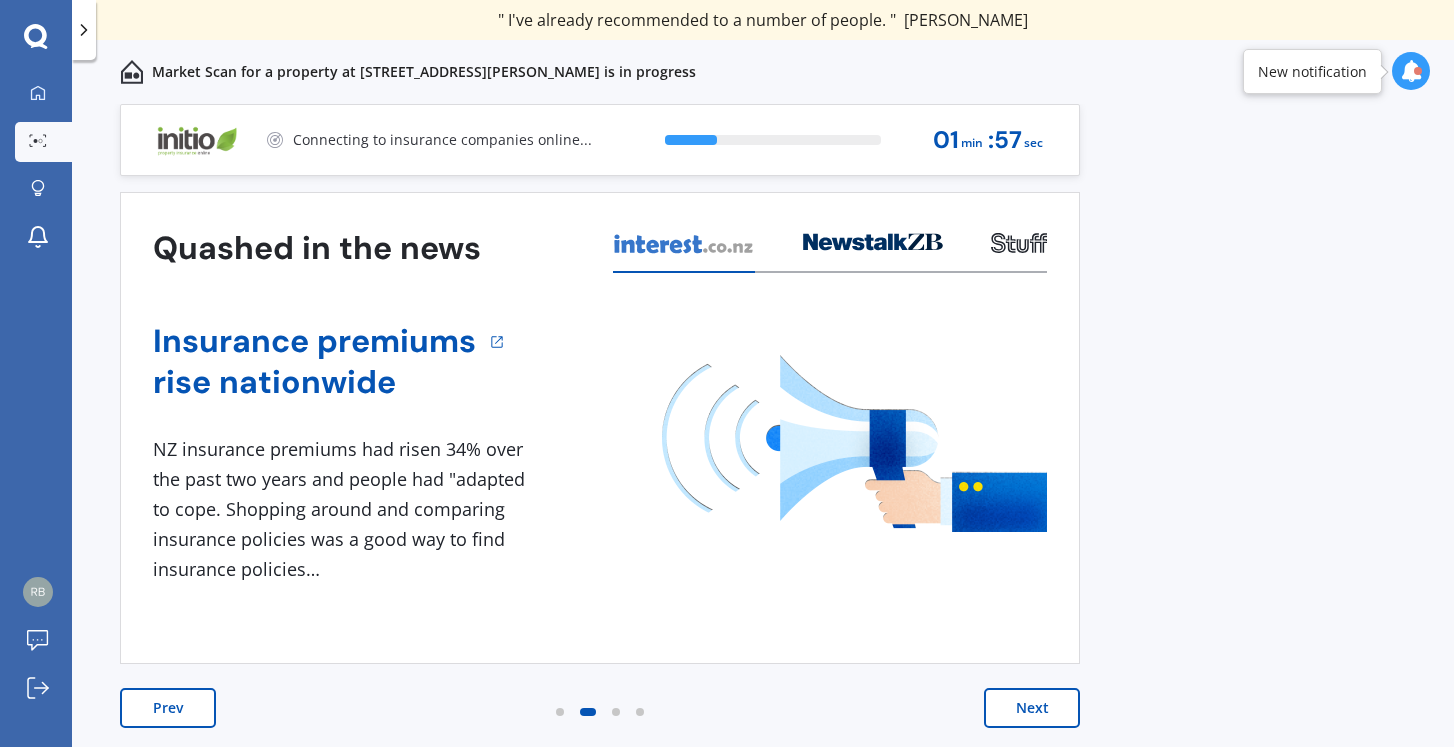 click on "Next" at bounding box center (1032, 708) 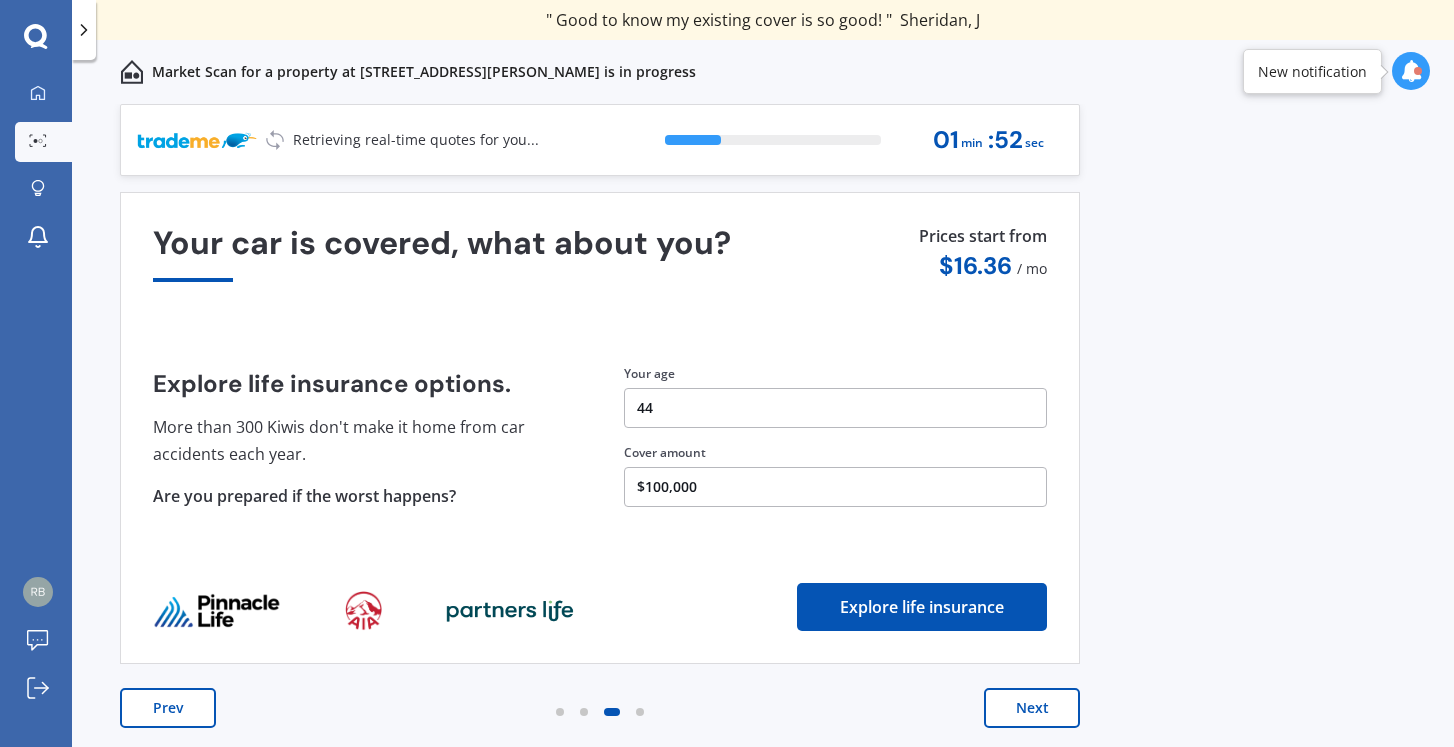 click on "Next" at bounding box center (1032, 708) 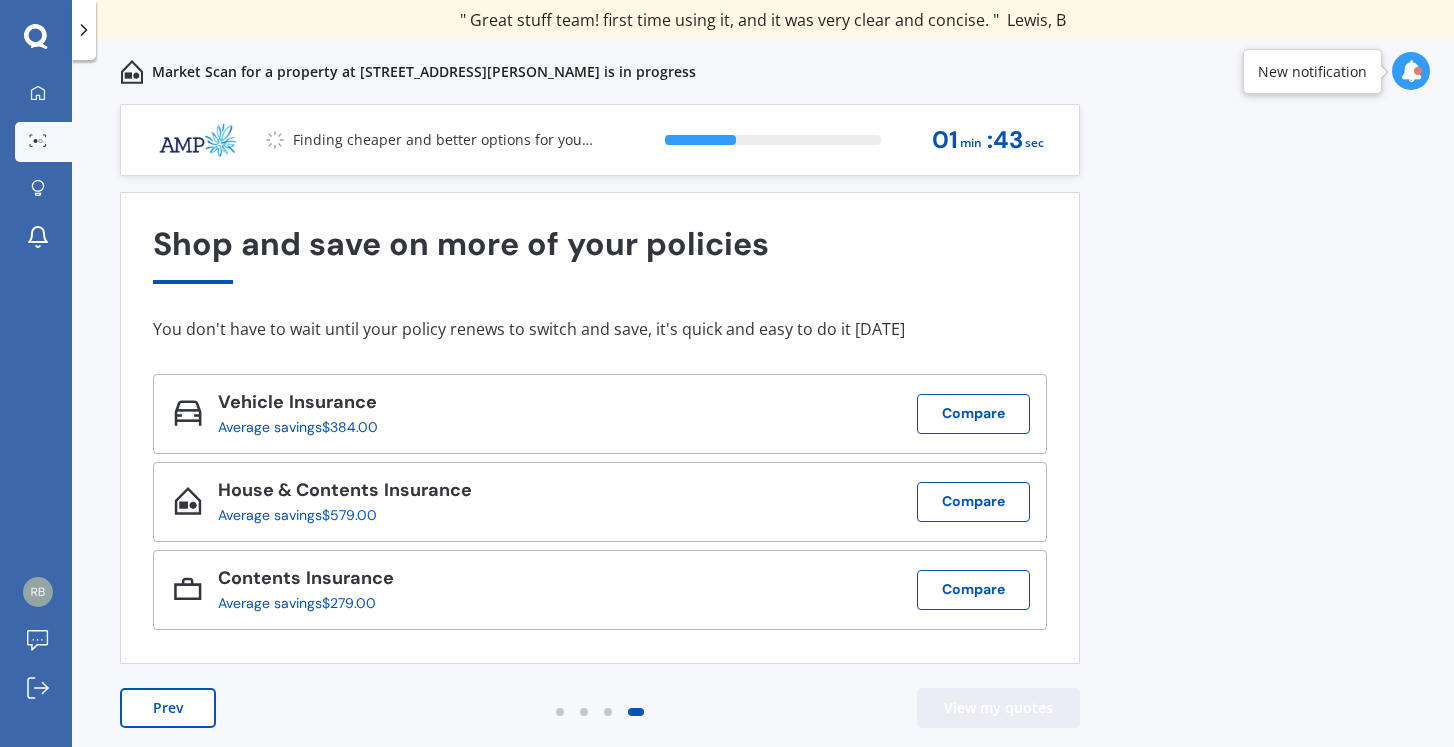 click on "View my quotes" at bounding box center (998, 708) 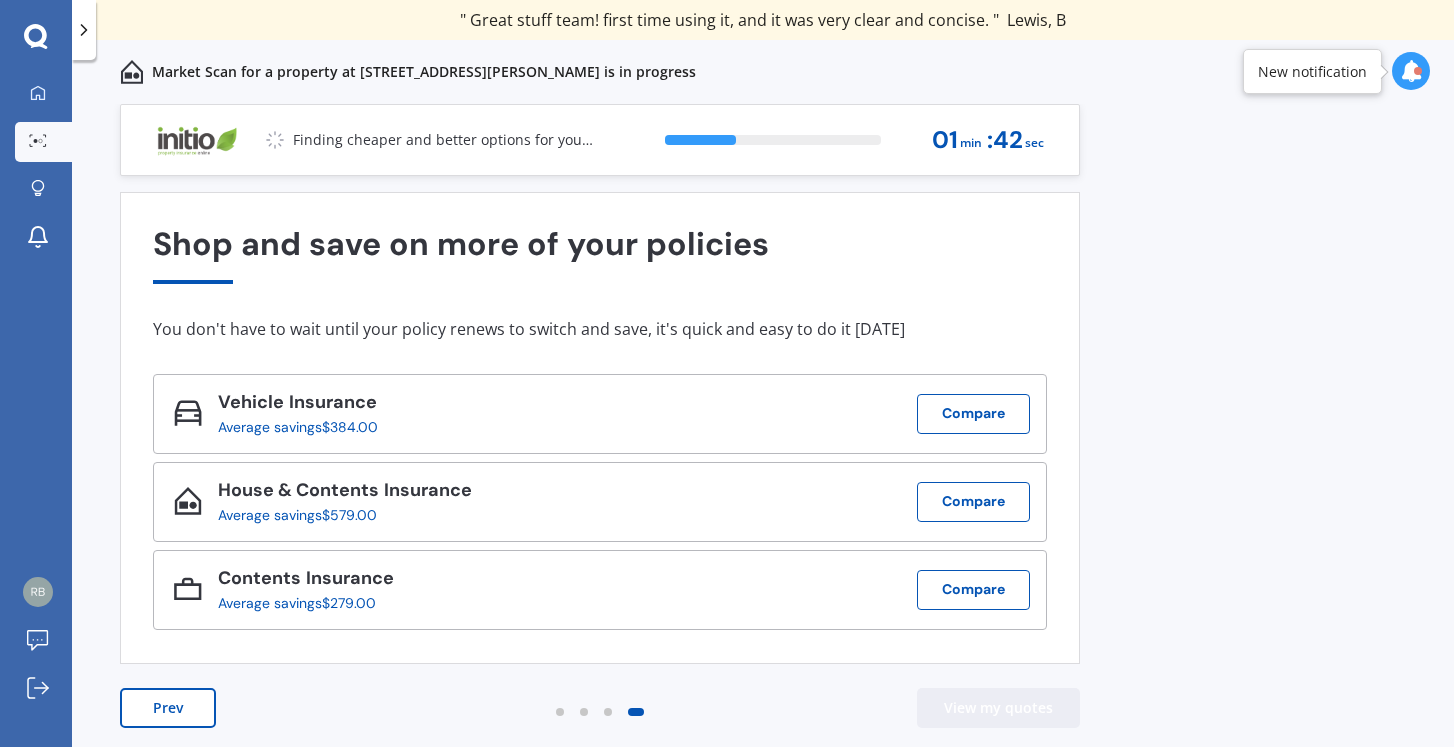 click on "View my quotes" at bounding box center [998, 708] 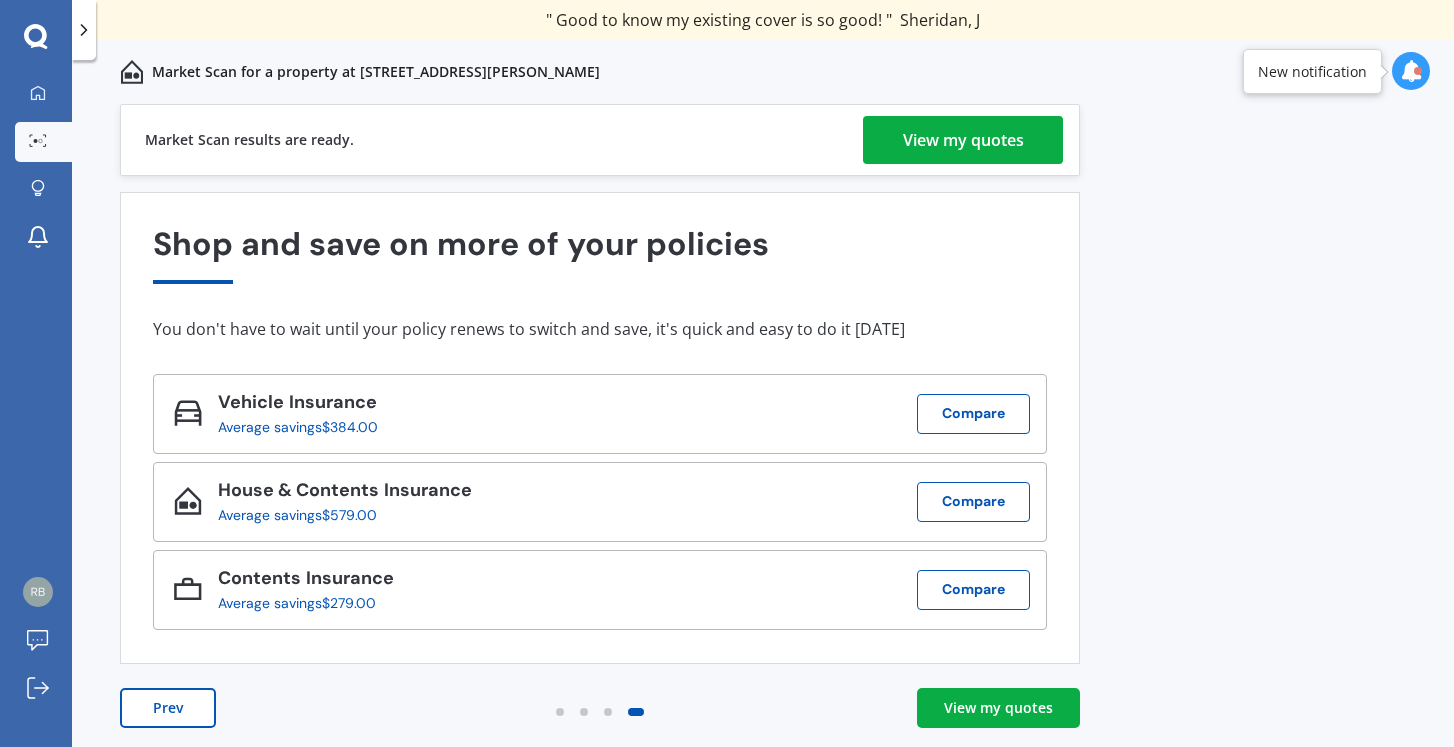 click on "Prev View my quotes" at bounding box center [600, 728] 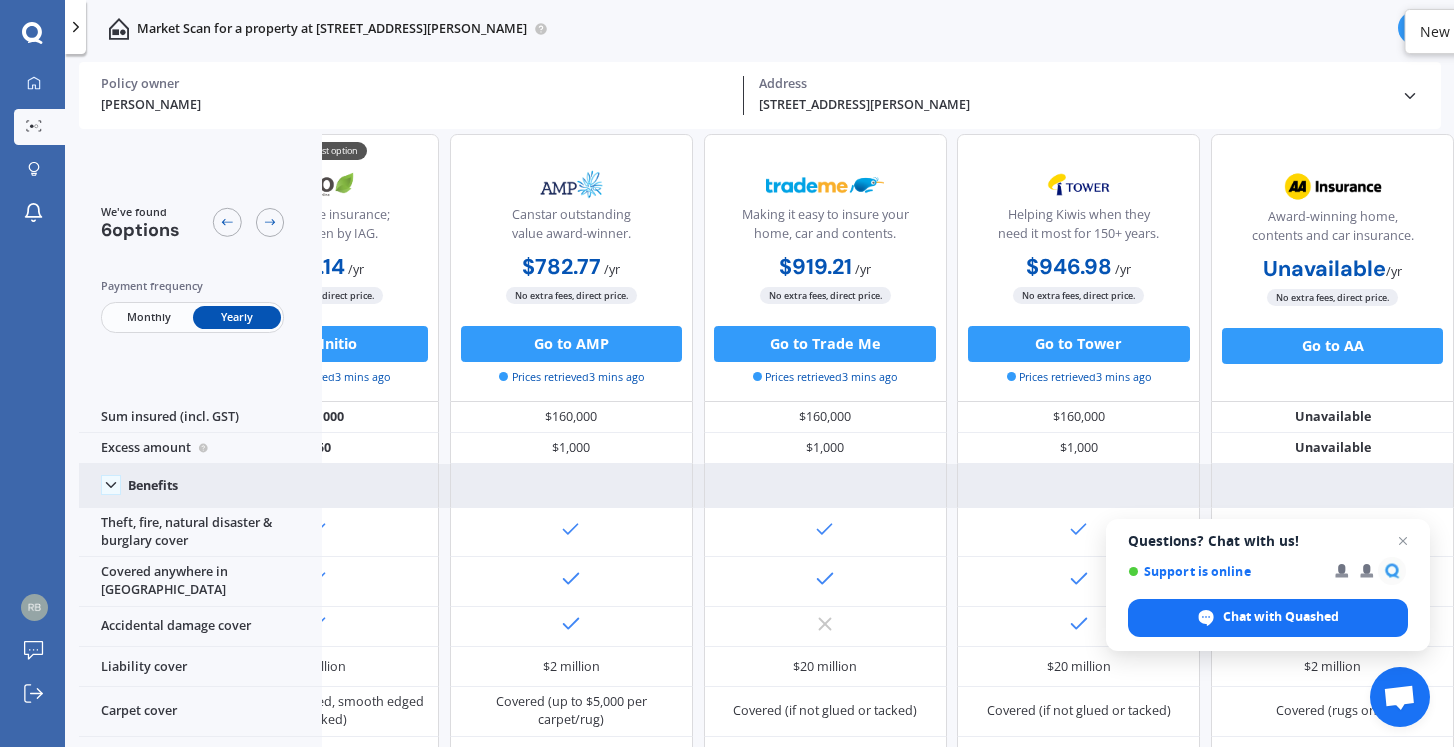 scroll, scrollTop: 17, scrollLeft: 432, axis: both 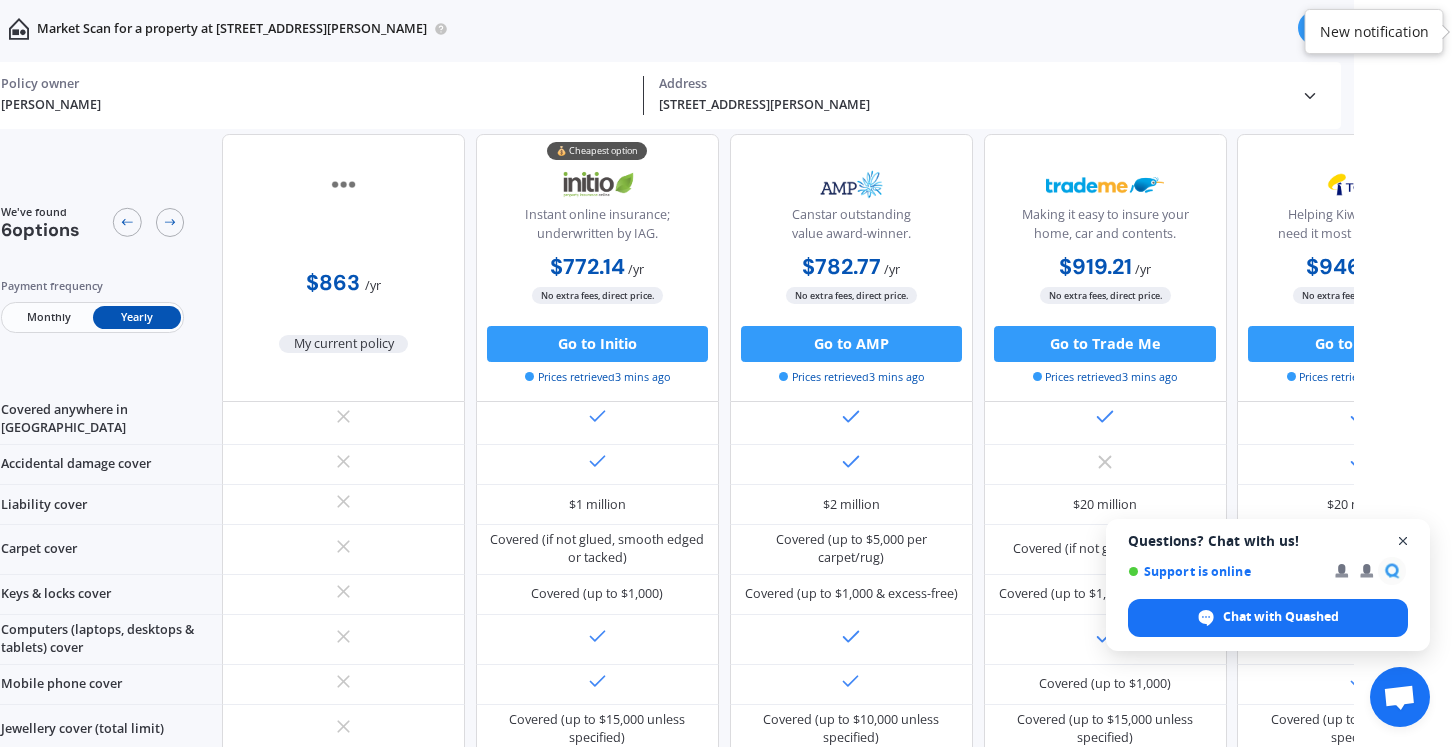 click at bounding box center [1403, 541] 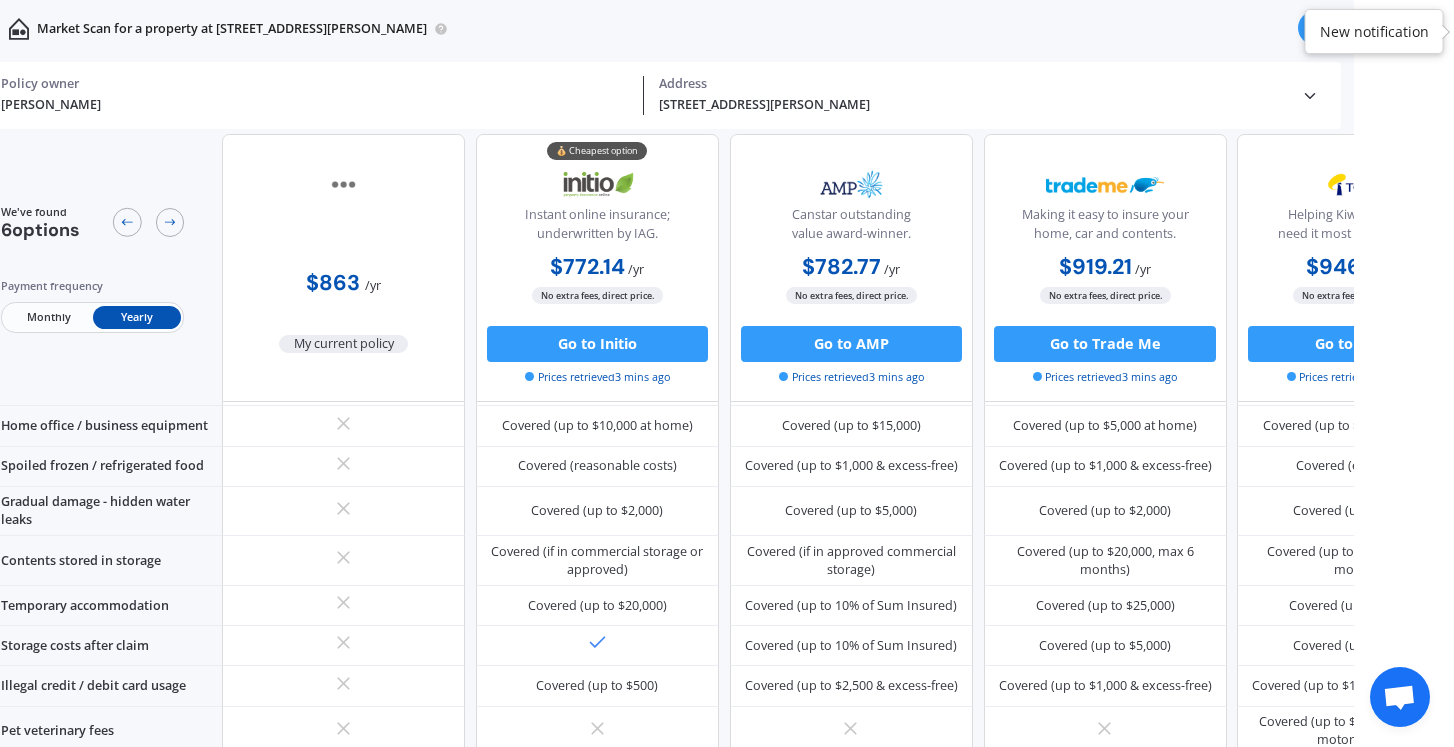 scroll, scrollTop: 1021, scrollLeft: 0, axis: vertical 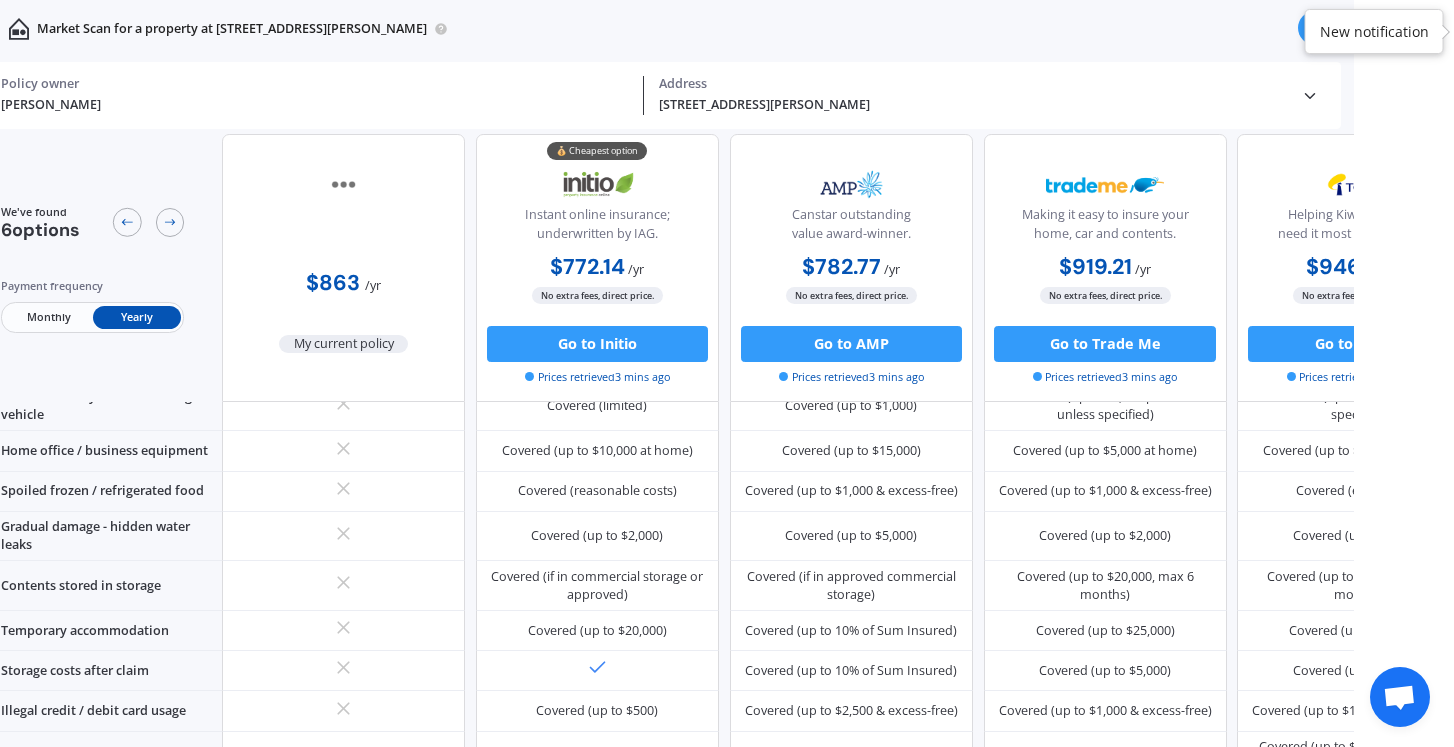 click on "New notification" at bounding box center (1374, 32) 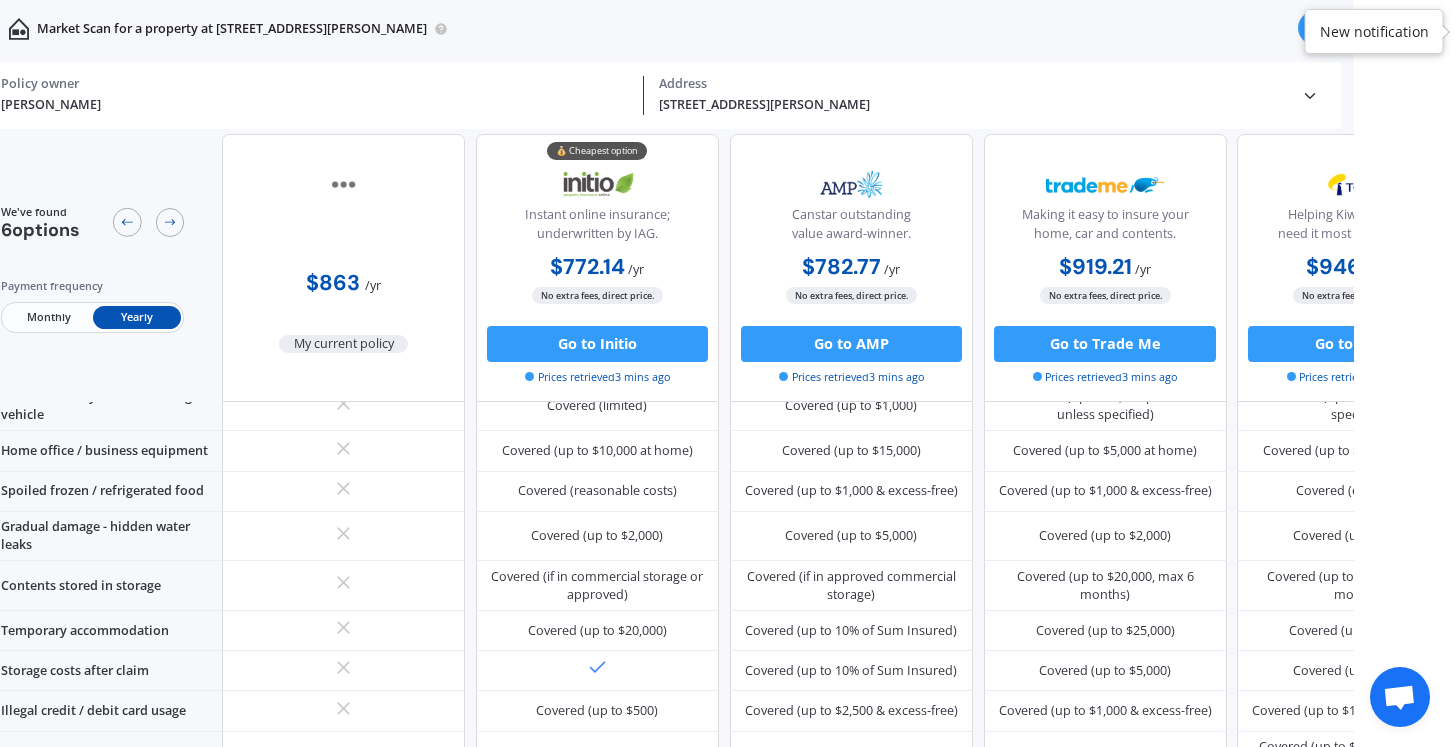 click at bounding box center (1315, 28) 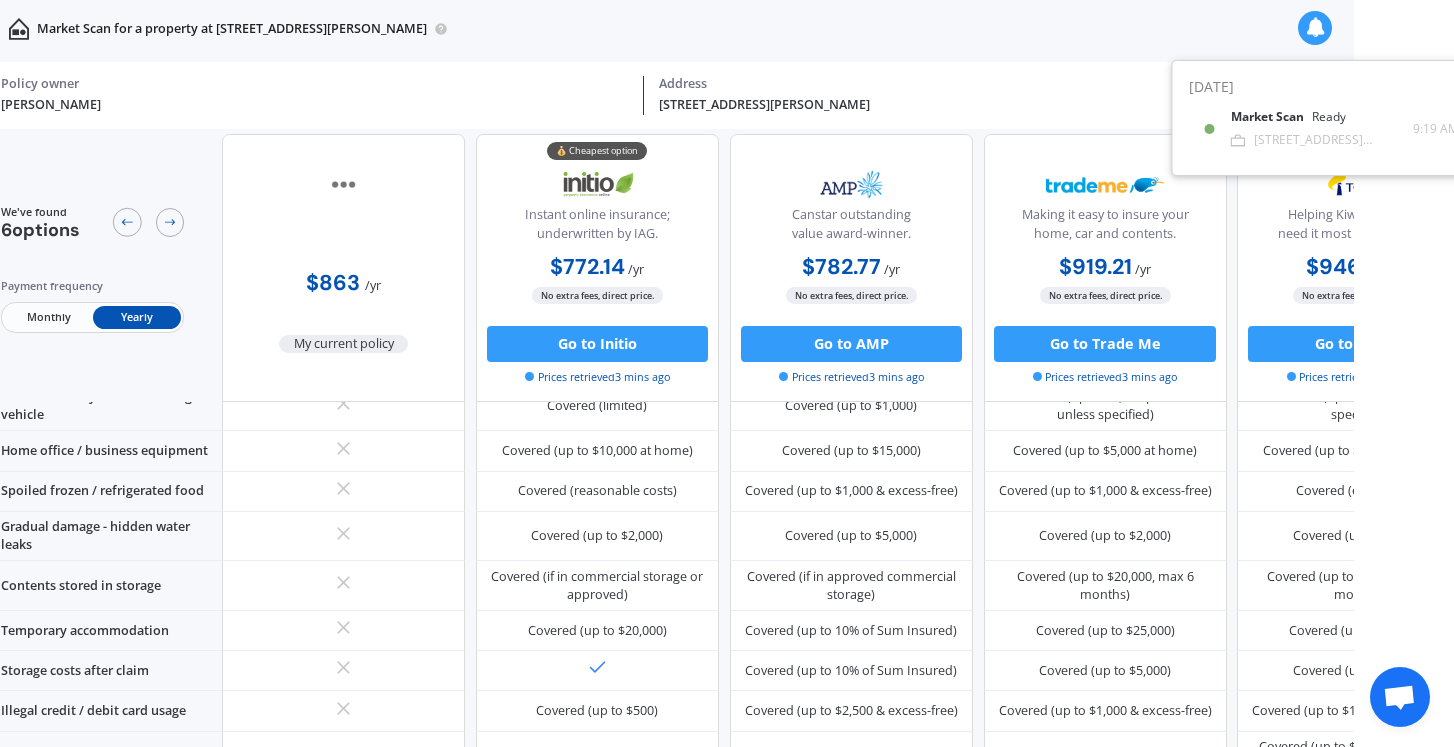 click on "Robert bourke Policy owner 48 Rutherford Road, Waihou 3393 Address" at bounding box center [660, 95] 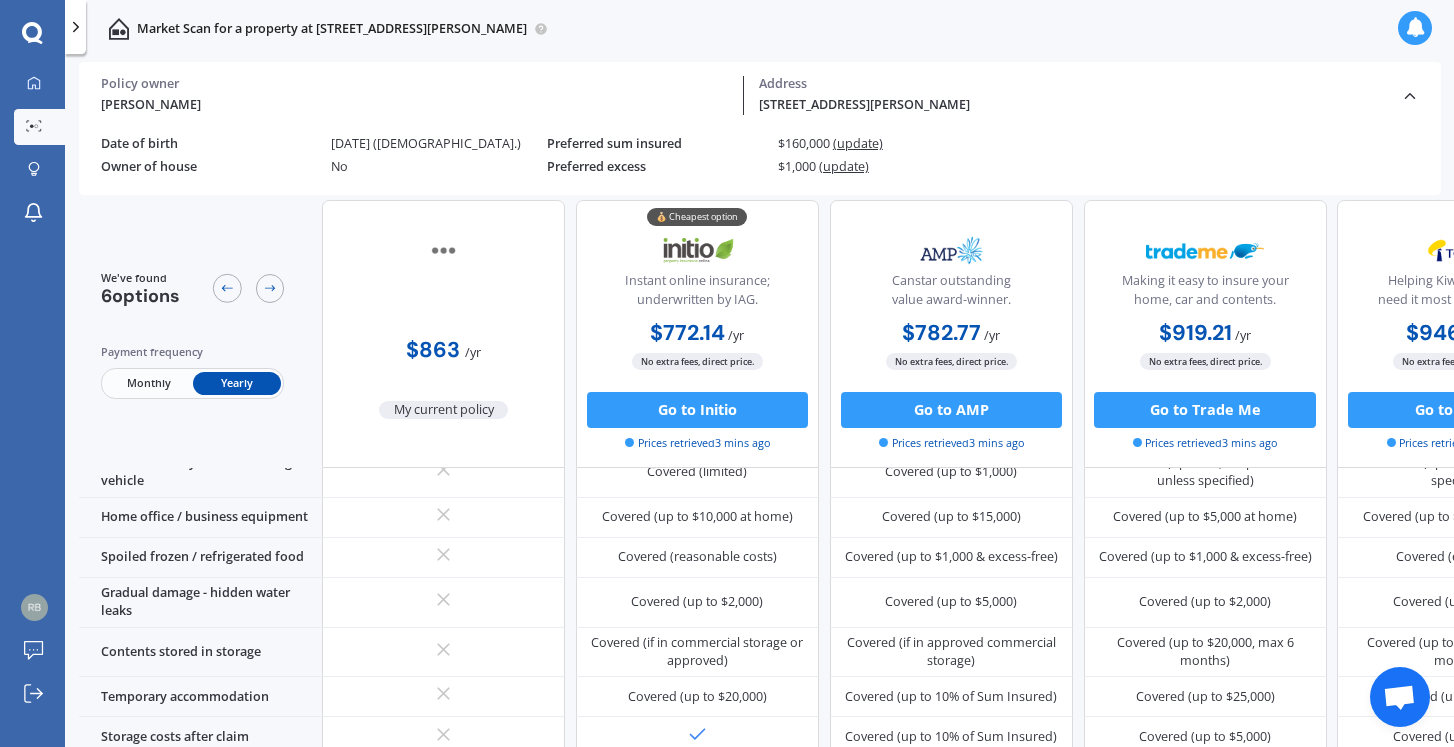 scroll, scrollTop: 0, scrollLeft: 0, axis: both 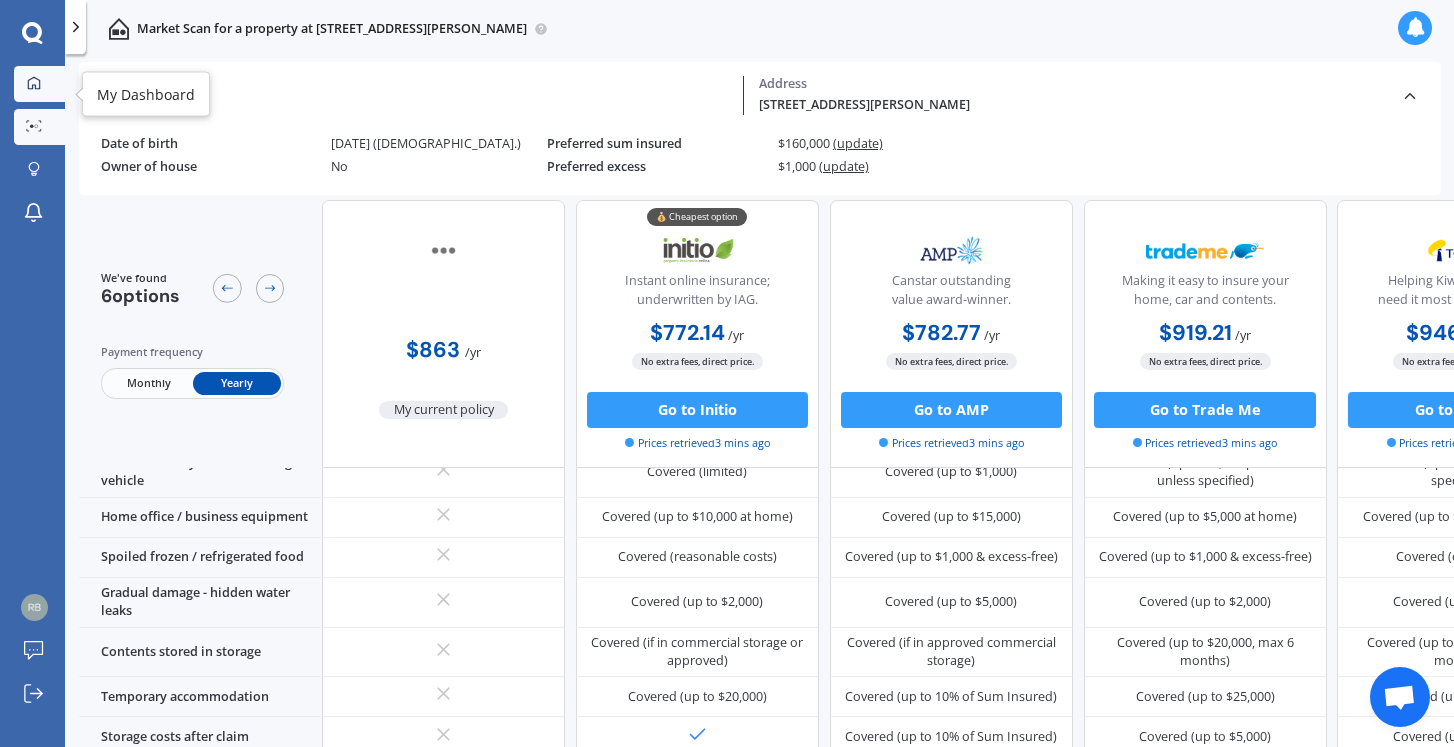 click 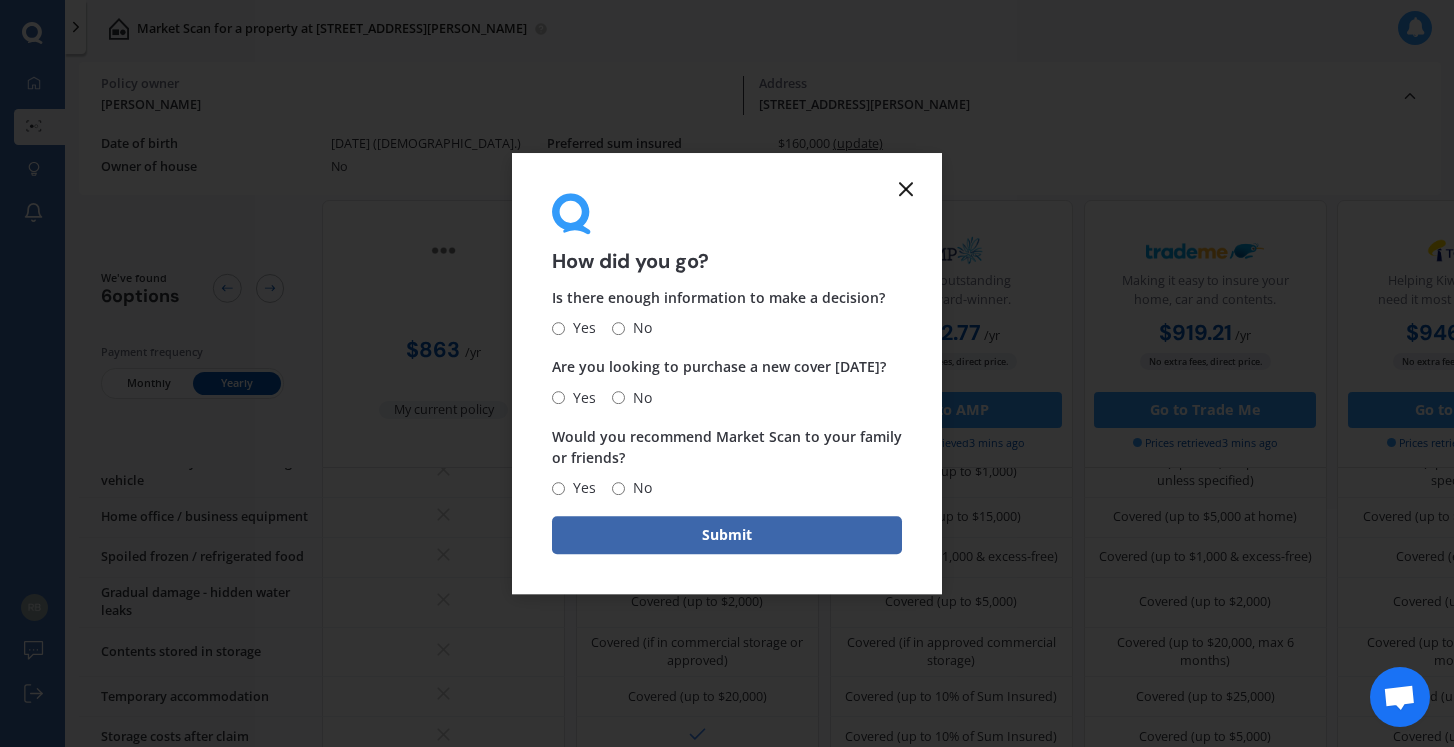 click on "Yes" at bounding box center (558, 328) 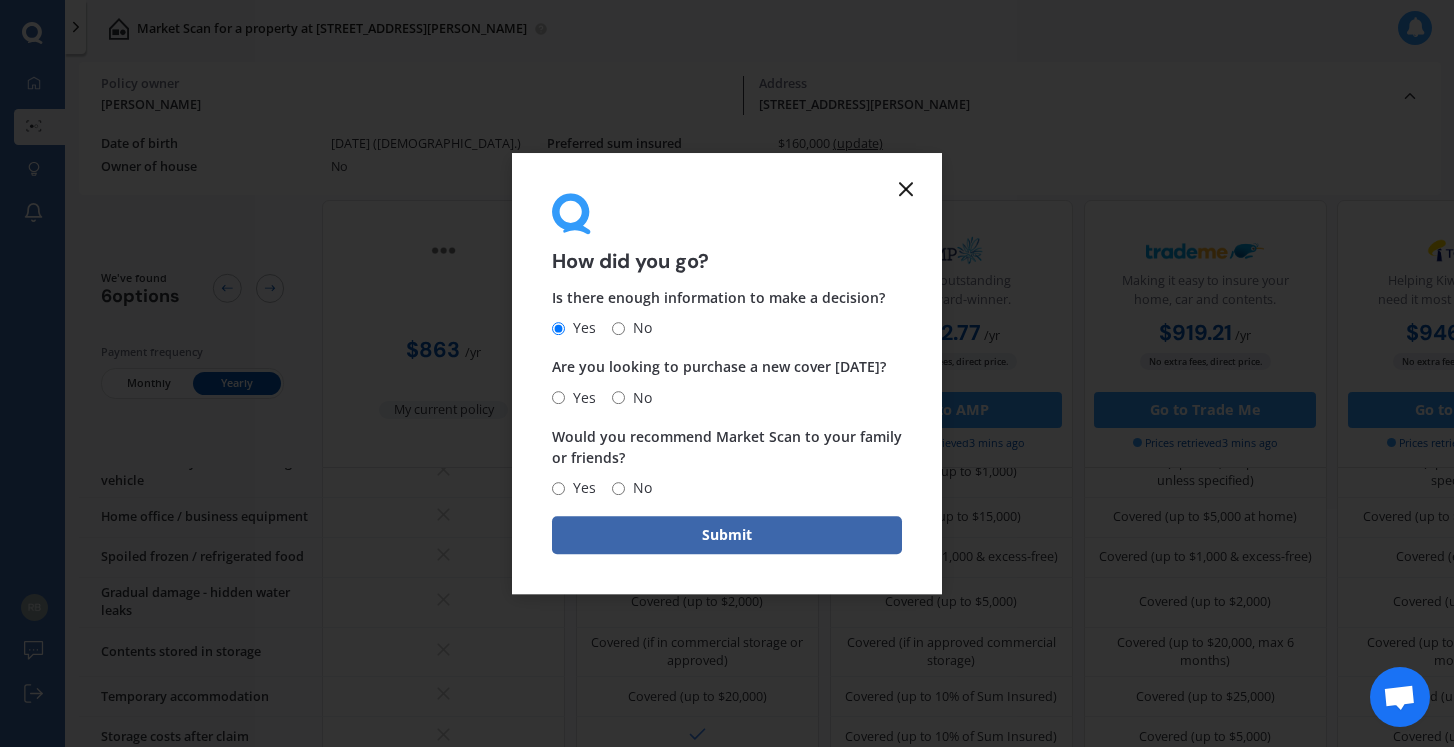 click on "No" at bounding box center (618, 397) 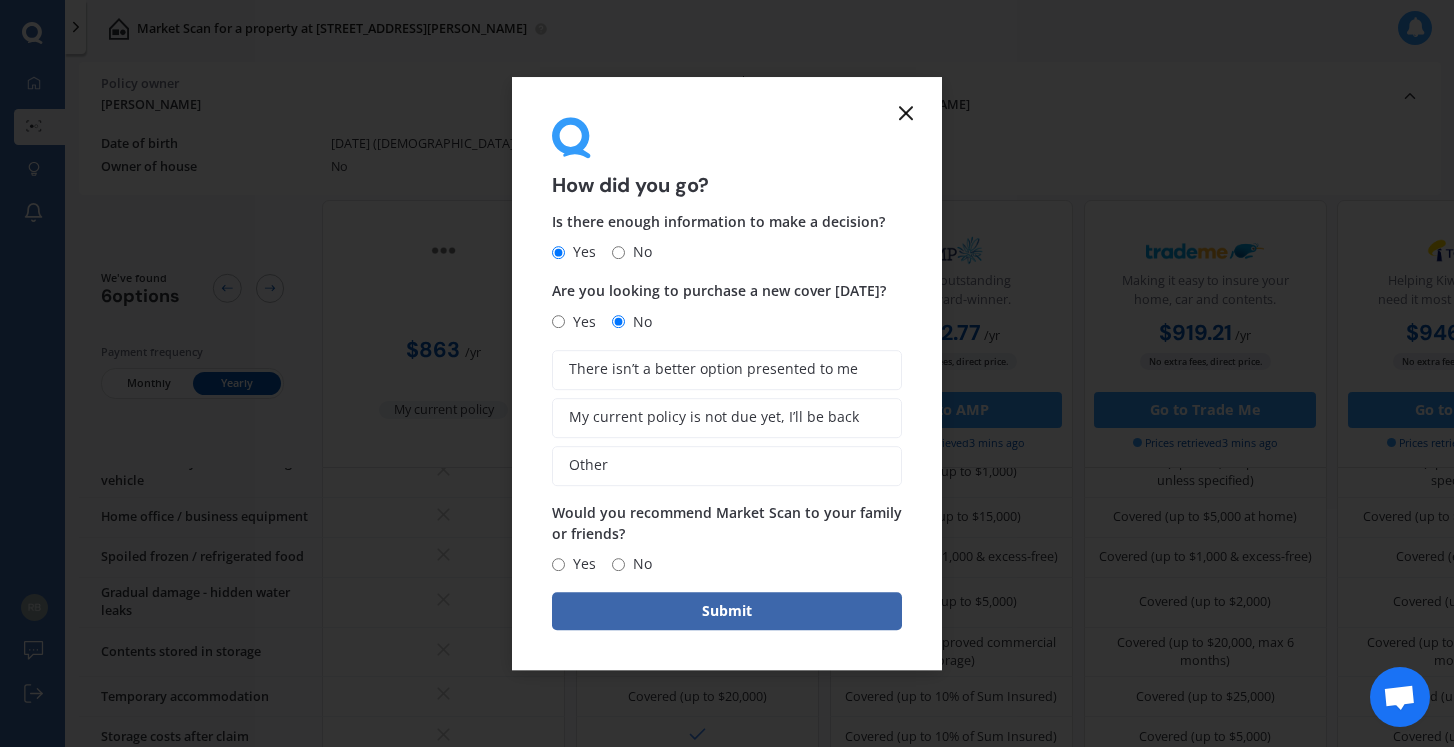 click on "Yes" at bounding box center (558, 564) 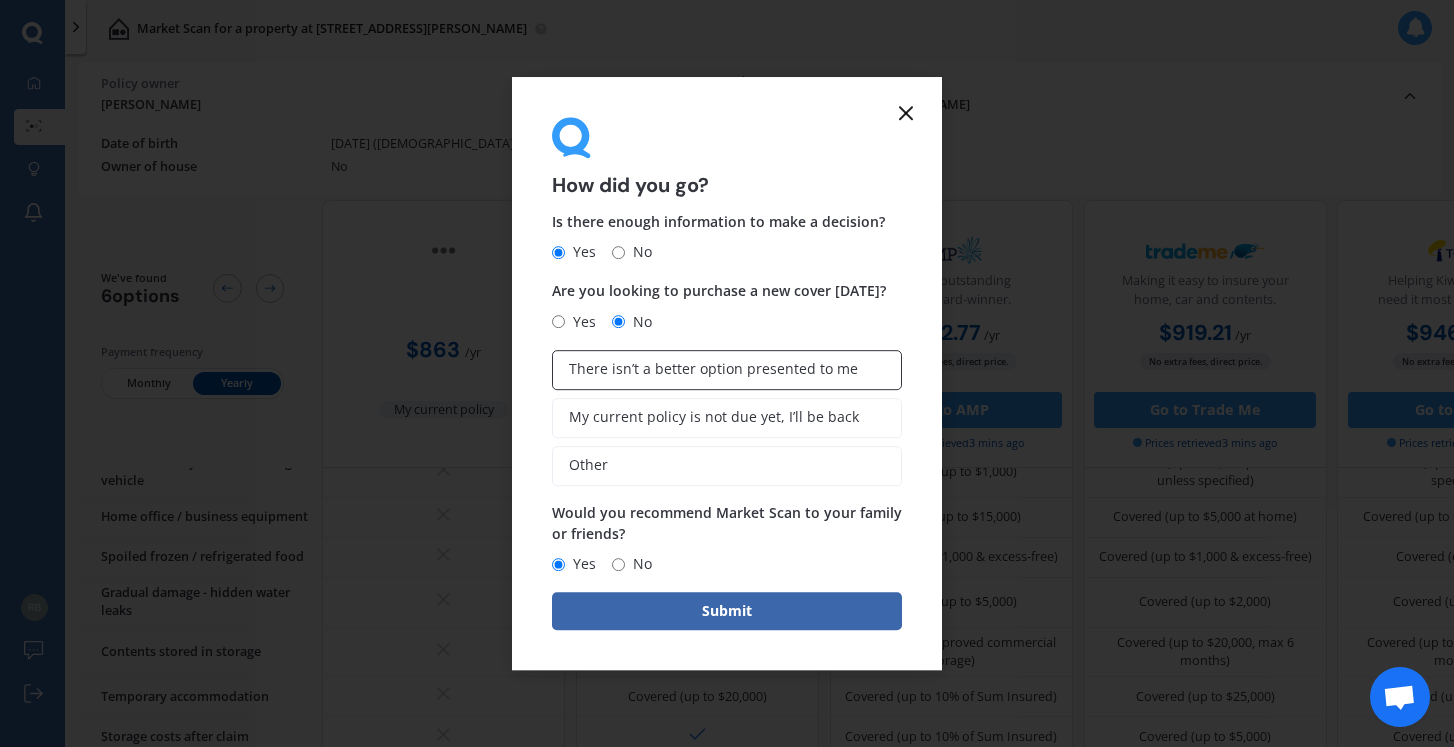 click on "There isn’t a better option presented to me" at bounding box center (713, 369) 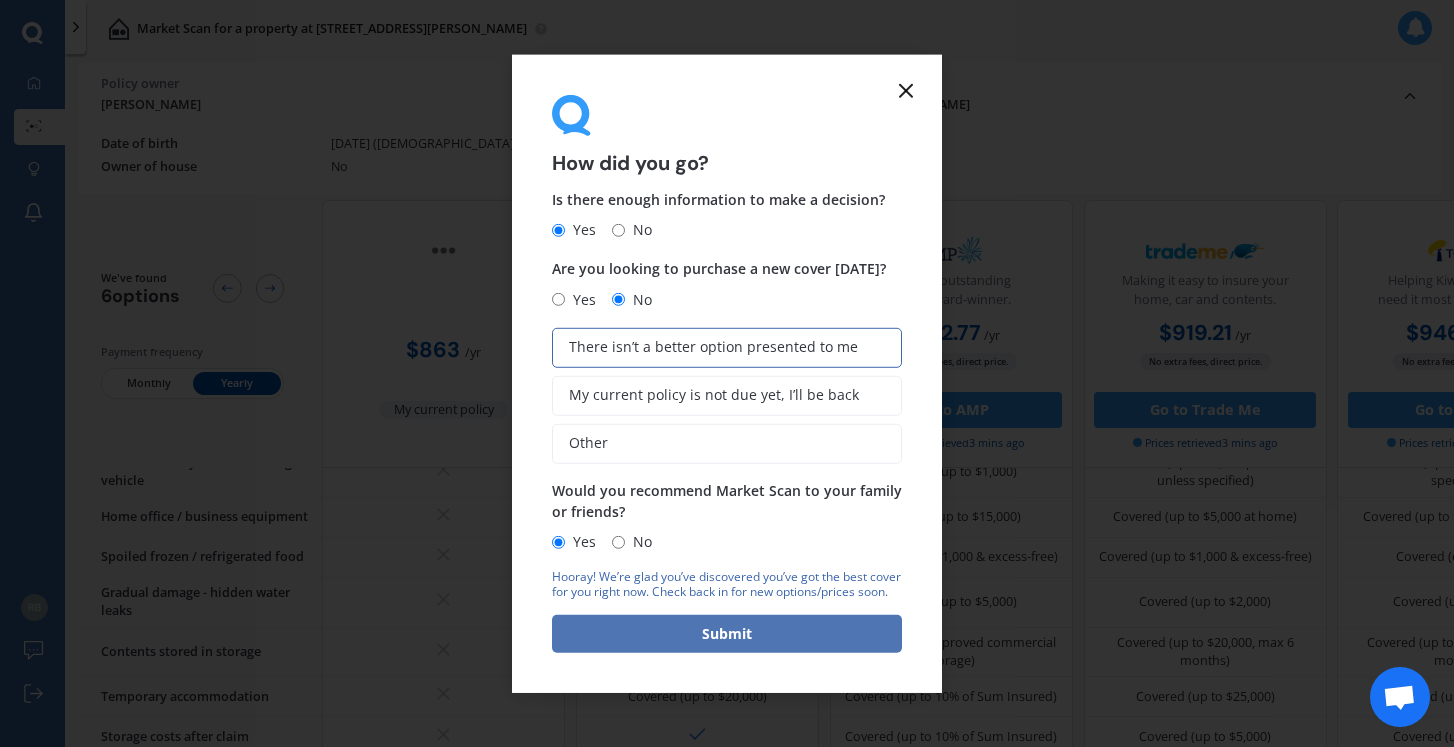 click on "Submit" at bounding box center (727, 634) 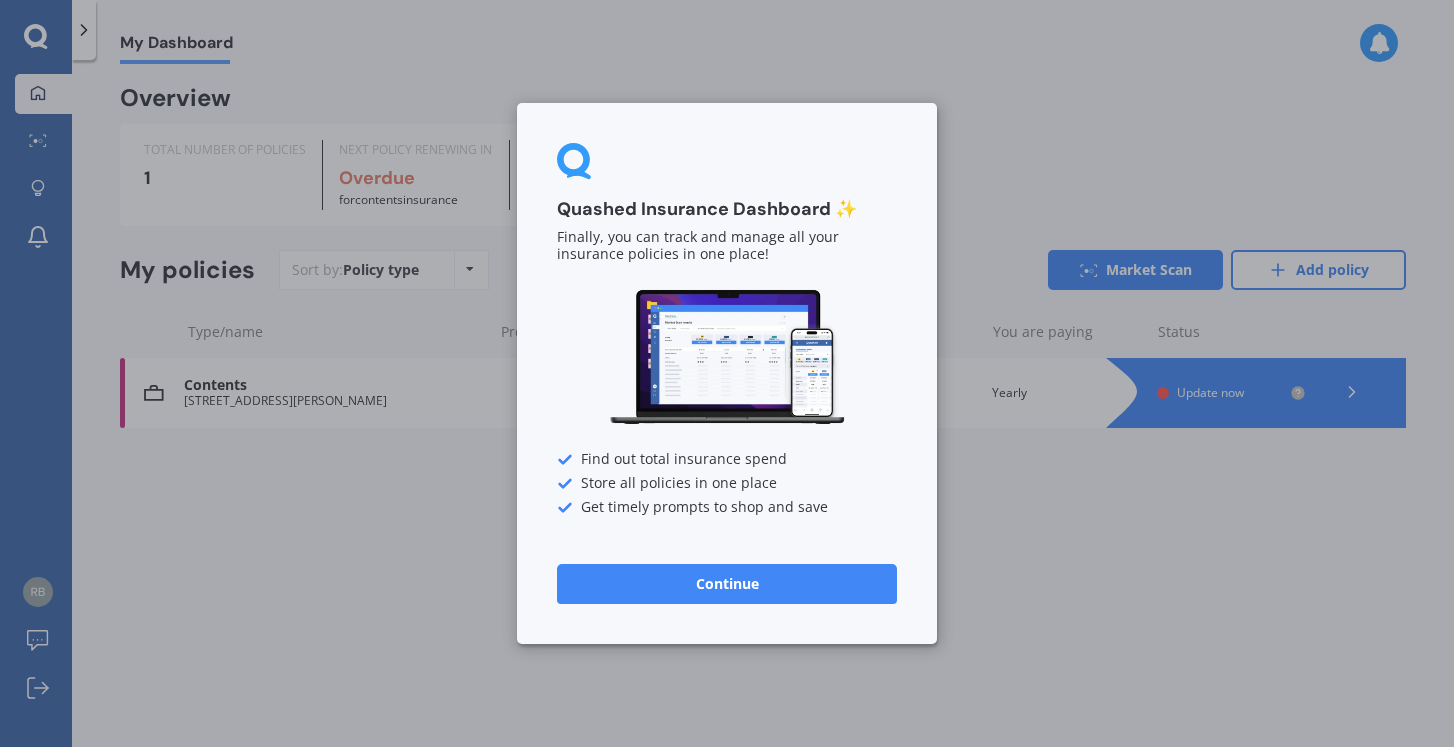 click on "Continue" at bounding box center (727, 584) 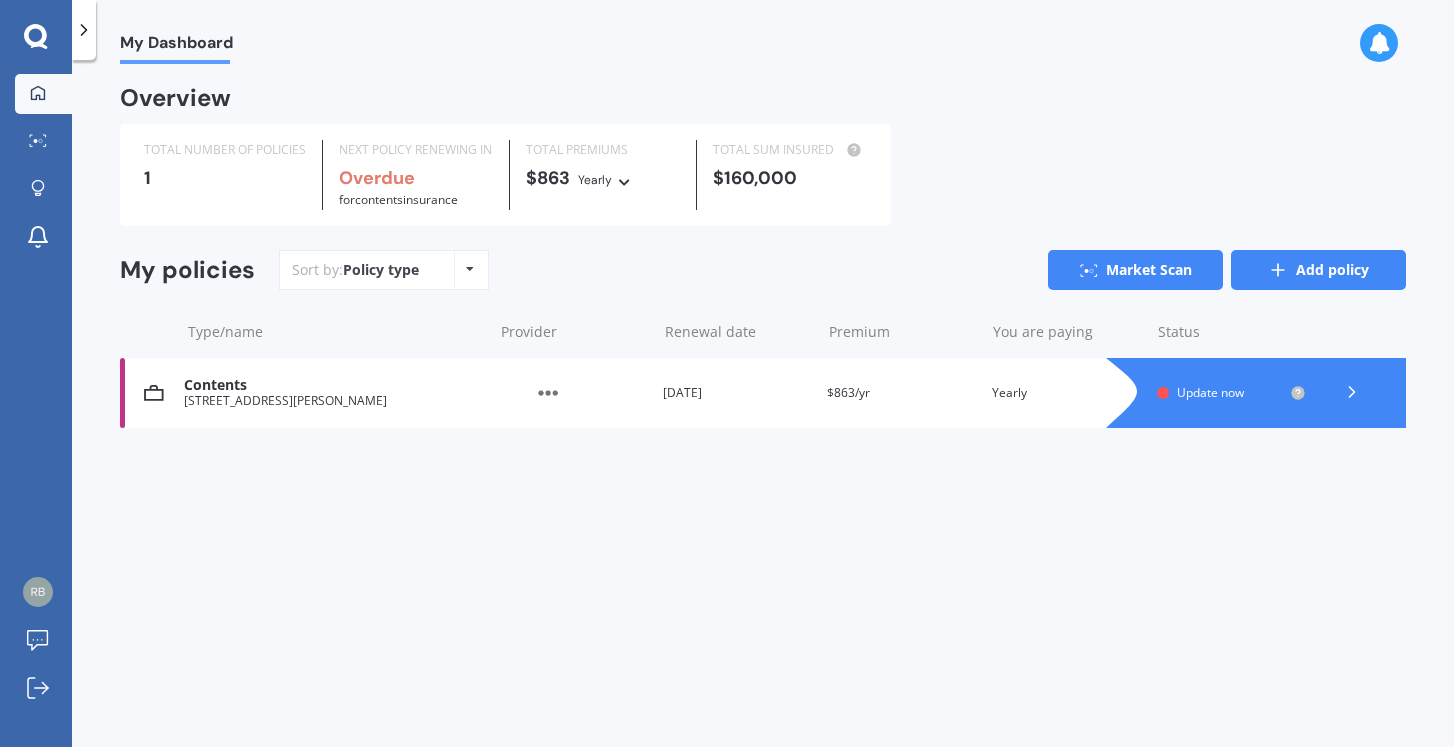 click on "Add policy" at bounding box center (1318, 270) 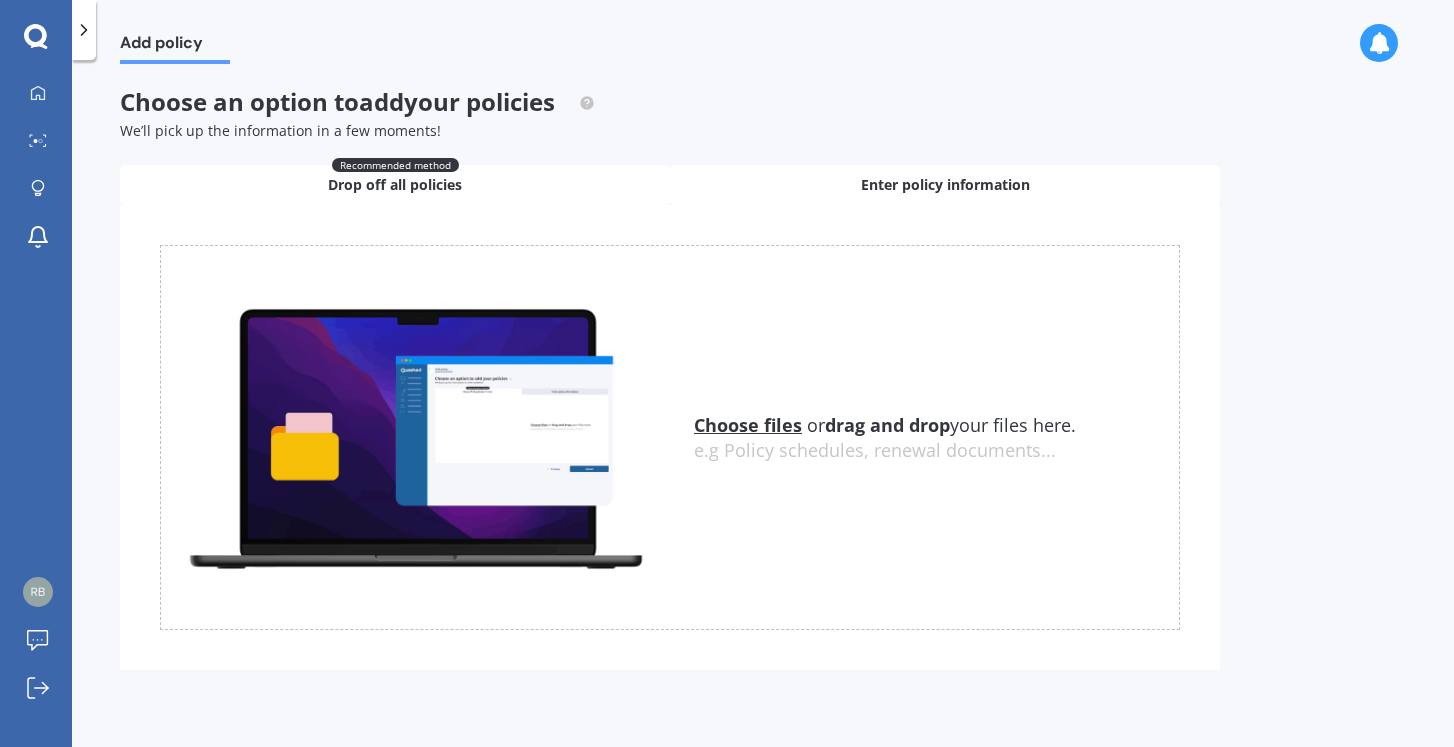 click on "Enter policy information" at bounding box center (945, 185) 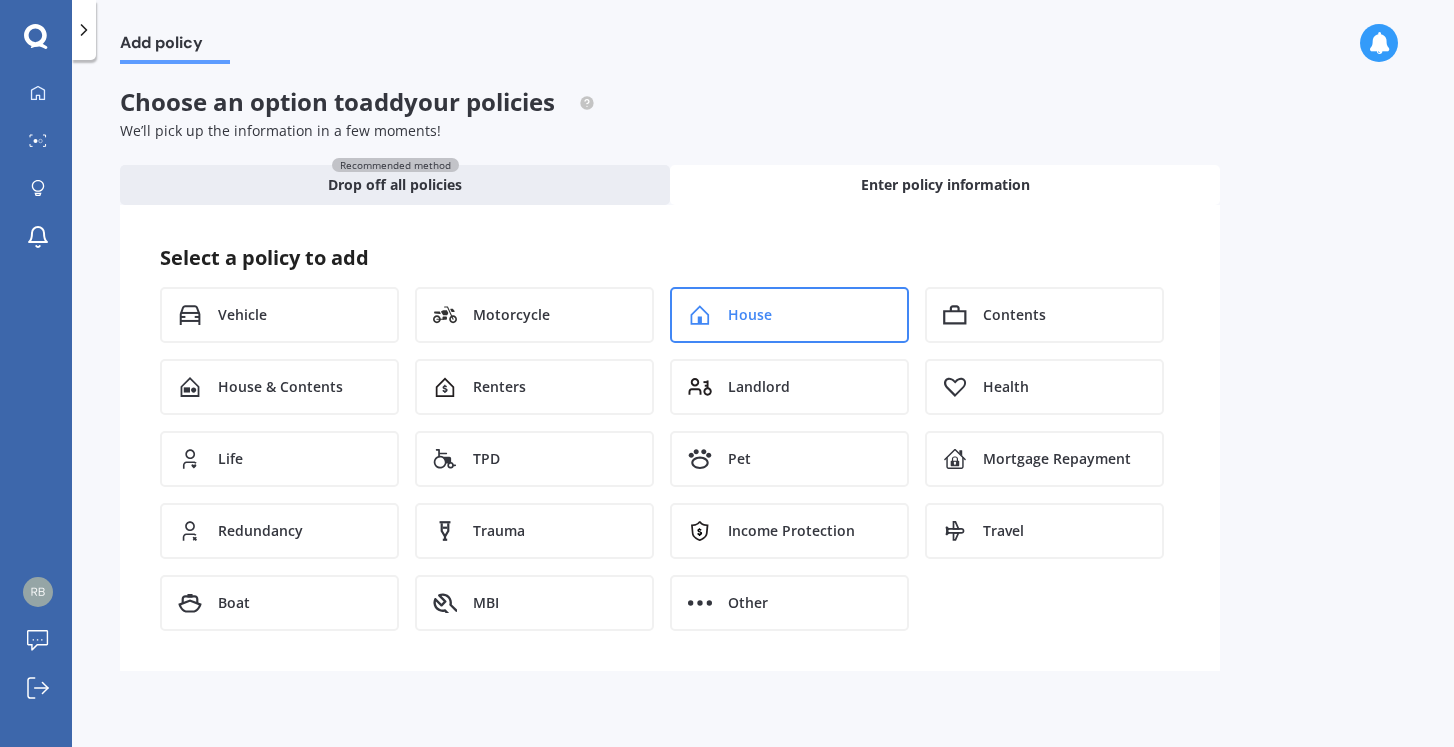 click on "House" at bounding box center (789, 315) 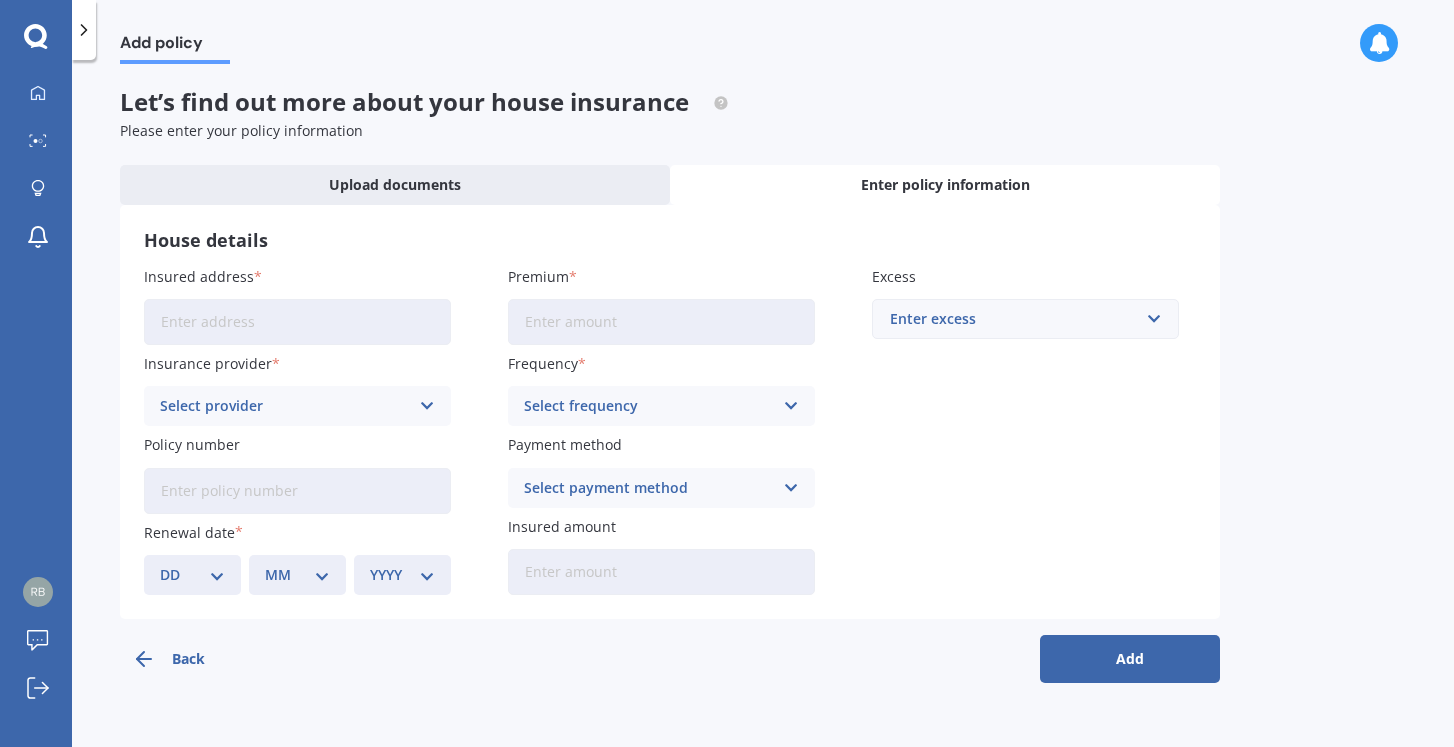 click on "Insured address" at bounding box center (297, 322) 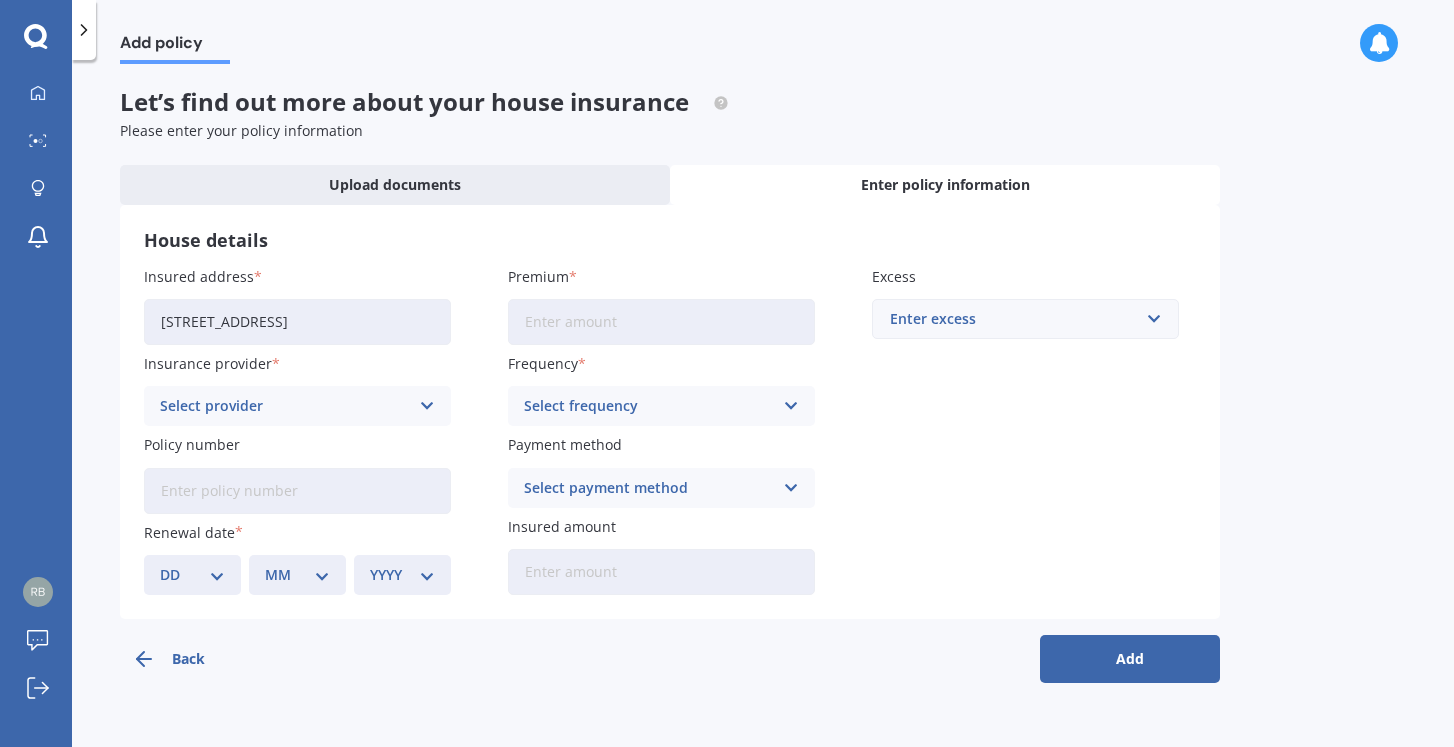 type on "25A Bank Street, Morrinsville 3300" 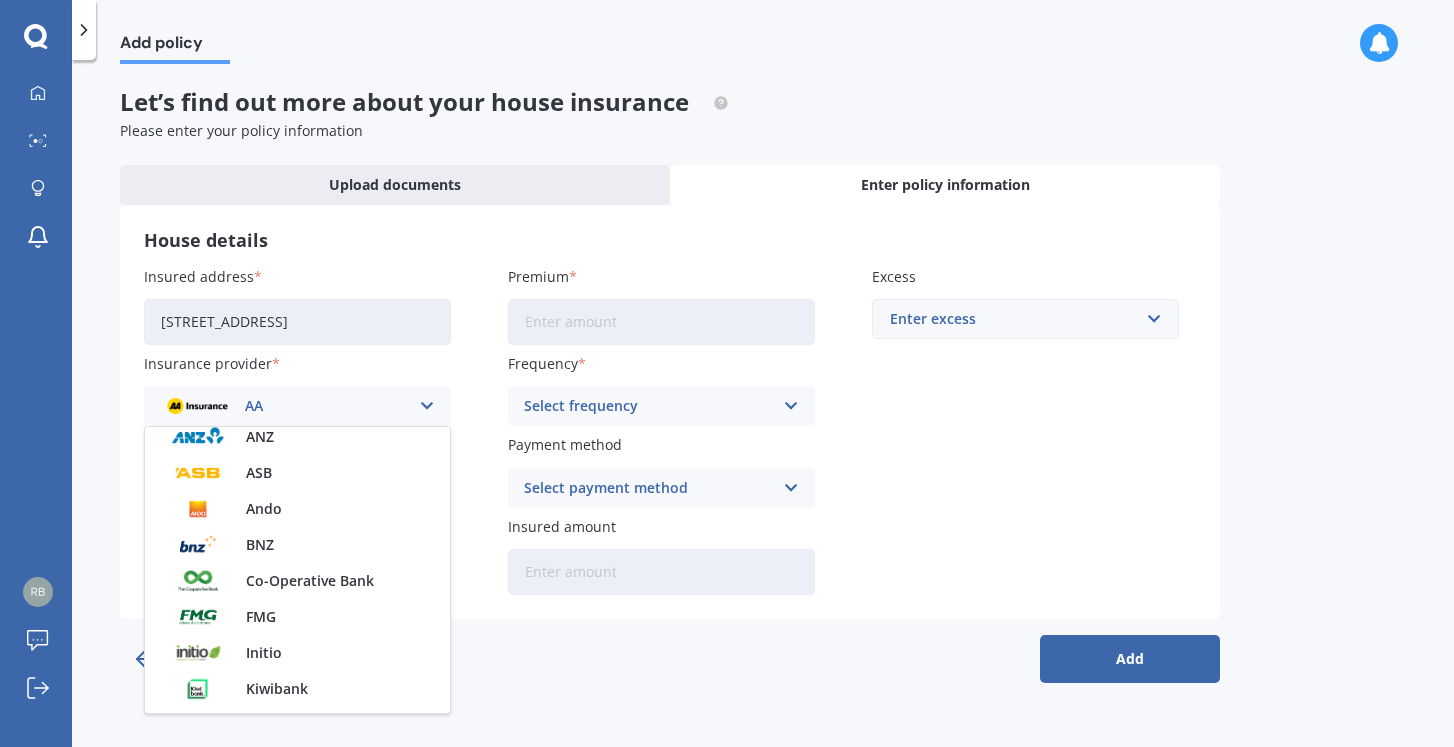 scroll, scrollTop: 156, scrollLeft: 0, axis: vertical 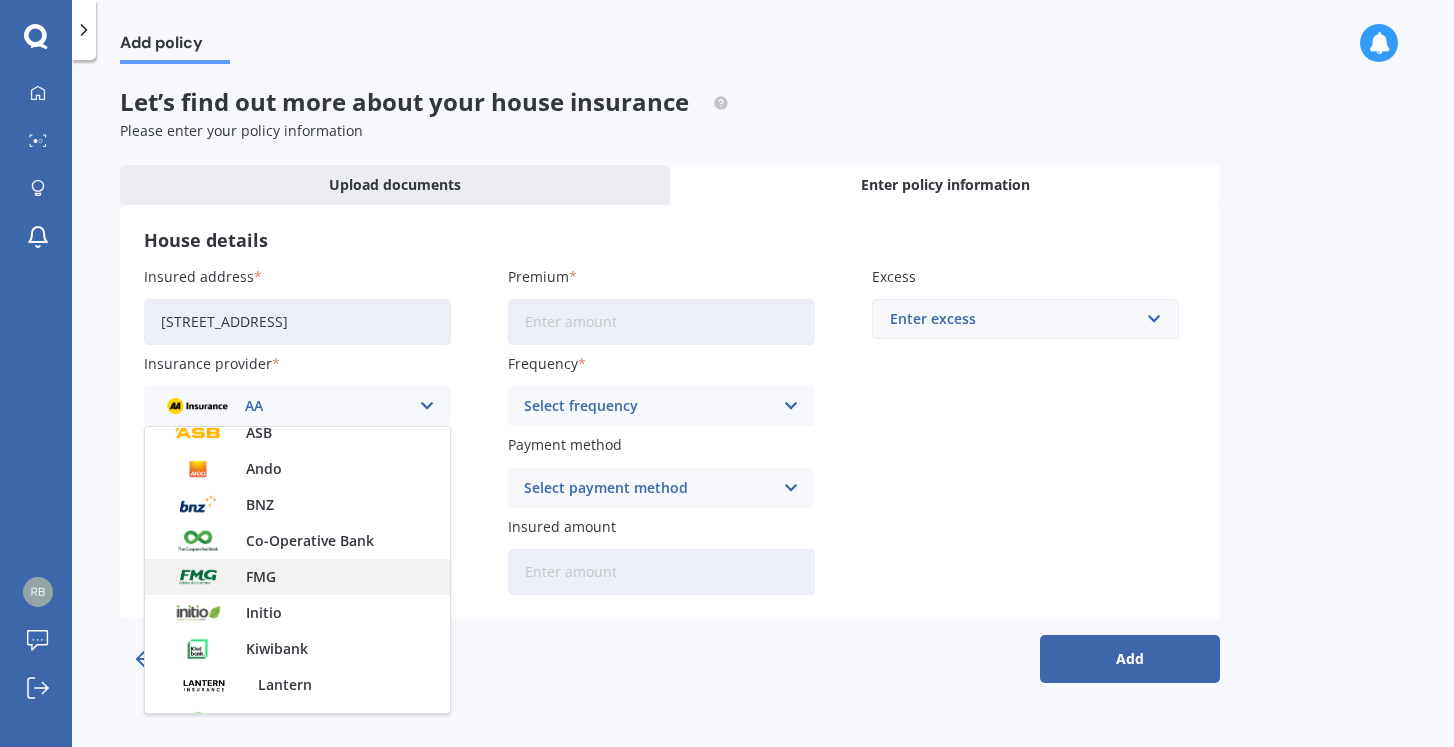 click on "FMG" at bounding box center (297, 577) 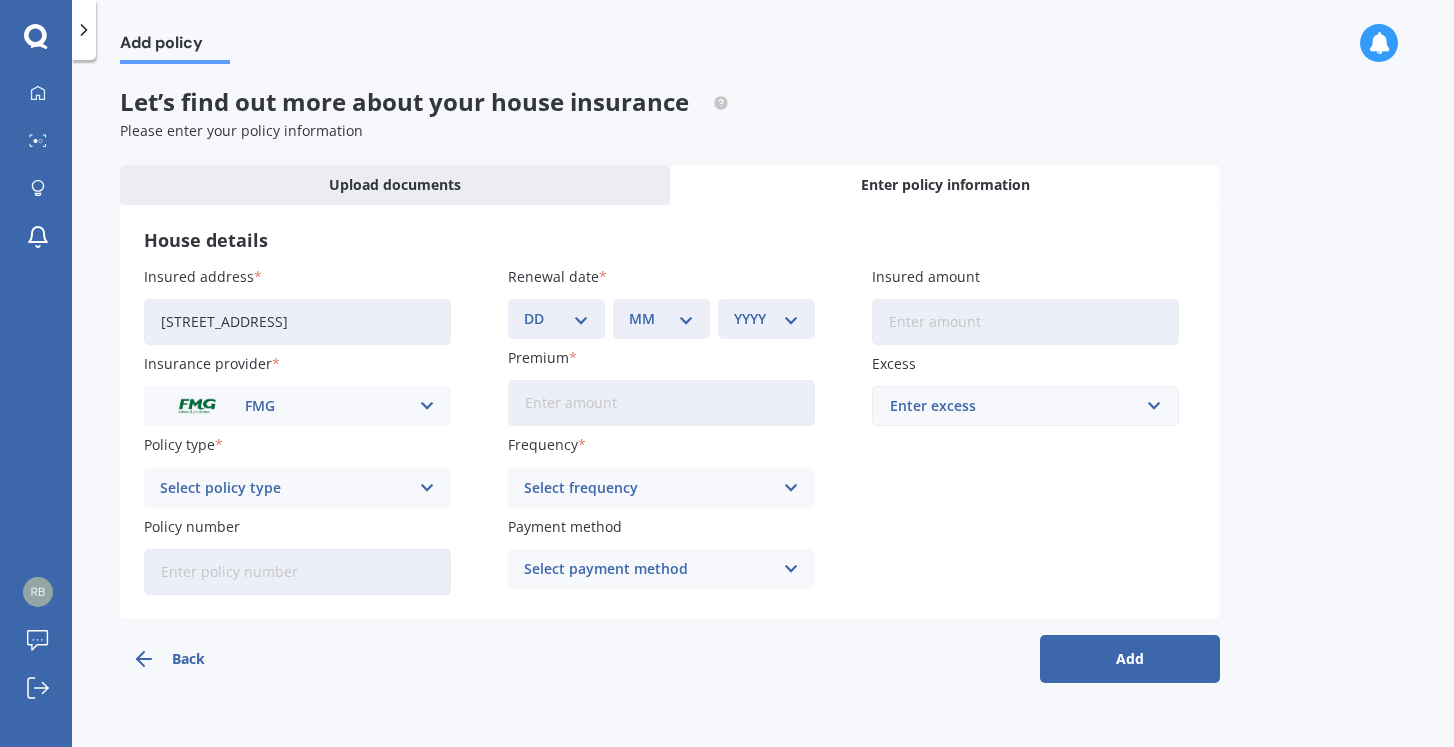 click on "Select policy type" at bounding box center (284, 488) 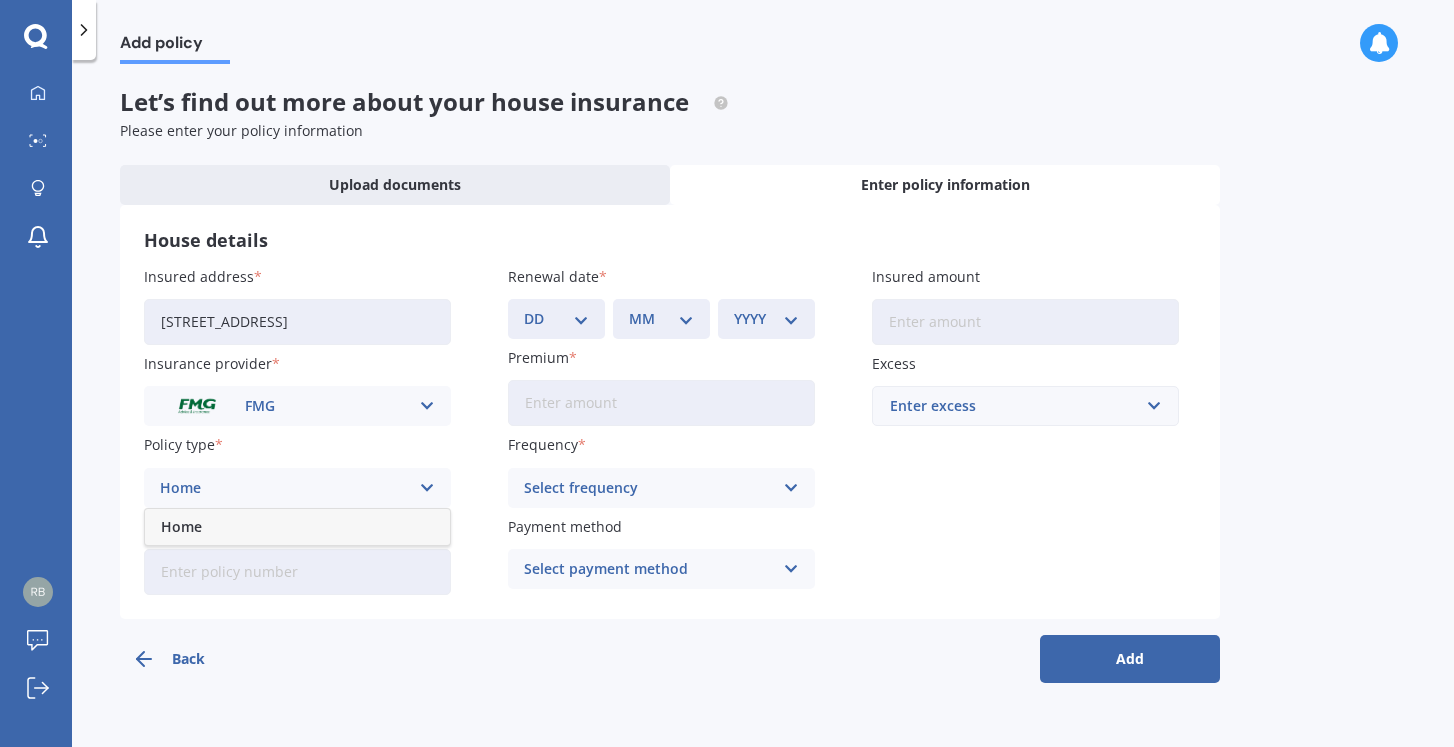 click on "Home" at bounding box center [297, 527] 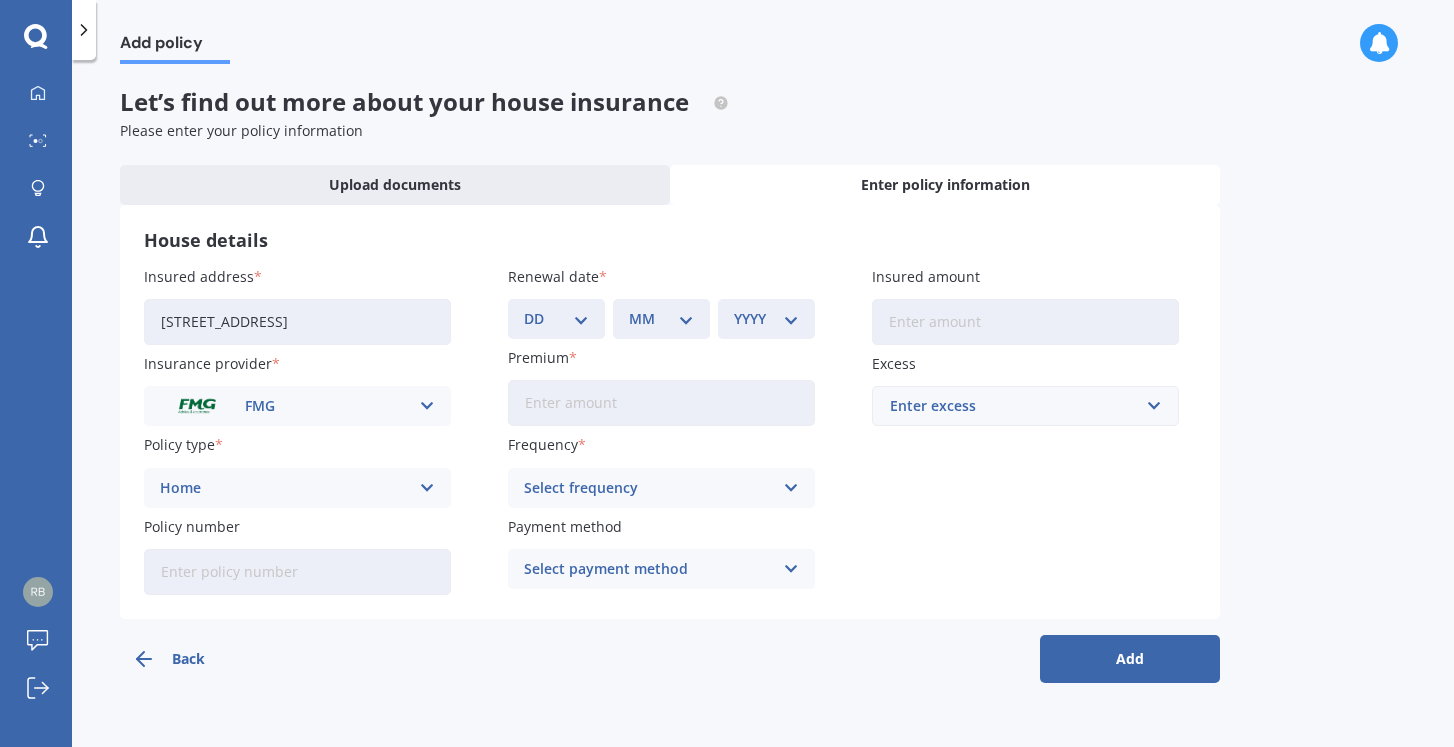 click on "DD 01 02 03 04 05 06 07 08 09 10 11 12 13 14 15 16 17 18 19 20 21 22 23 24 25 26 27 28 29 30 31" at bounding box center (556, 319) 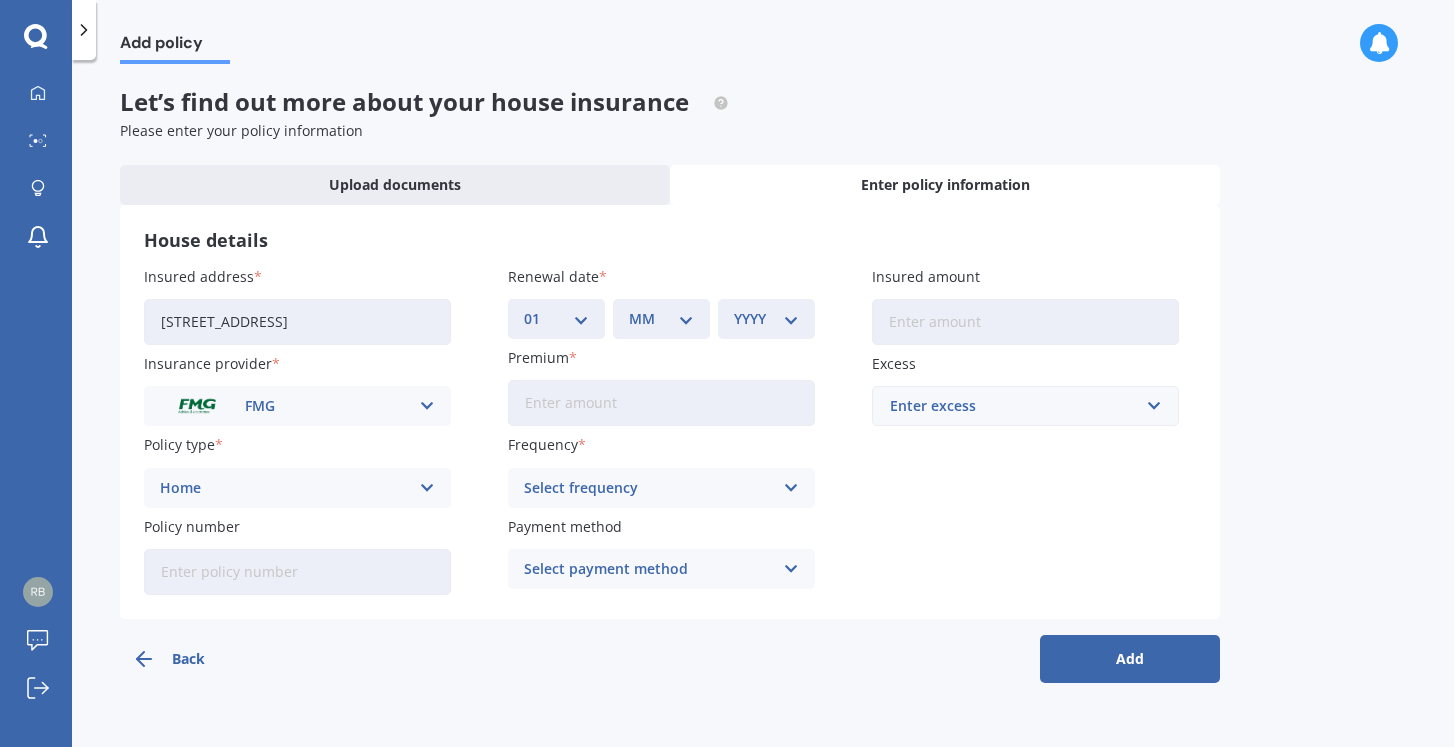 select on "07" 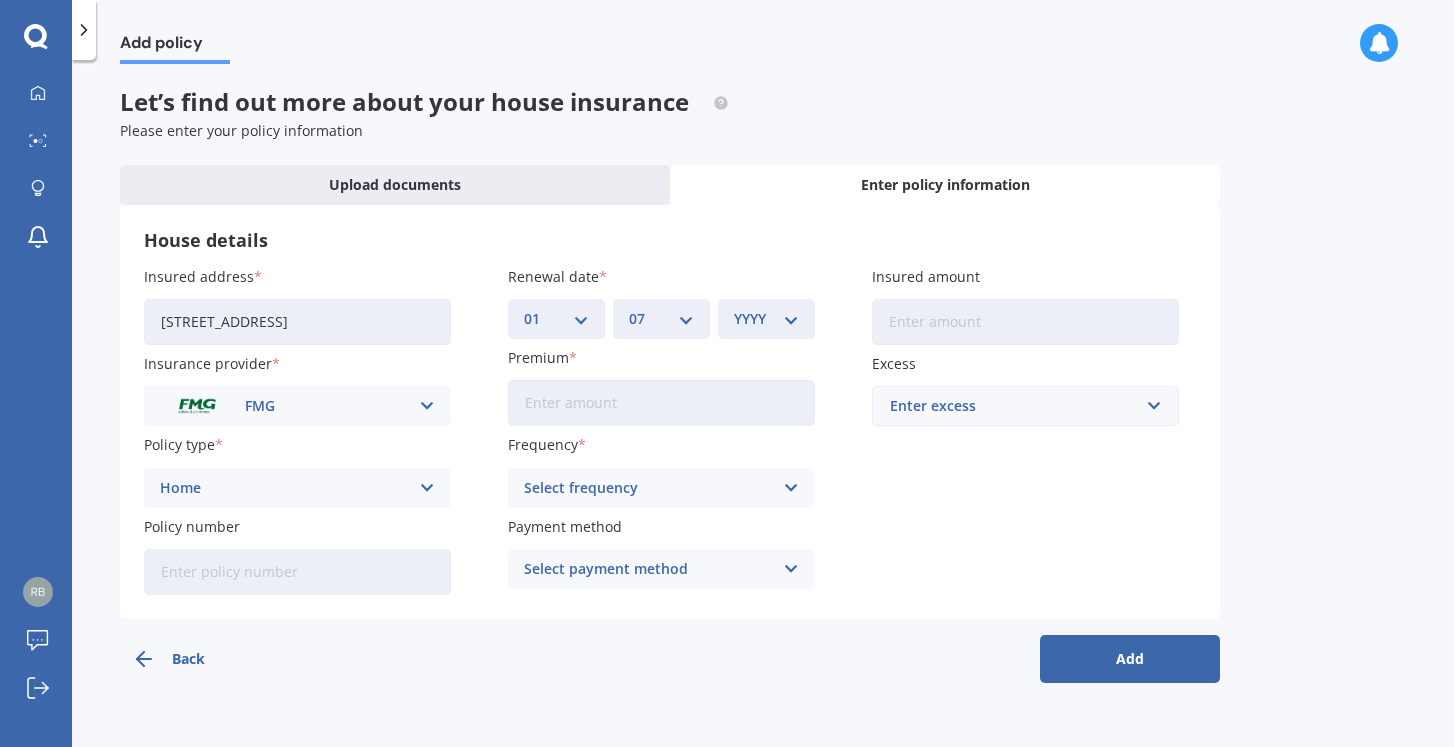 select on "2025" 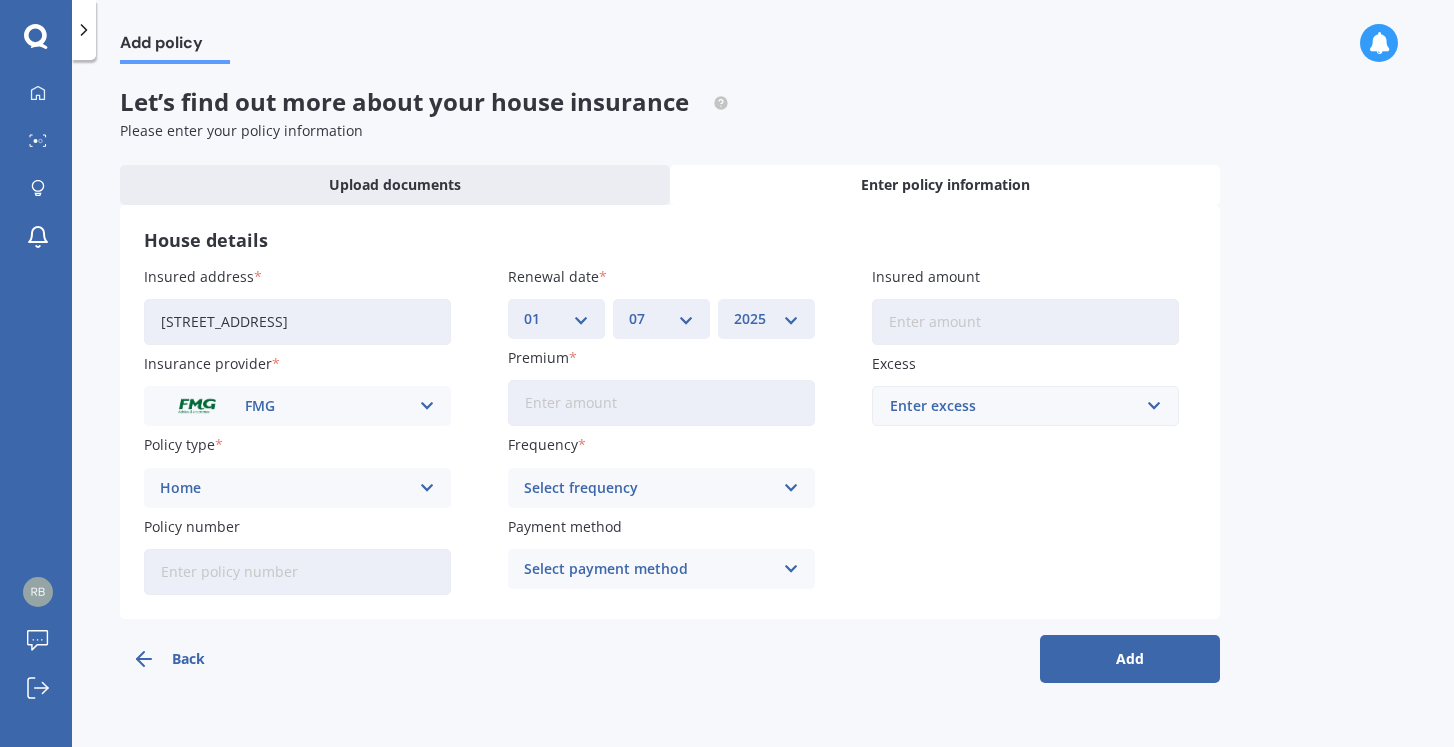 click on "Premium" at bounding box center (661, 403) 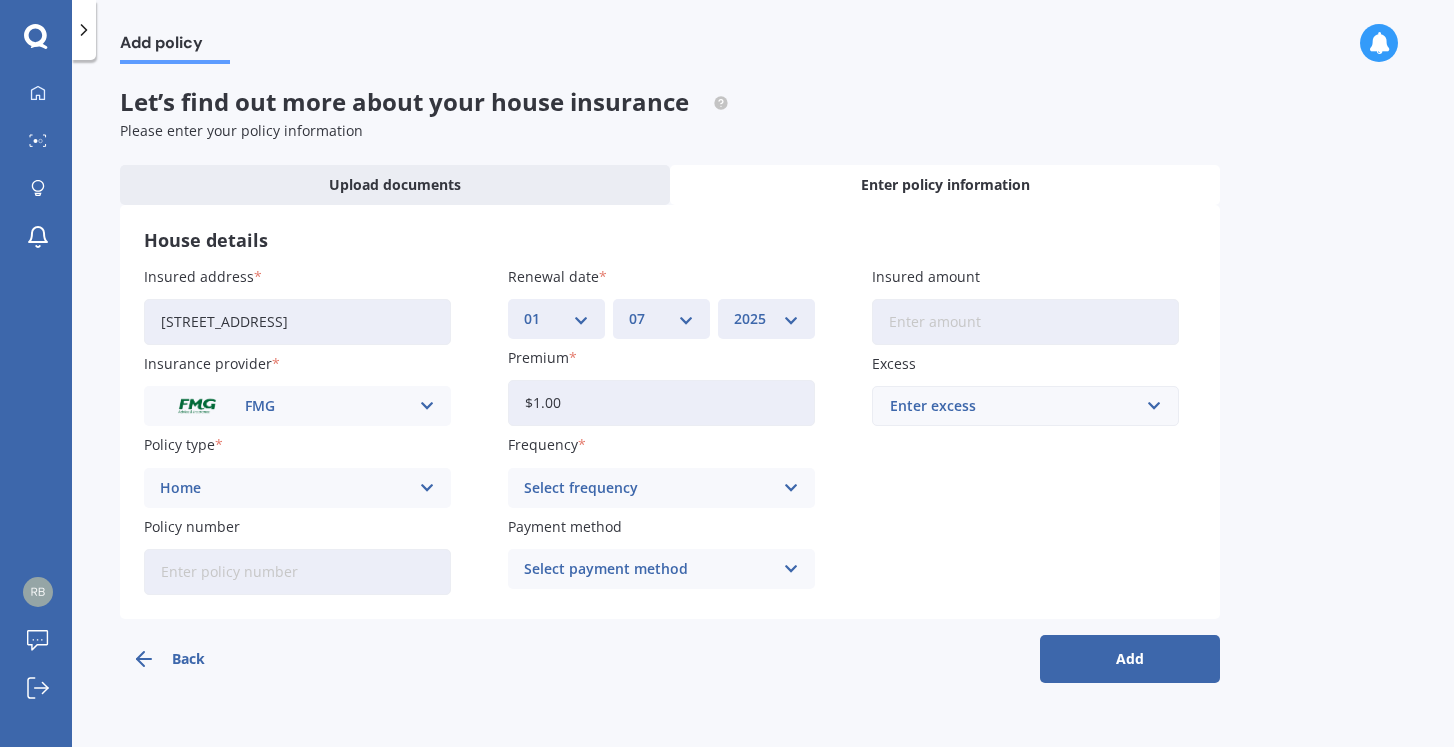 click on "Select frequency" at bounding box center [648, 488] 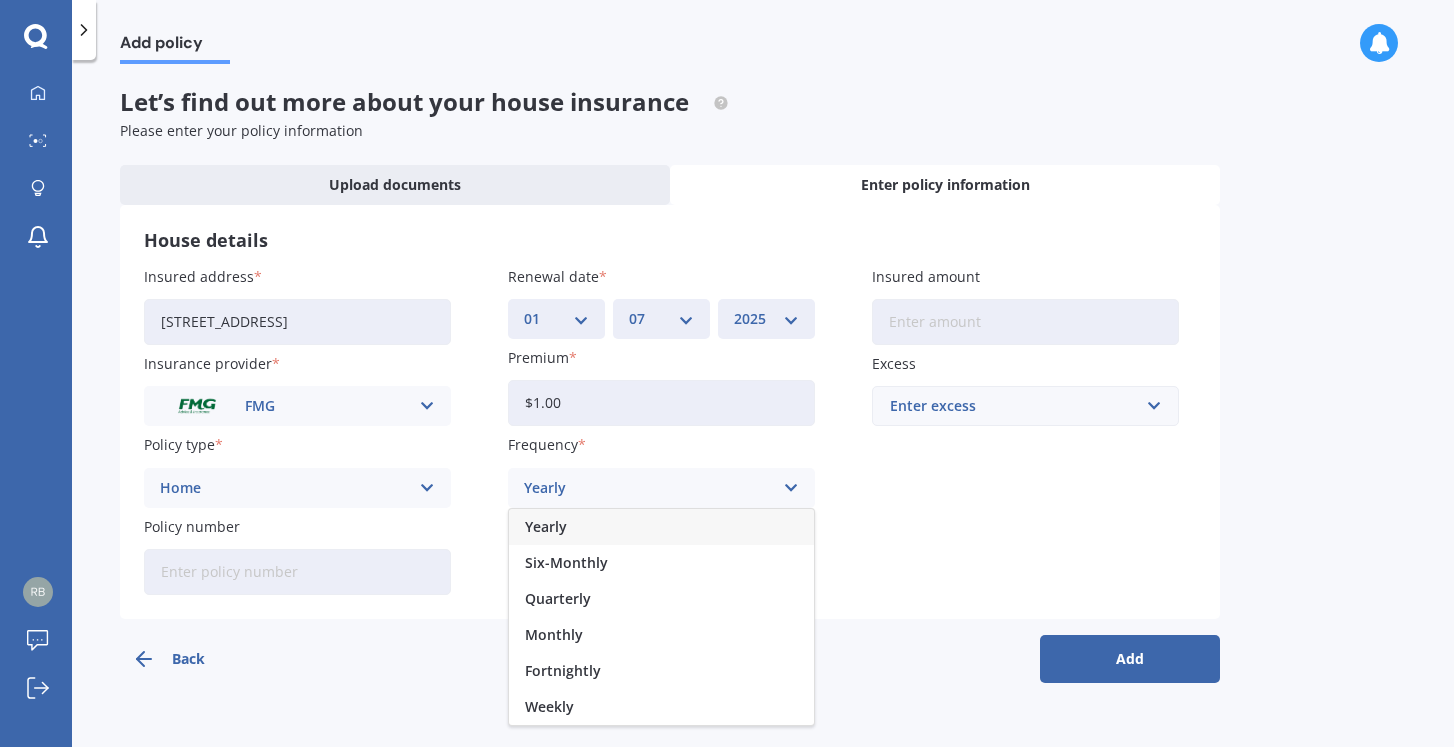 click on "Yearly" at bounding box center [661, 527] 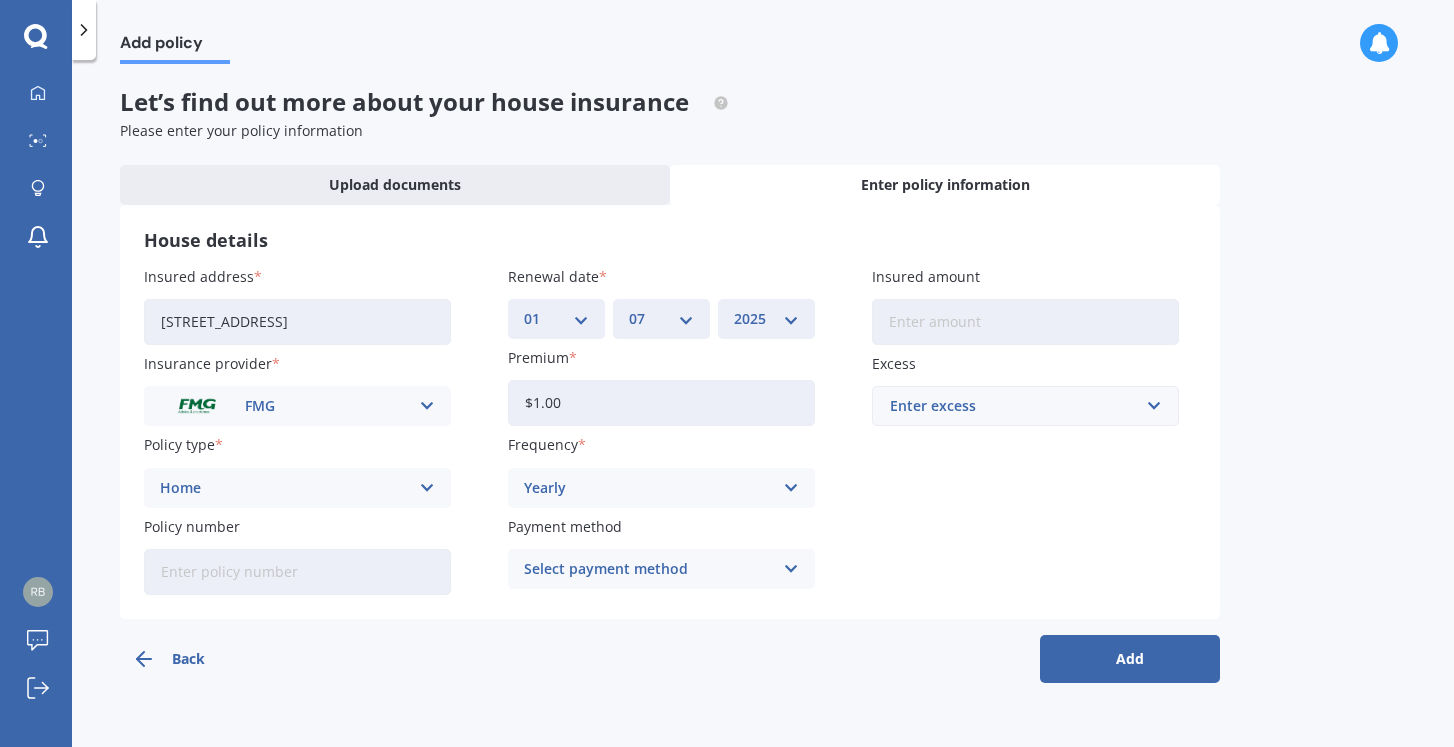 click on "Select payment method" at bounding box center [648, 569] 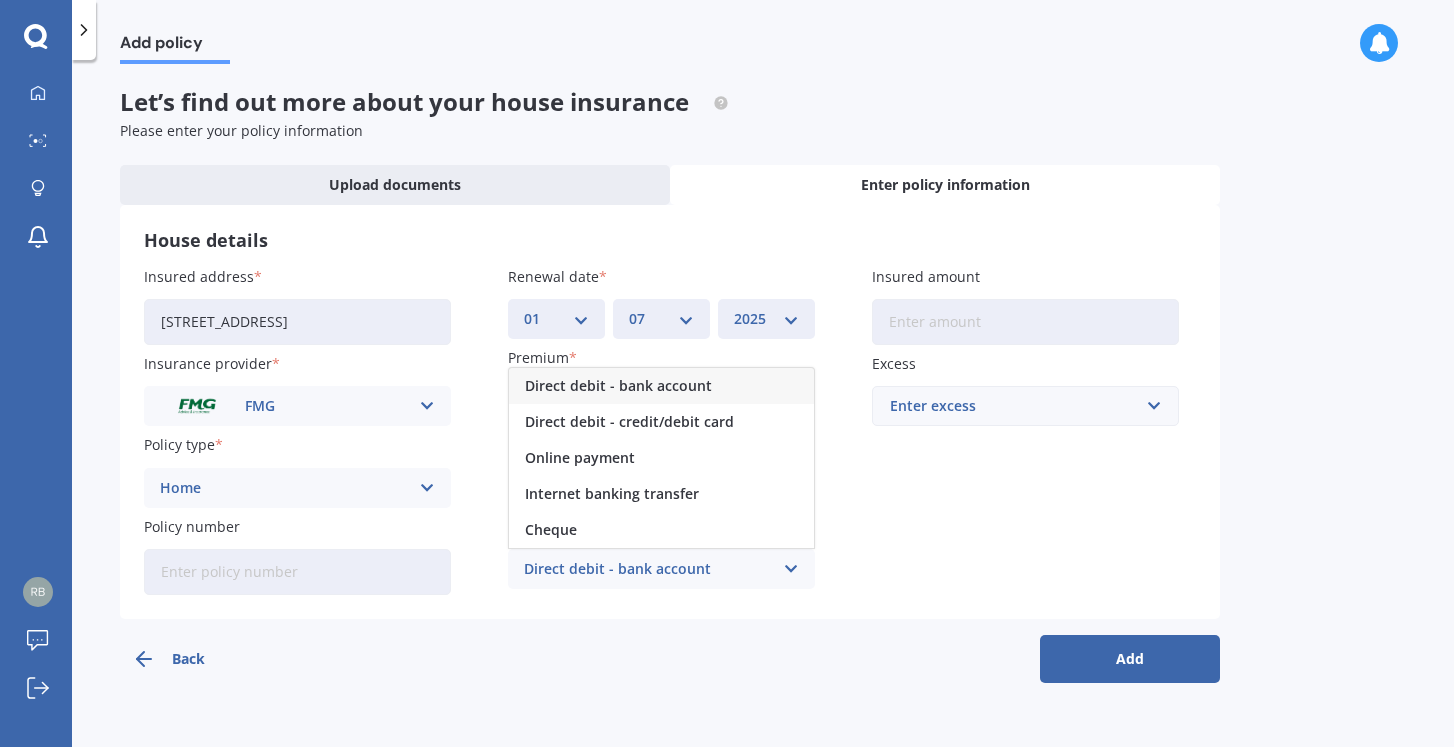 click on "Direct debit - bank account" at bounding box center [618, 386] 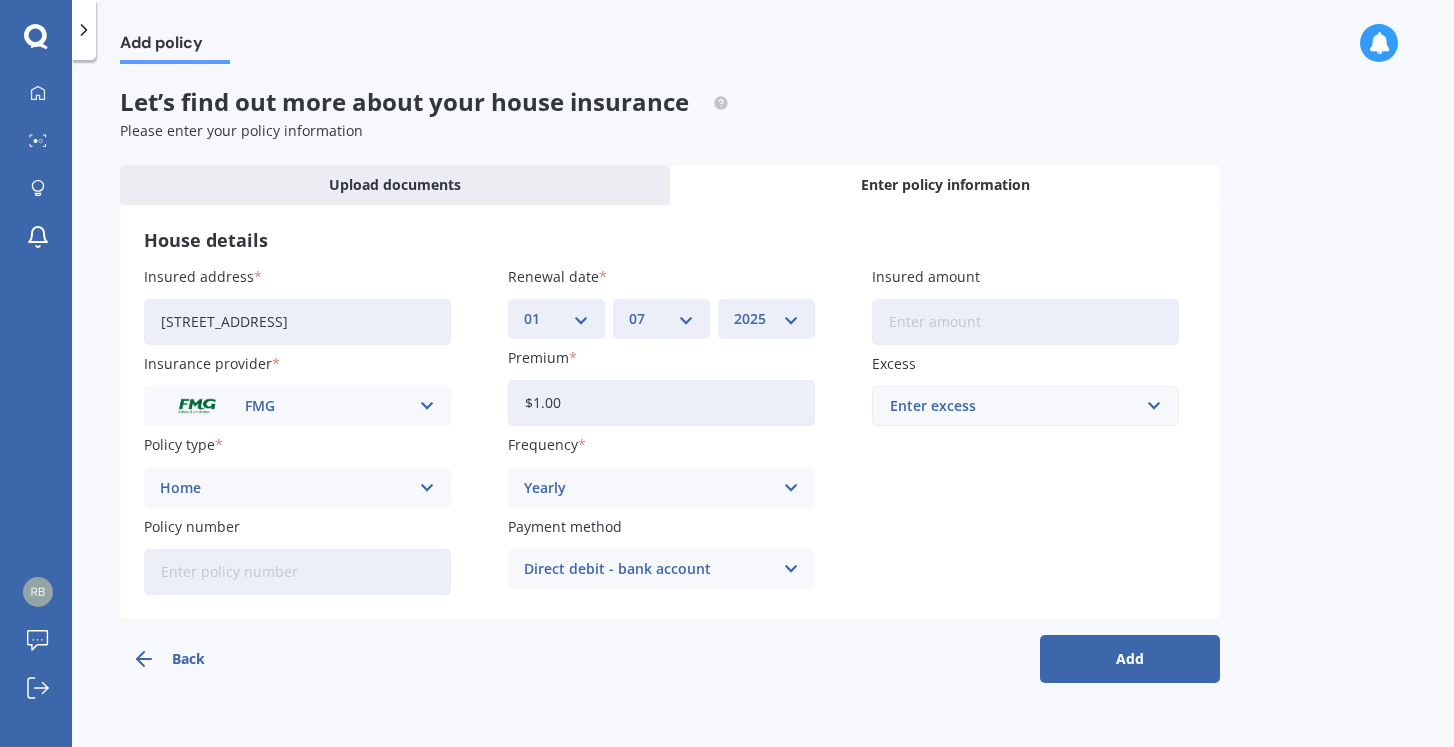 click on "Insured amount" at bounding box center (1025, 322) 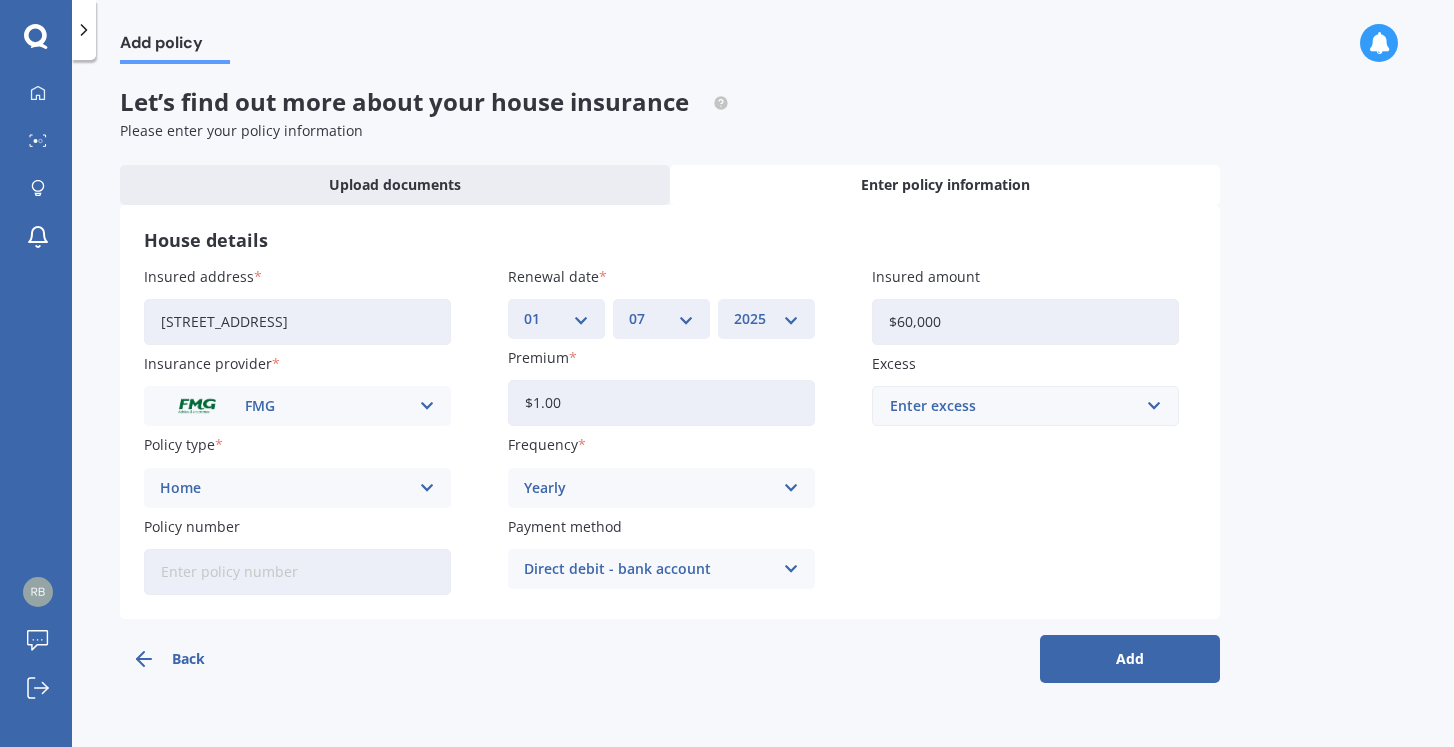 type on "$600,000" 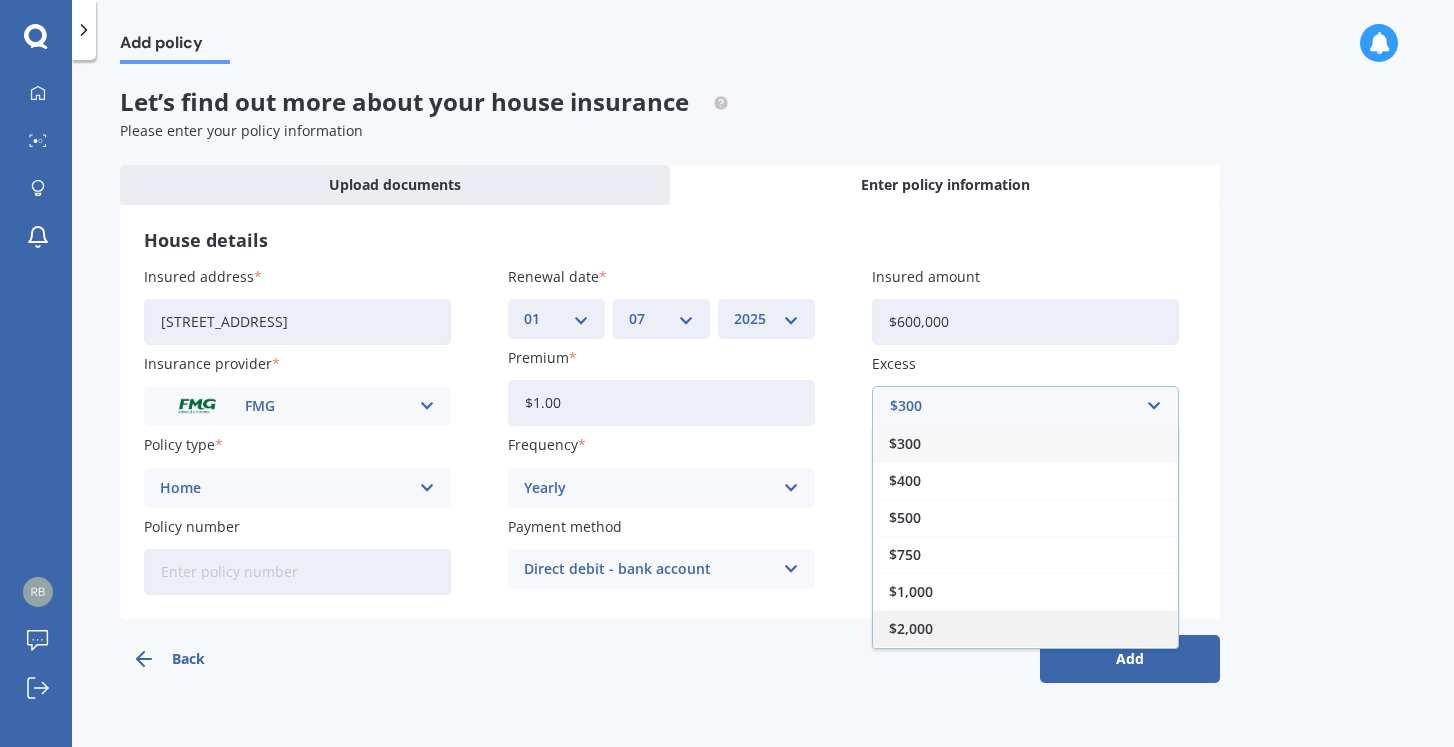 click on "$2,000" at bounding box center (1025, 628) 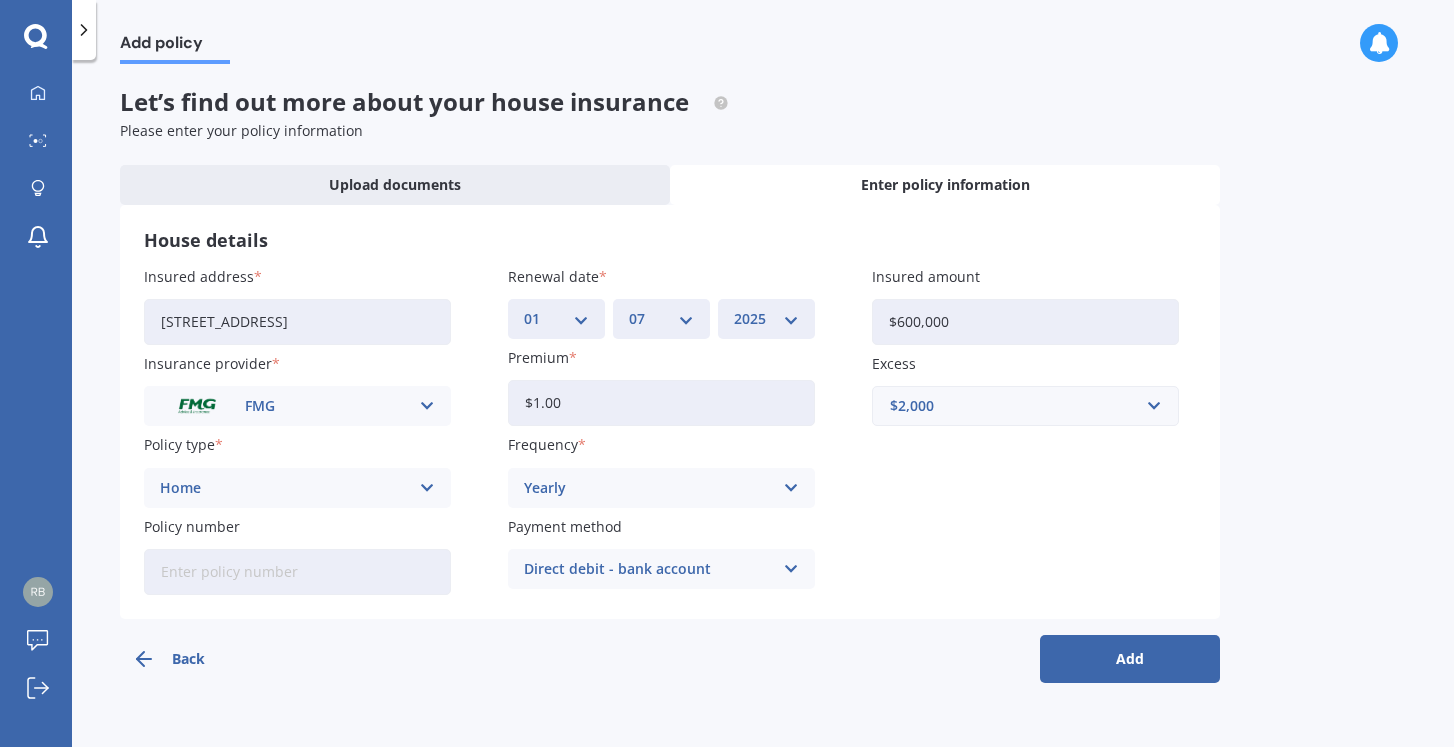 drag, startPoint x: 664, startPoint y: 402, endPoint x: 455, endPoint y: 385, distance: 209.69025 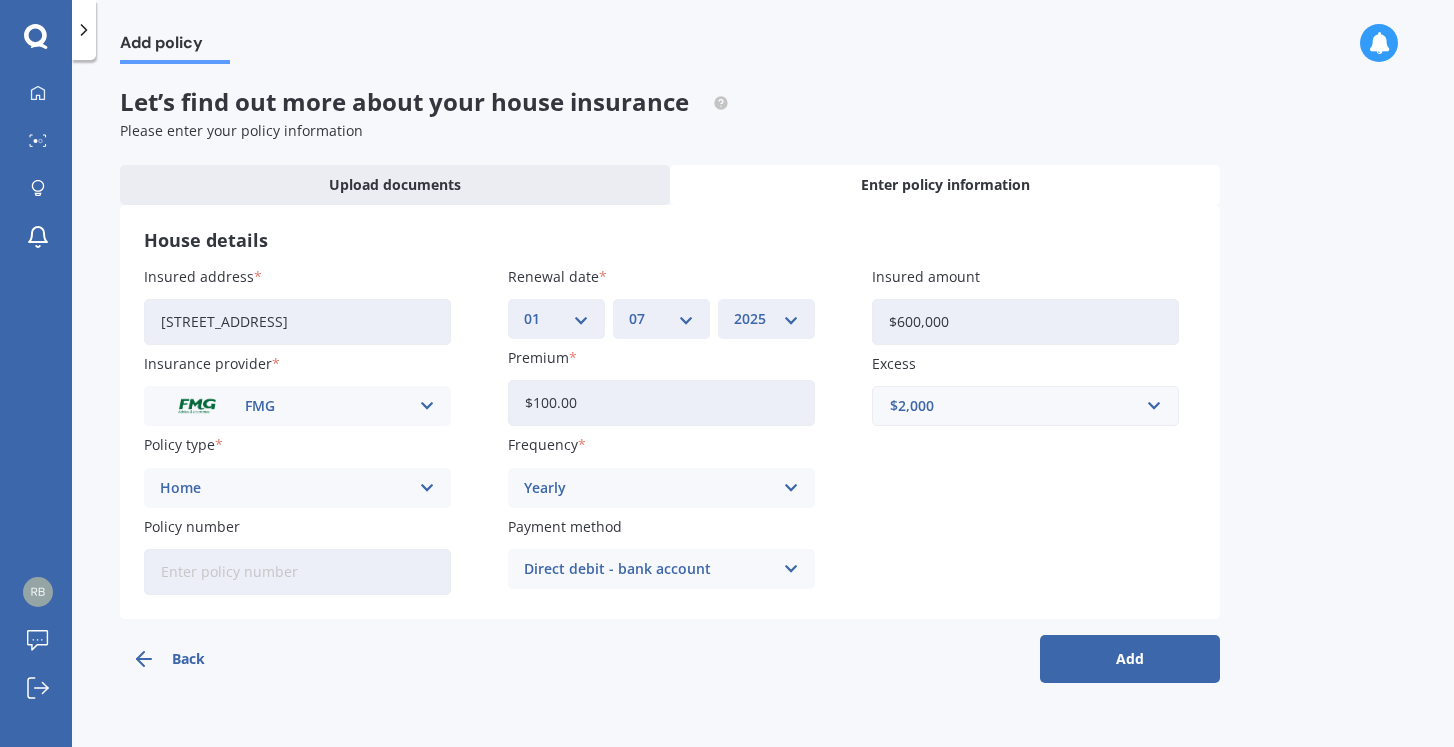 type on "$1,000.00" 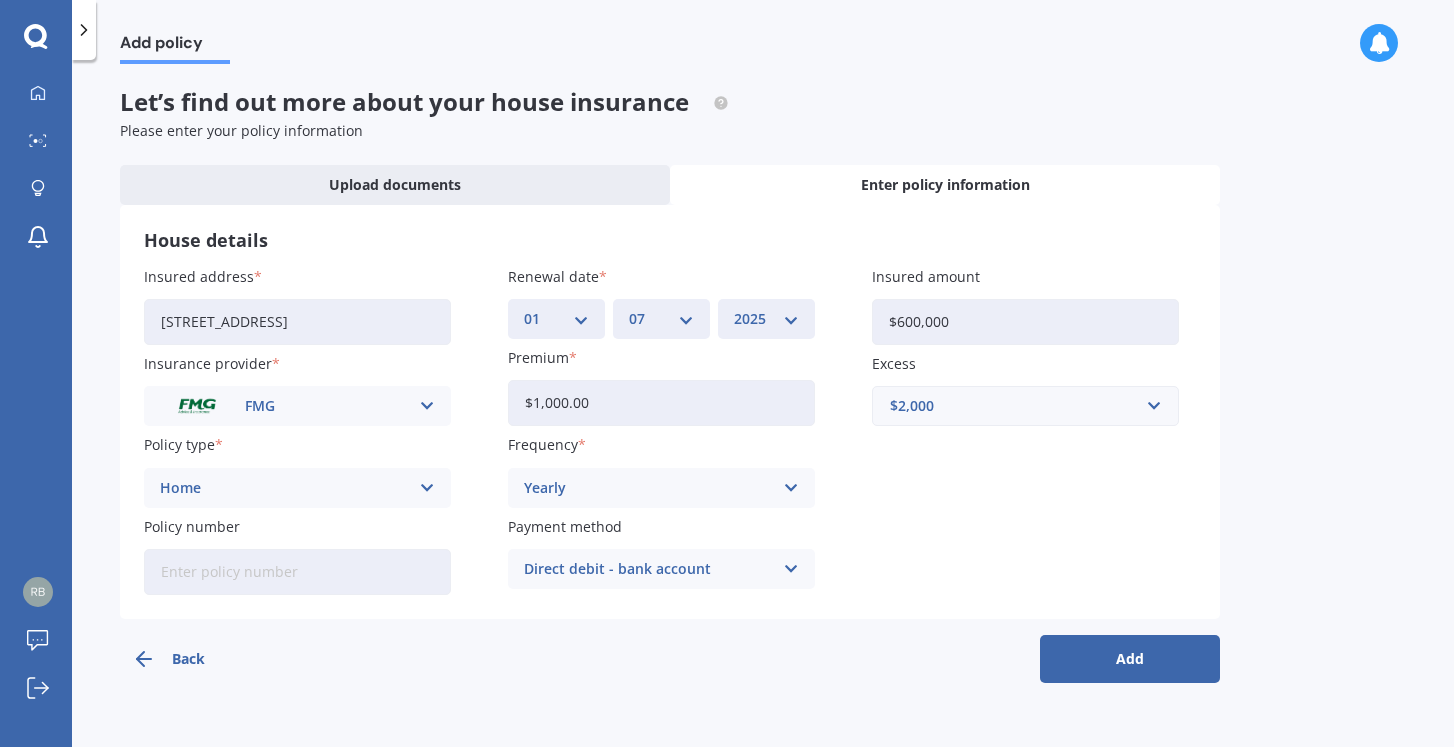 click on "Add" at bounding box center (1130, 659) 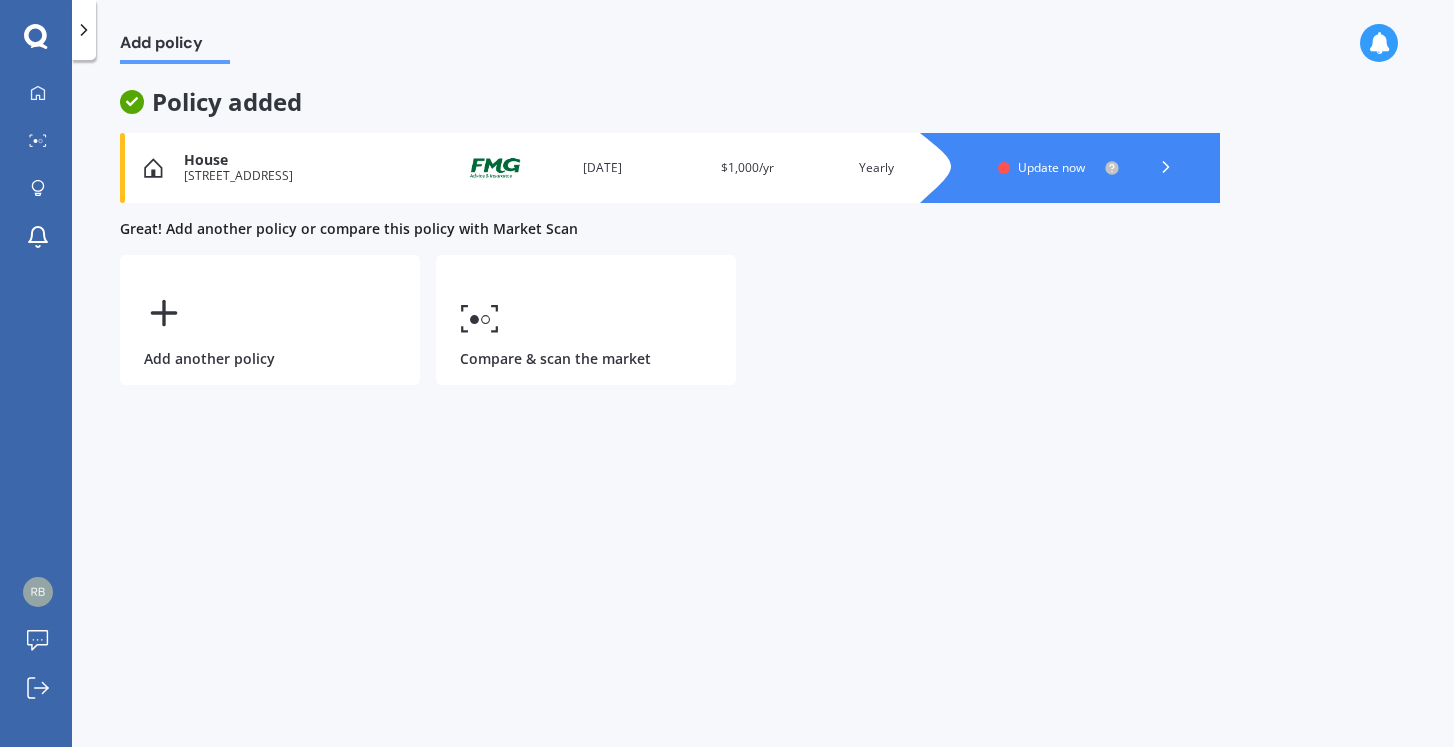 click 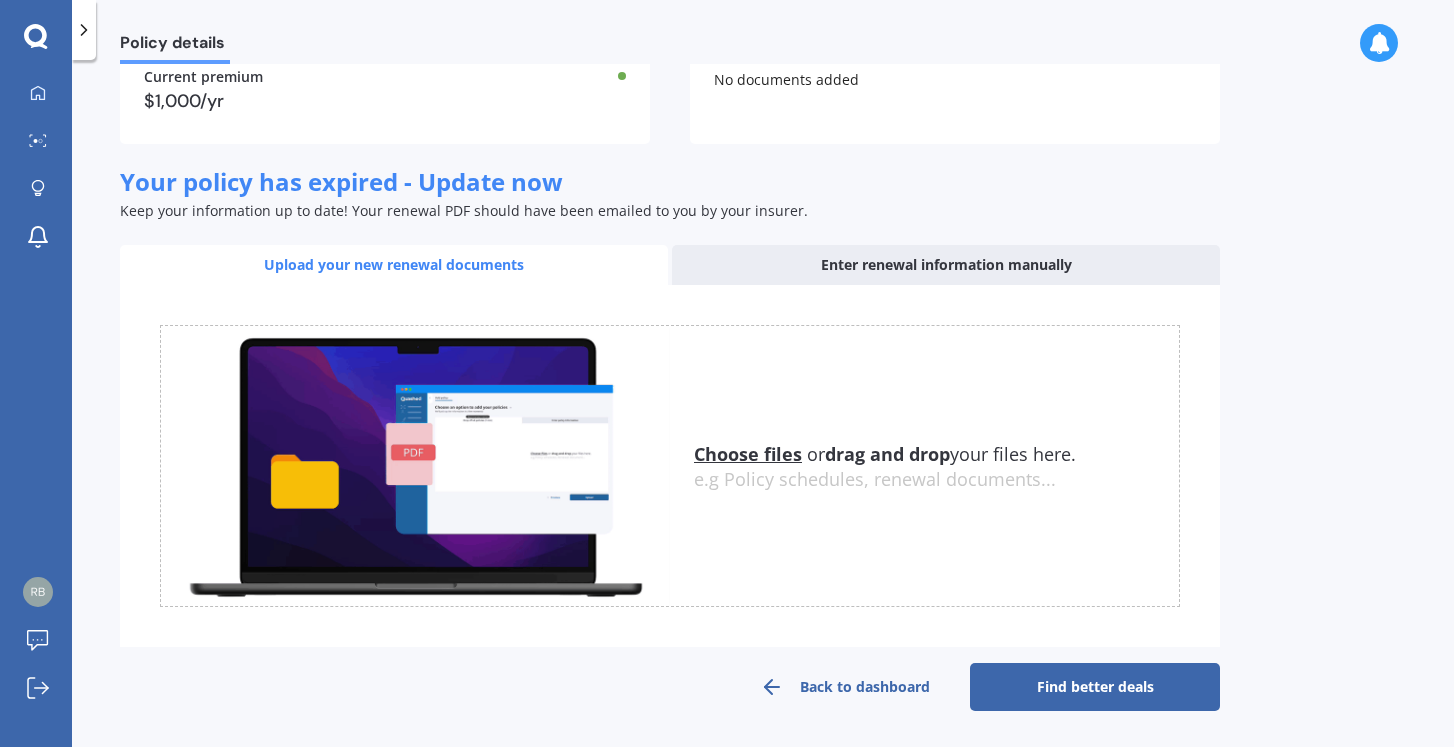 scroll, scrollTop: 211, scrollLeft: 0, axis: vertical 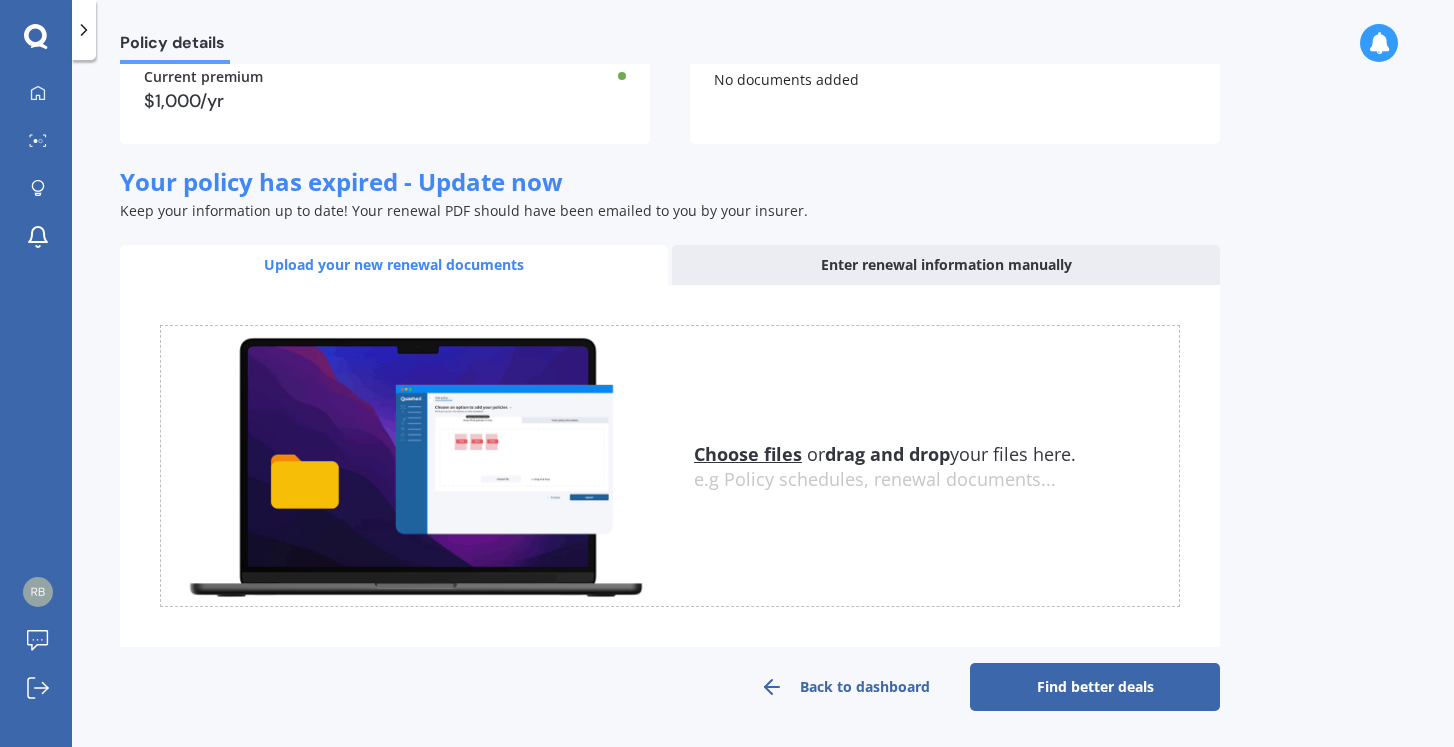 click on "Find better deals" at bounding box center [1095, 687] 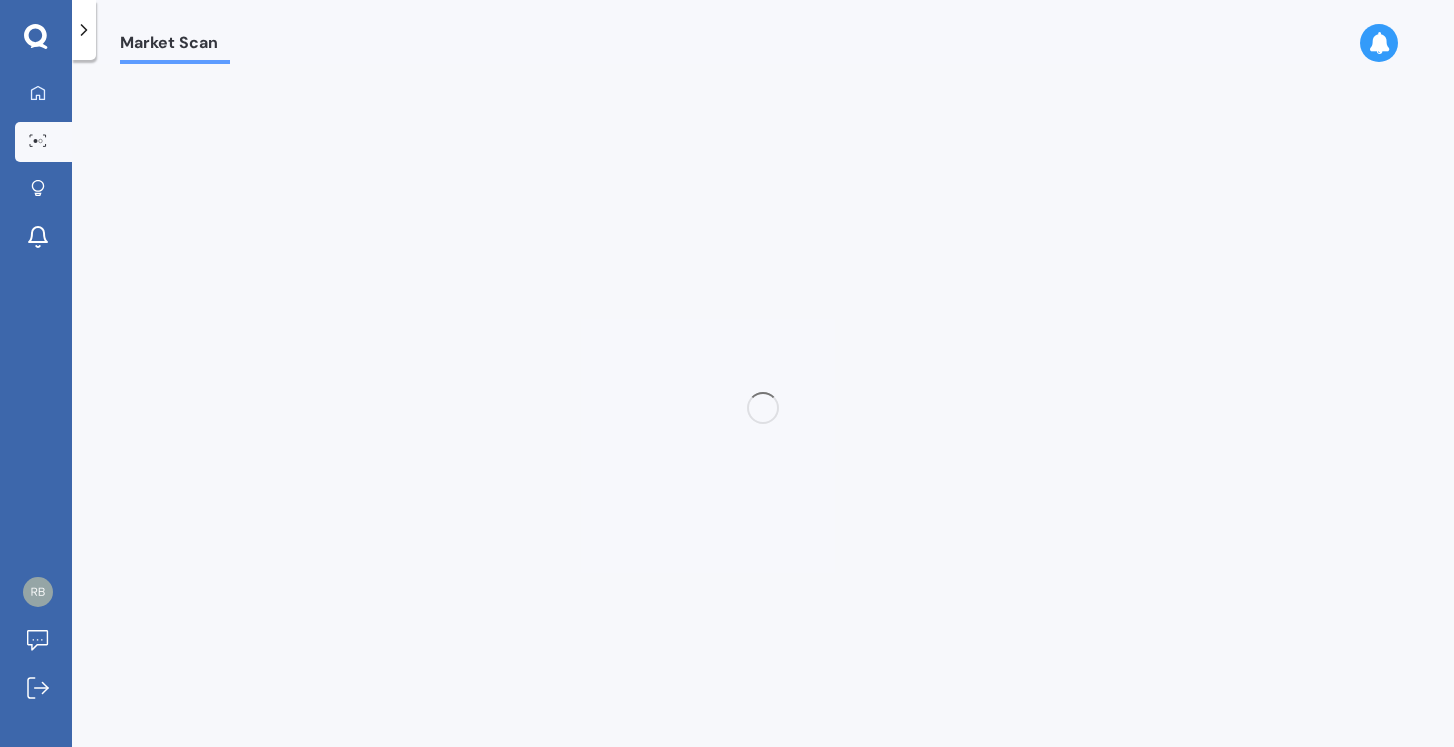 scroll, scrollTop: 0, scrollLeft: 0, axis: both 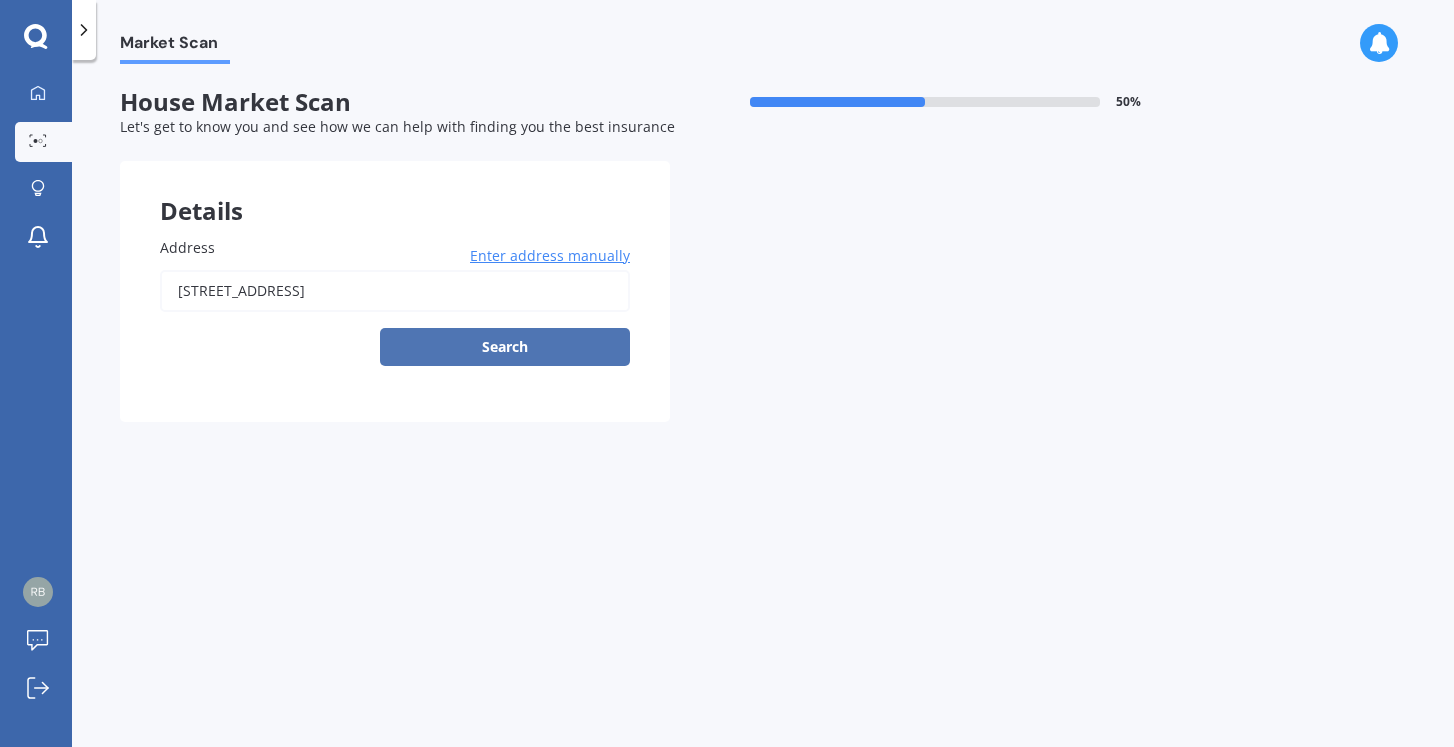 click on "Search" at bounding box center [505, 347] 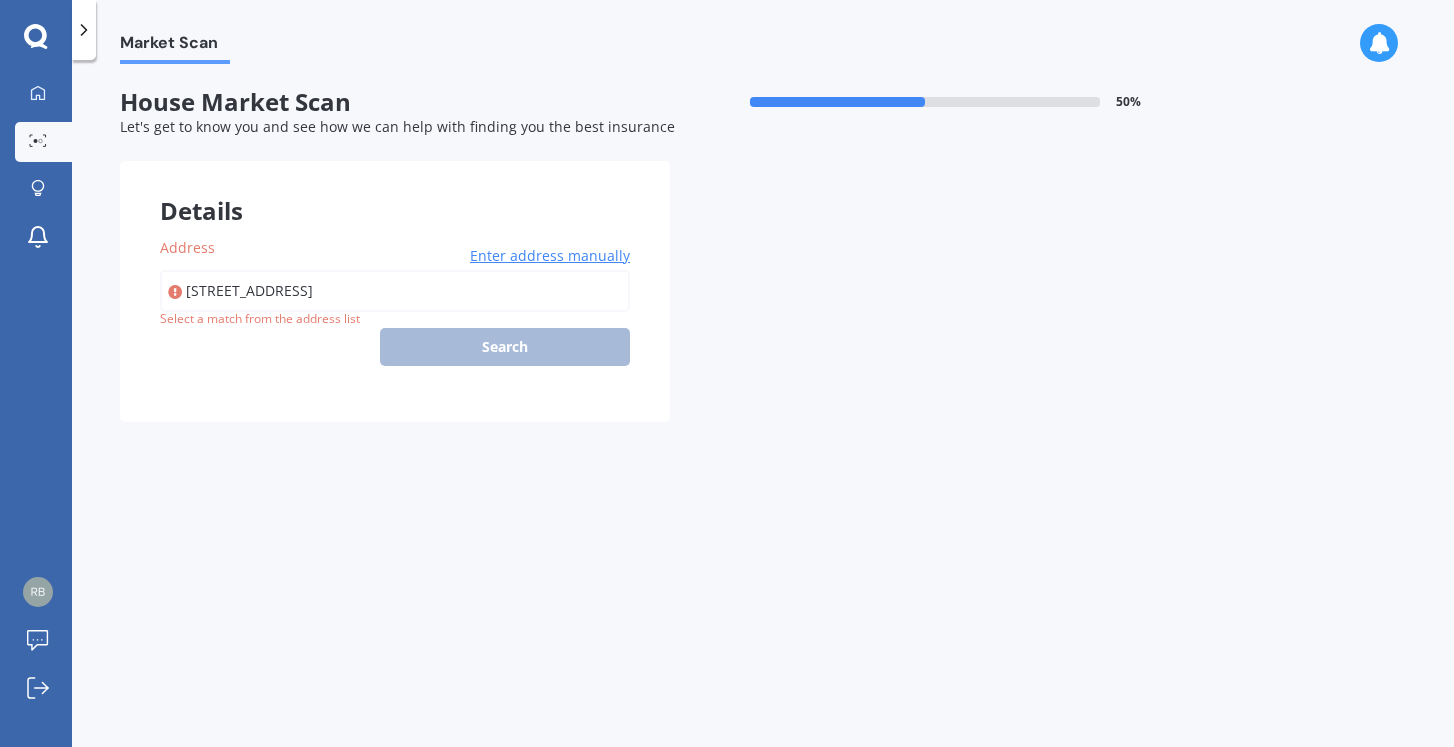 type on "25A Bank Street, Morrinsville 3300" 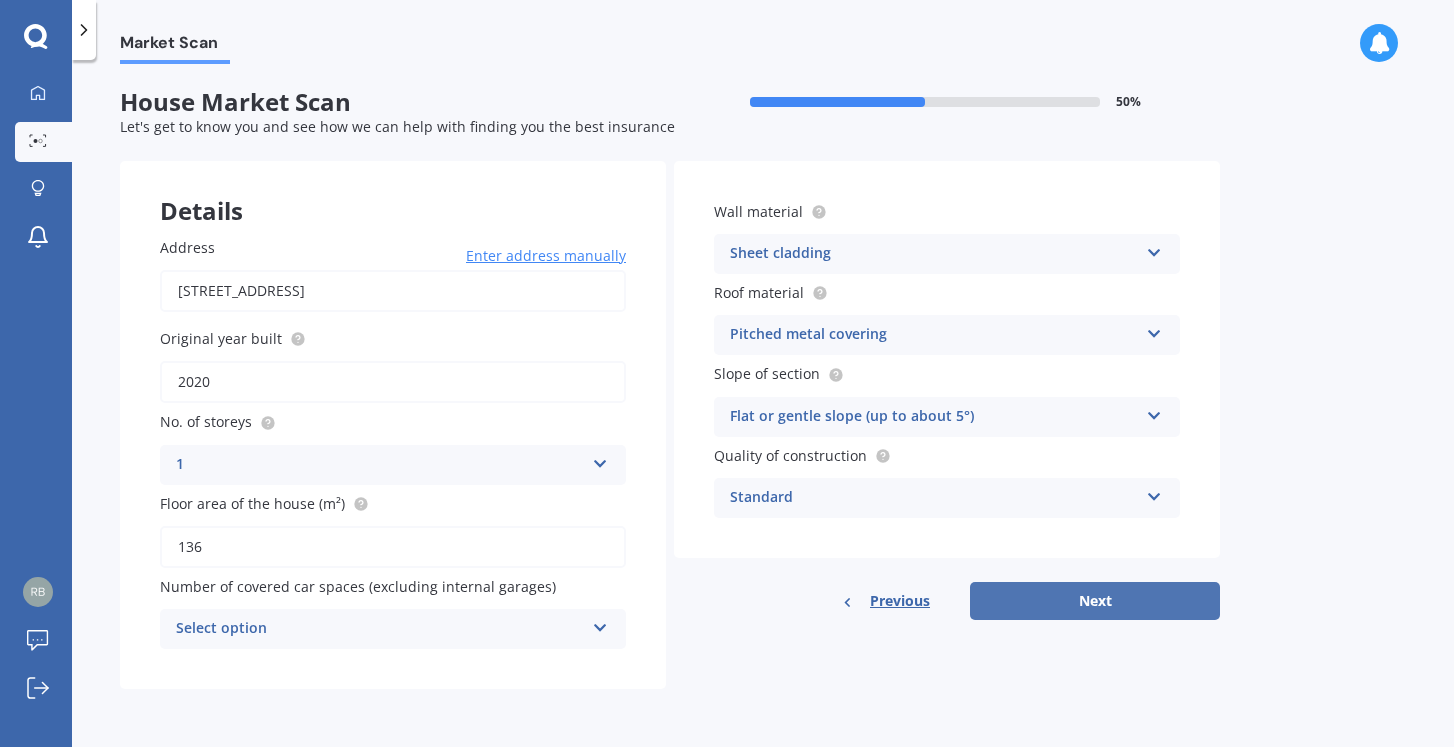 click on "Next" at bounding box center (1095, 601) 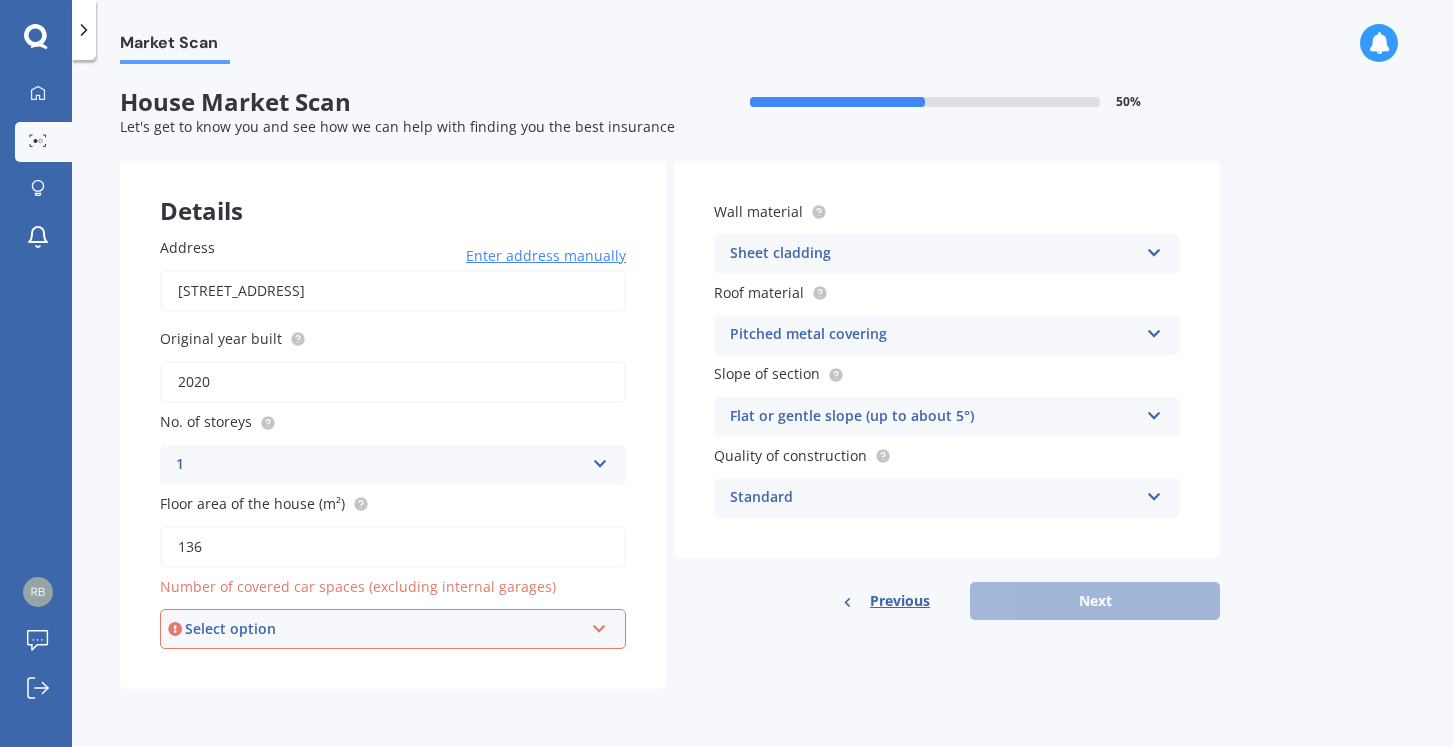 click on "Select option 0 1 2 3 4 5+" at bounding box center (393, 629) 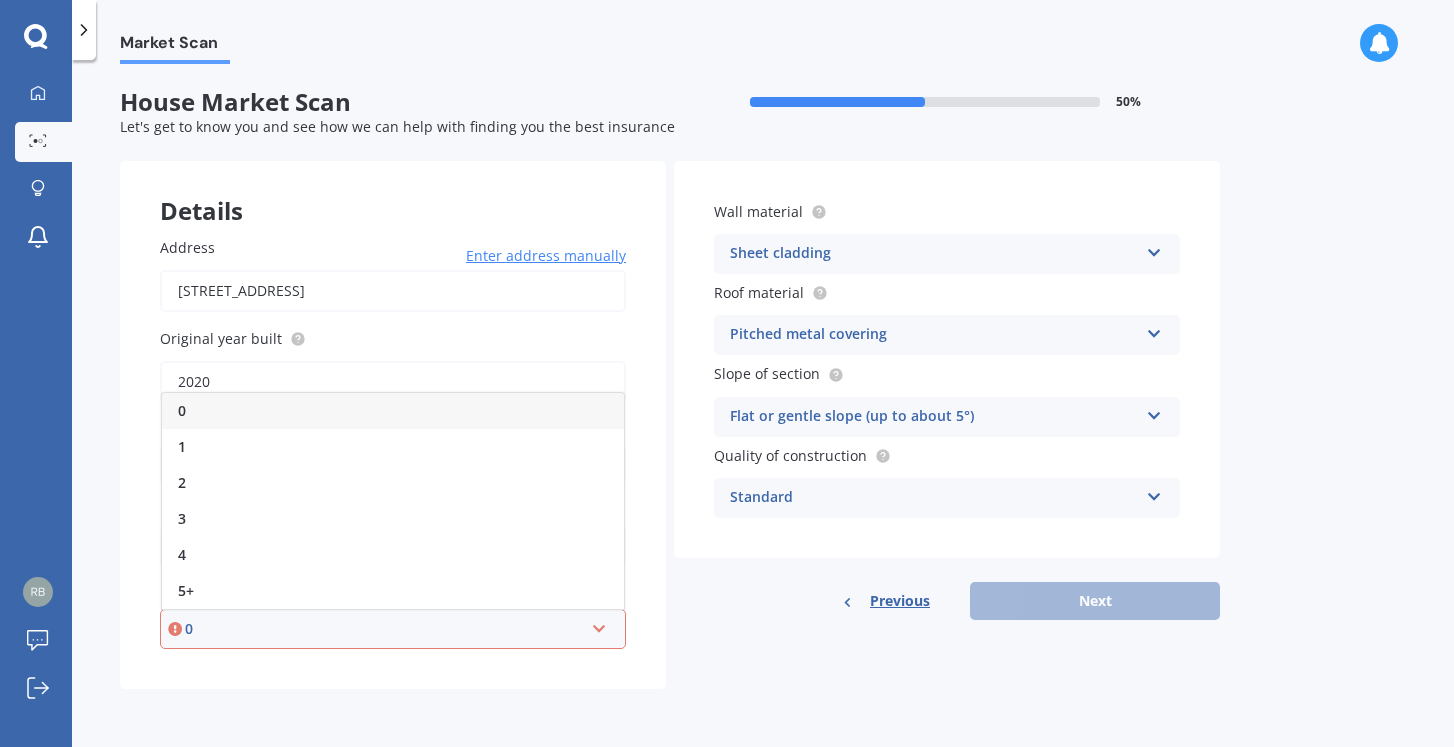 click on "0" at bounding box center (393, 411) 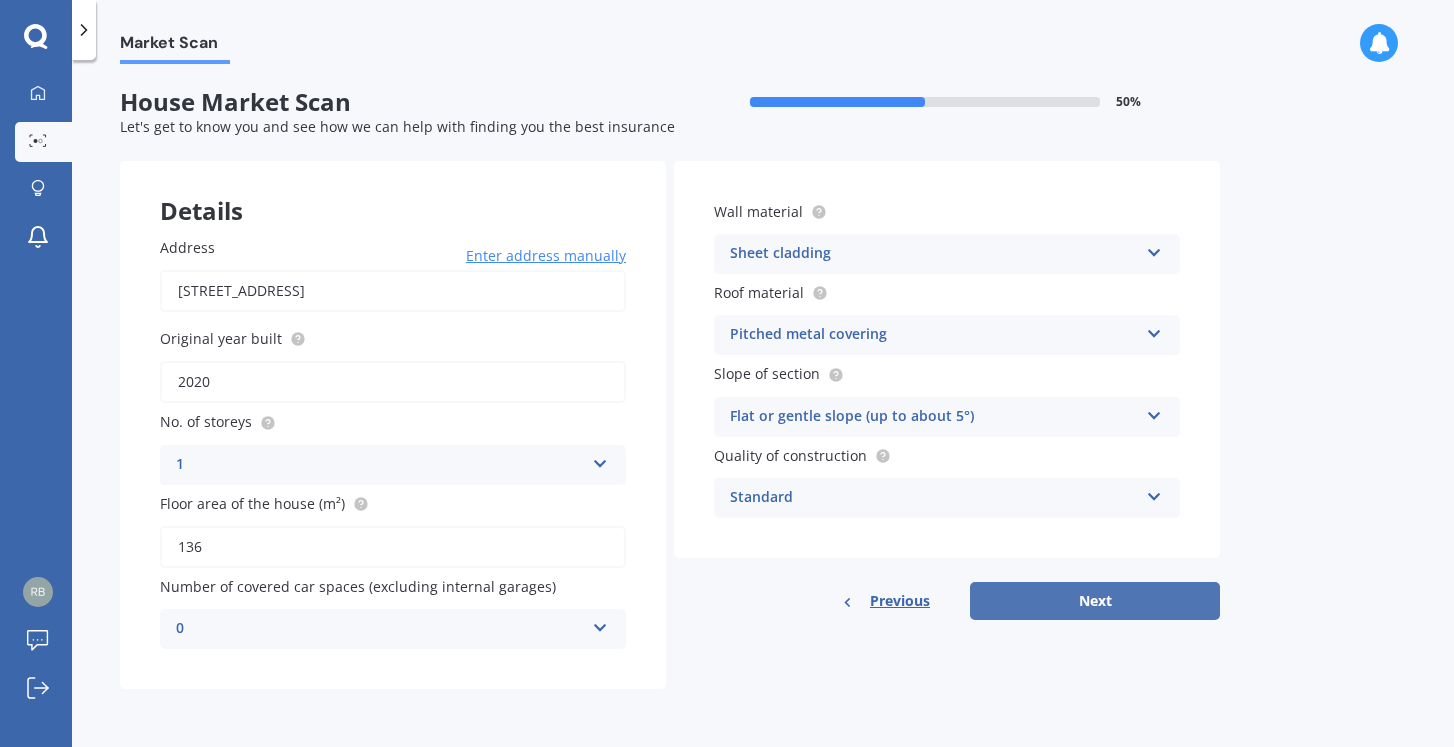 click on "Next" at bounding box center (1095, 601) 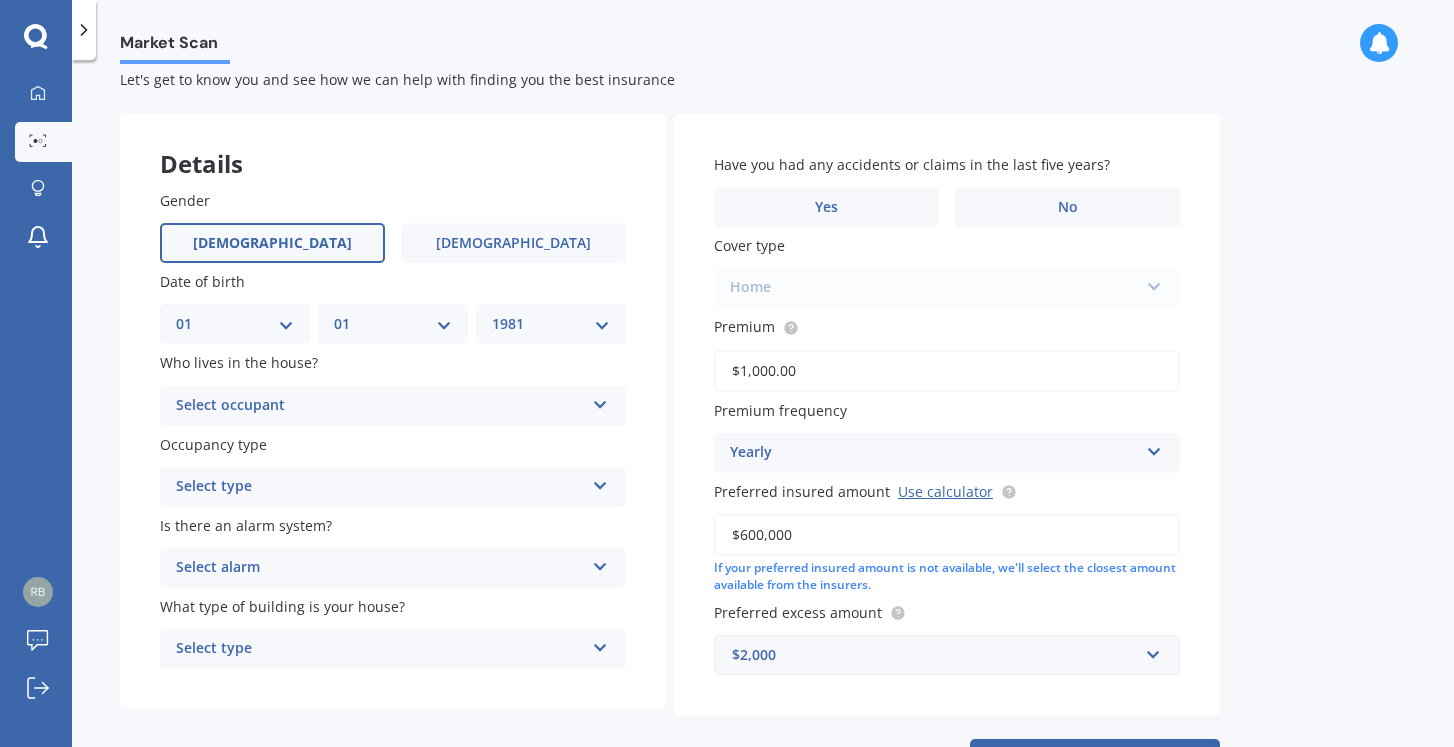 scroll, scrollTop: 62, scrollLeft: 0, axis: vertical 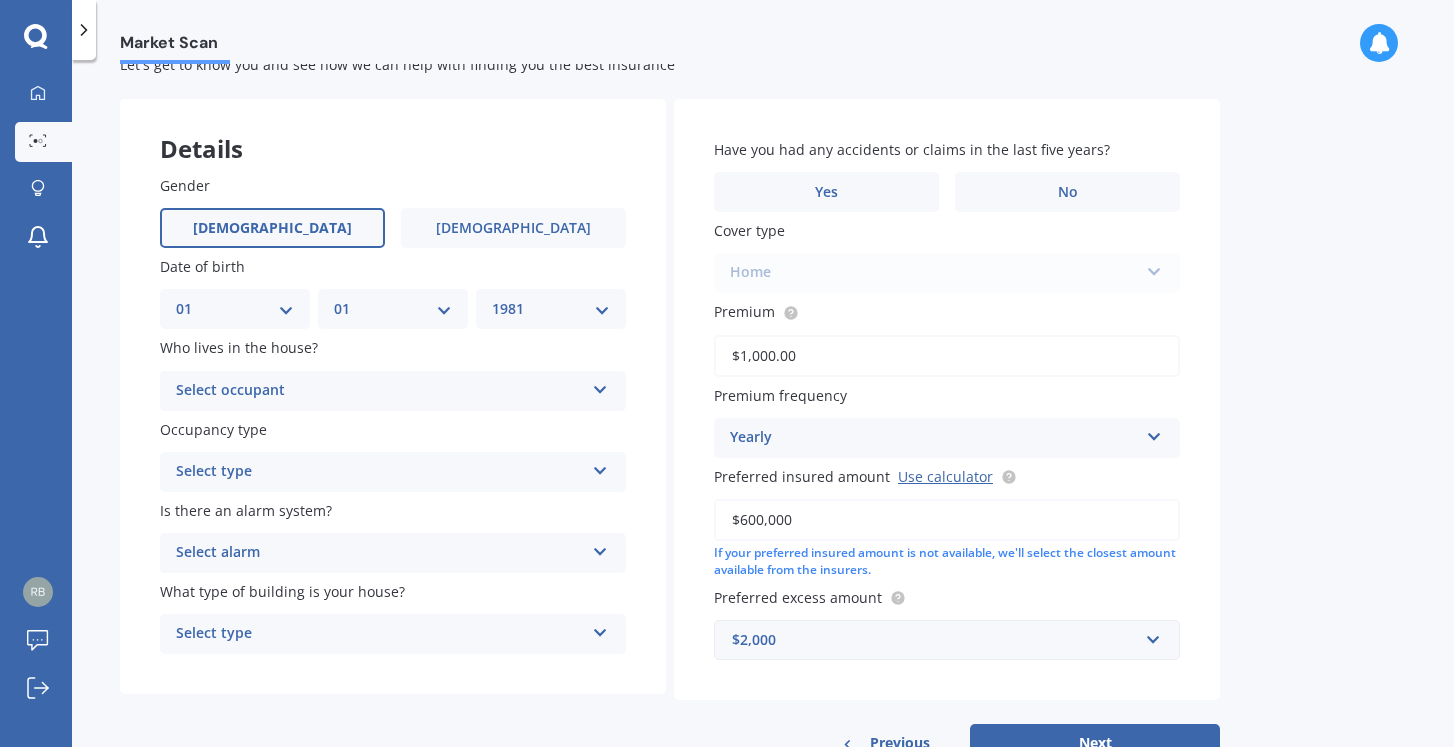 click on "Select occupant Owner Owner + Boarder" at bounding box center [393, 391] 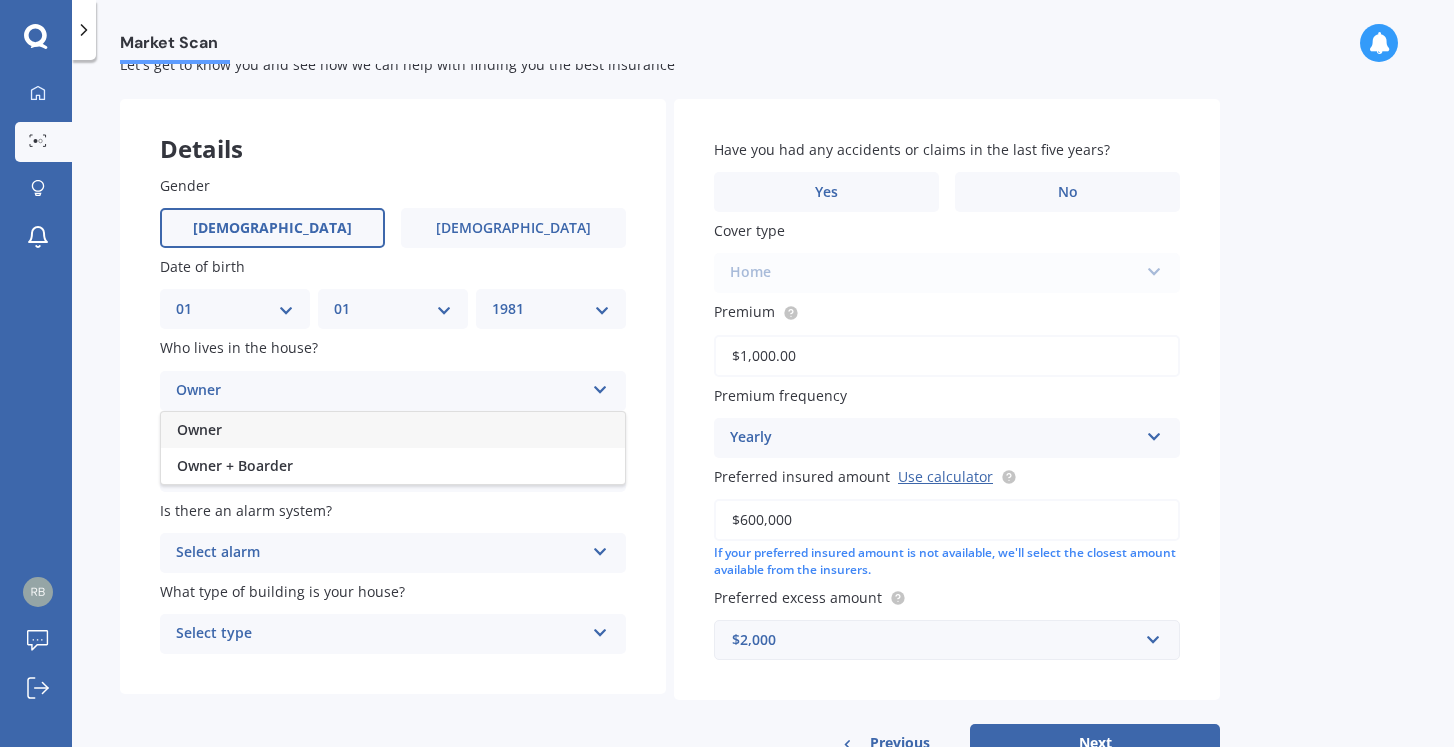 click on "Owner" at bounding box center [380, 391] 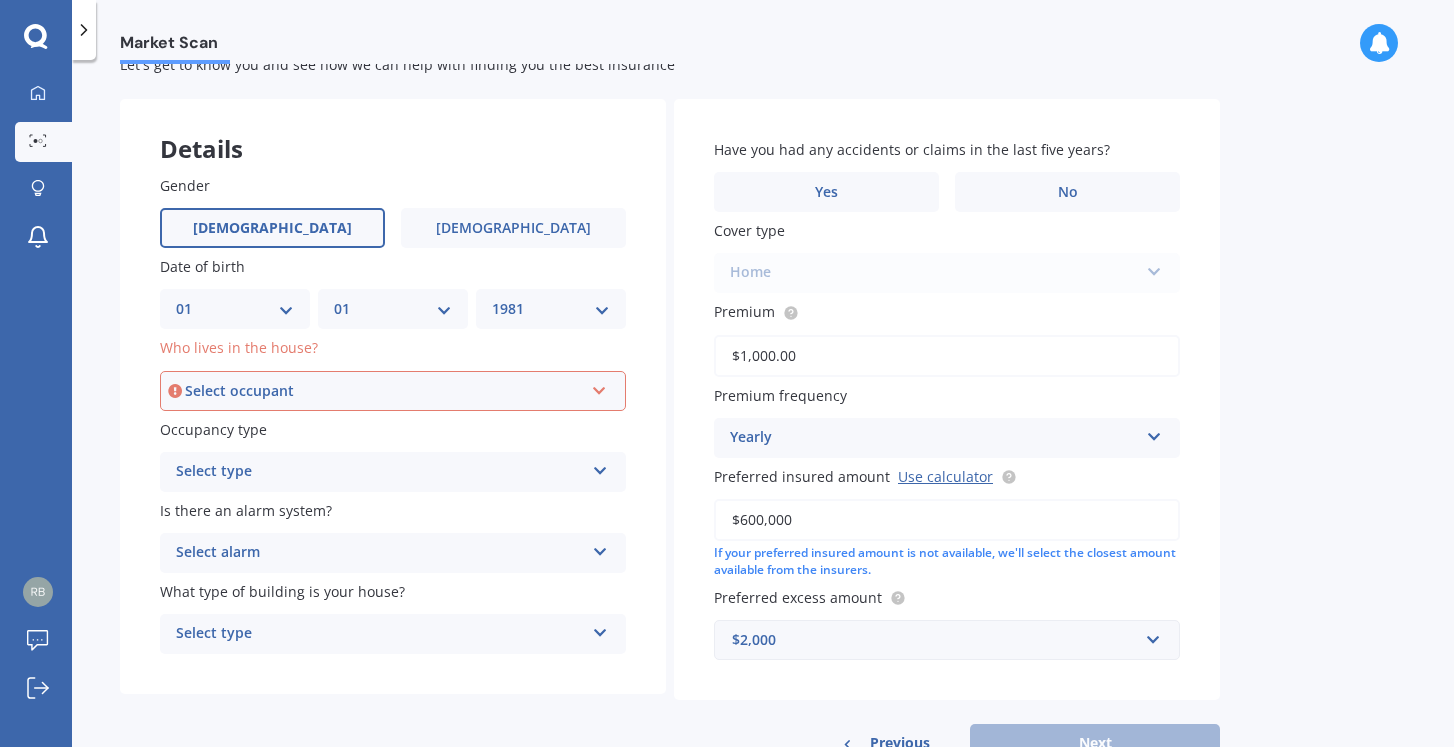 click on "Select occupant Owner Owner + Boarder" at bounding box center (393, 391) 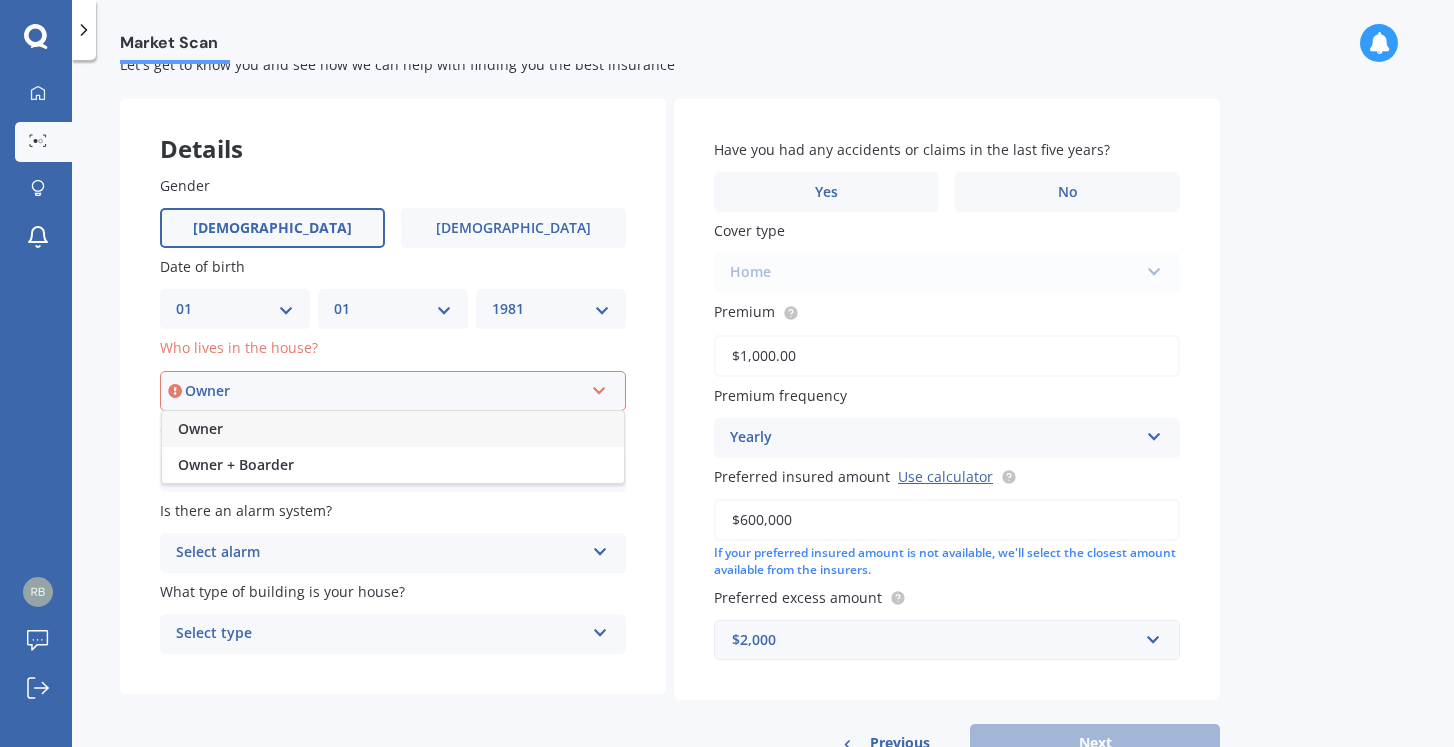 click on "Owner" at bounding box center (393, 429) 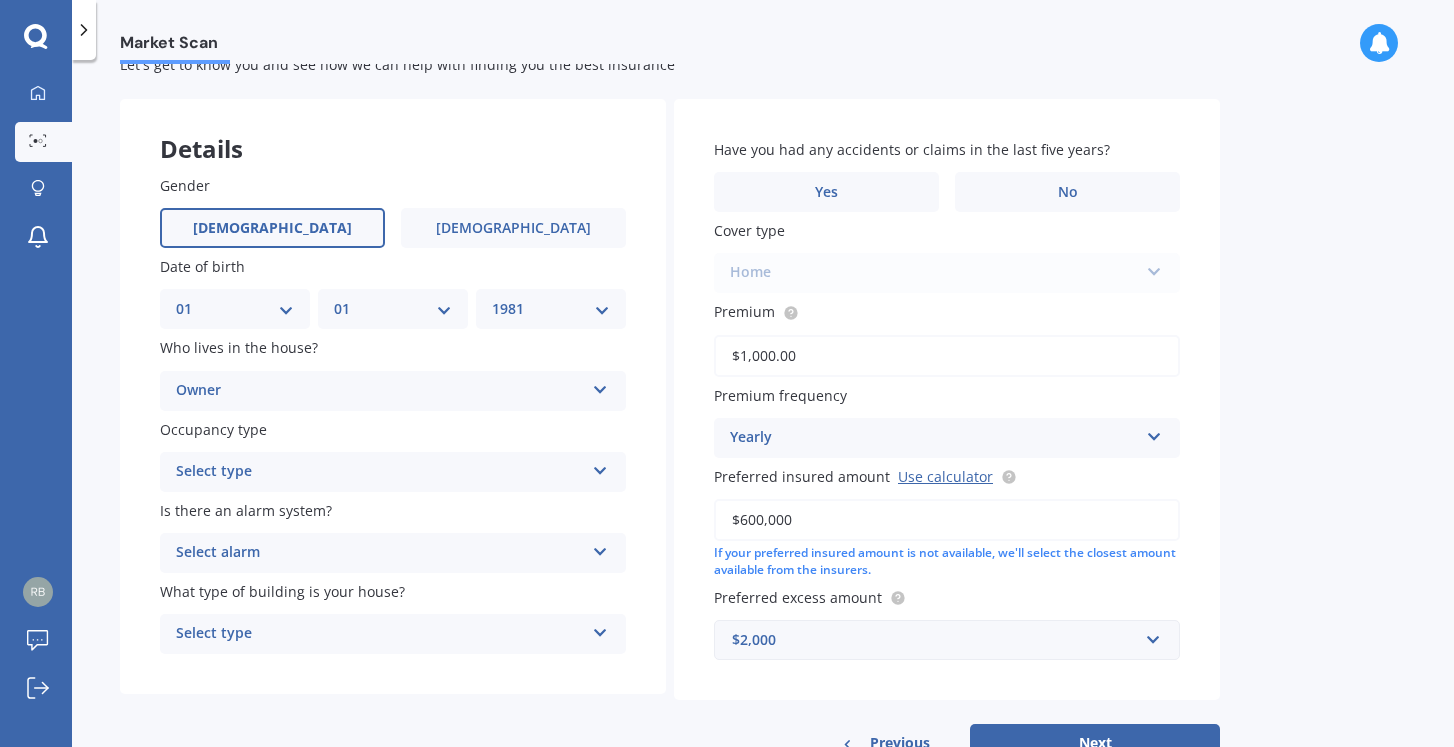 click on "Select type" at bounding box center [380, 472] 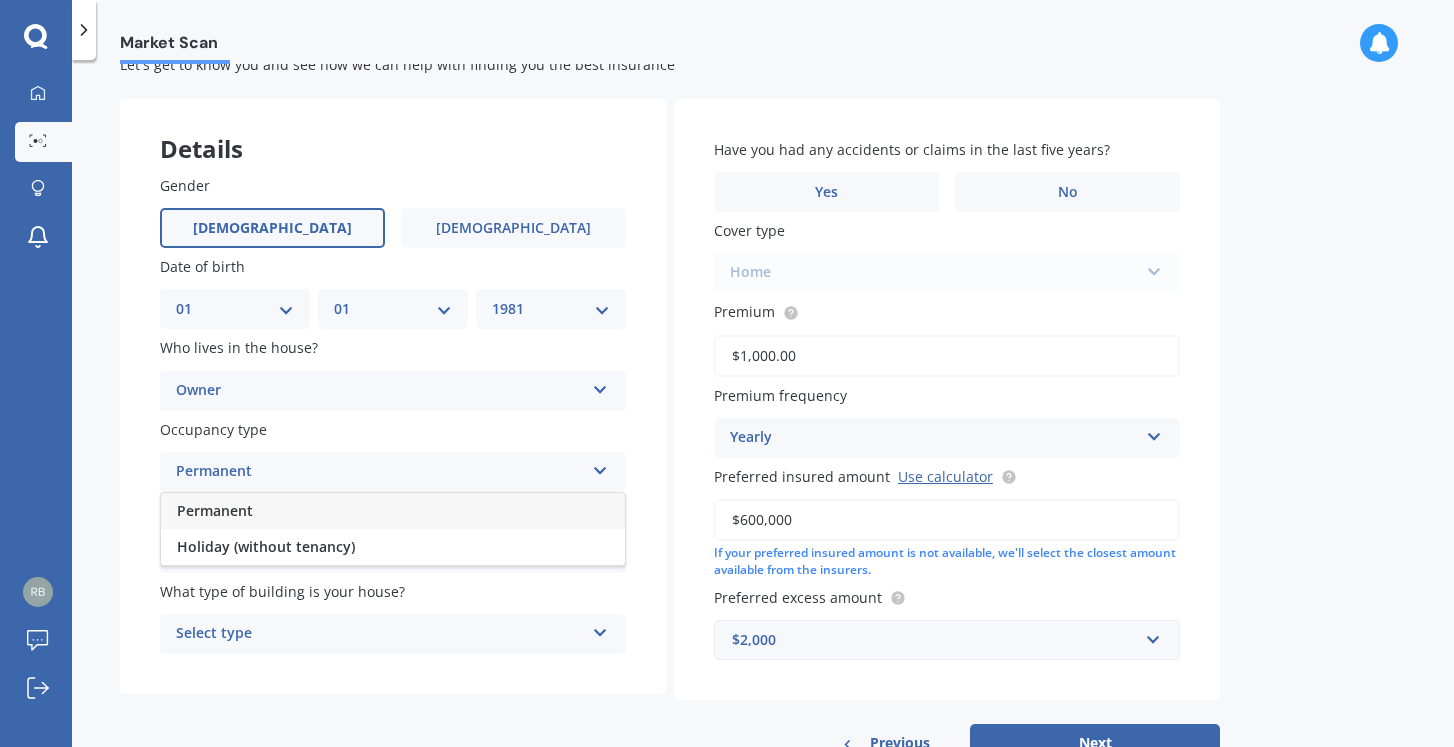 click on "Permanent" at bounding box center (393, 511) 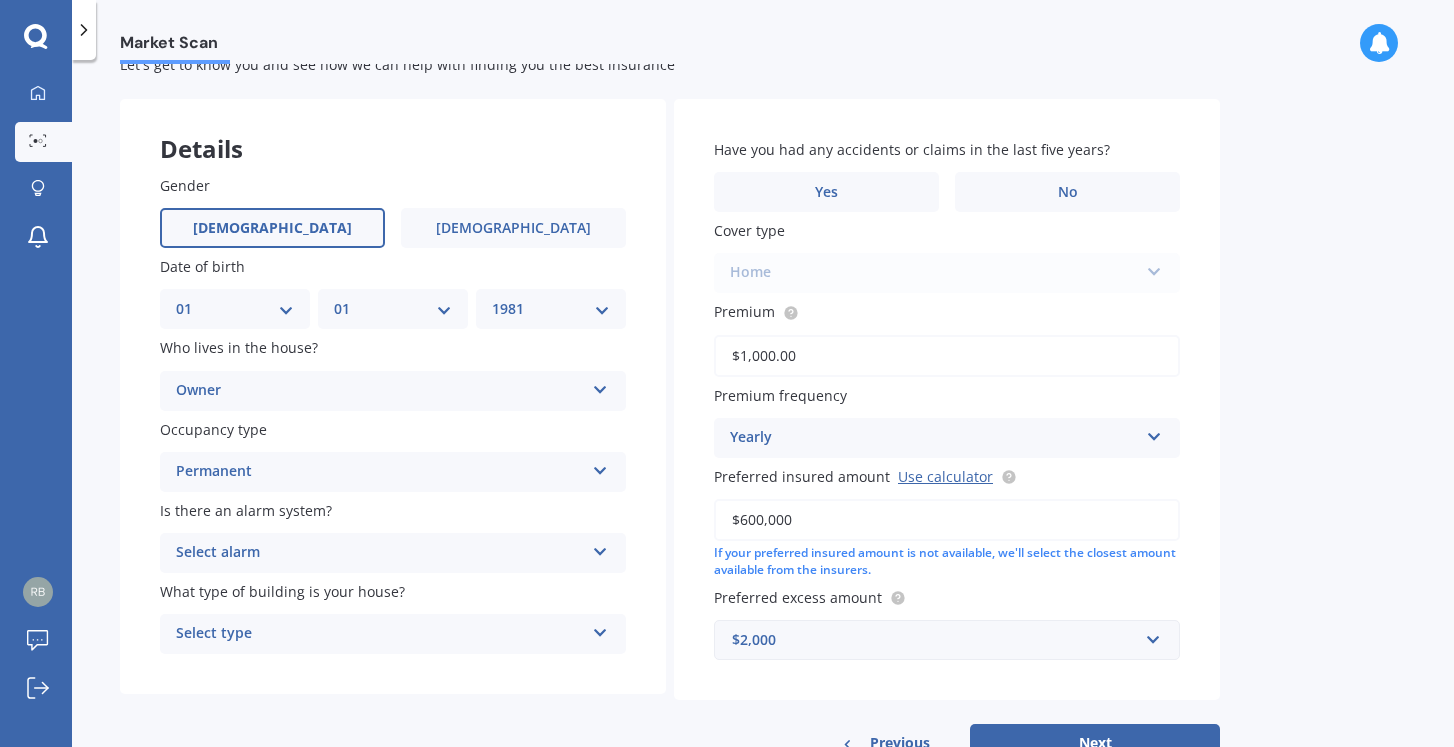 click on "Select alarm" at bounding box center [380, 553] 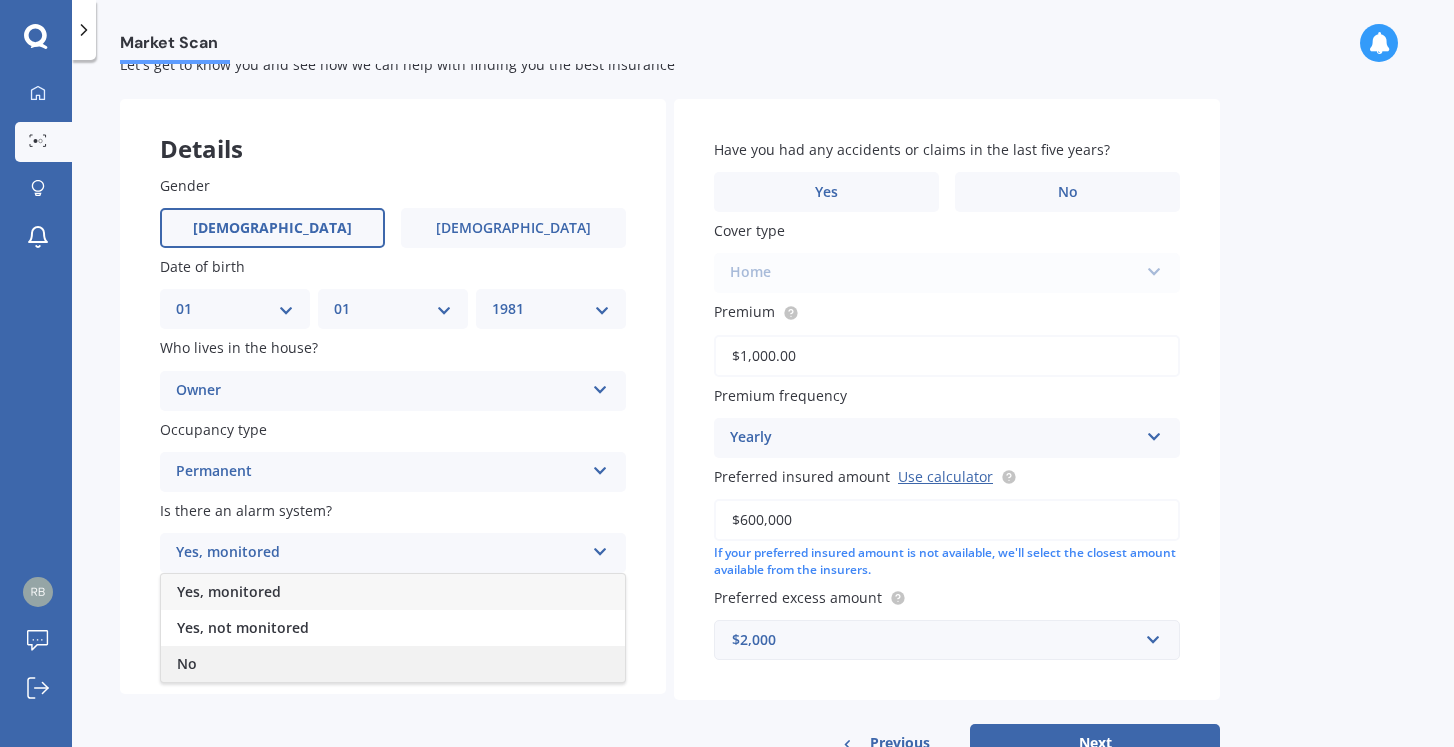 click on "No" at bounding box center (393, 664) 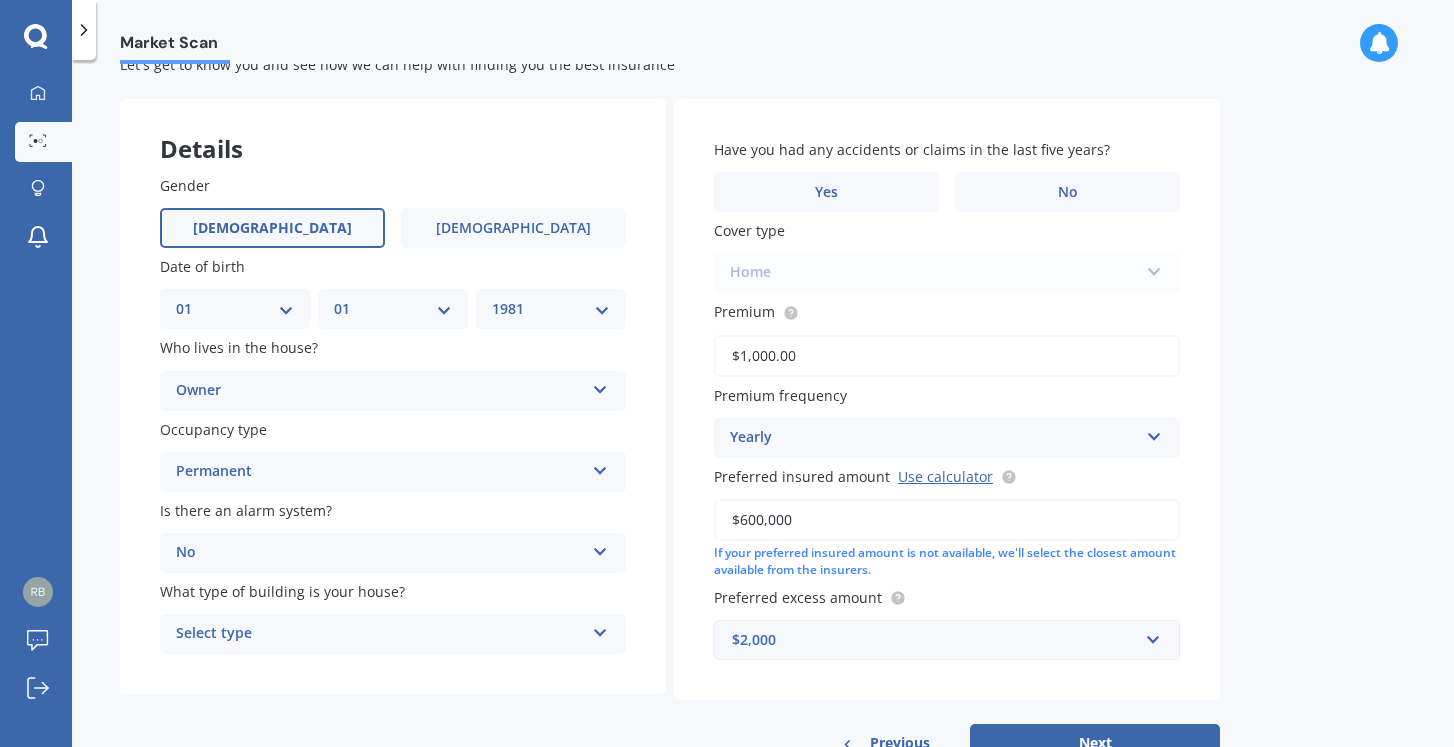 click on "Select type" at bounding box center (380, 634) 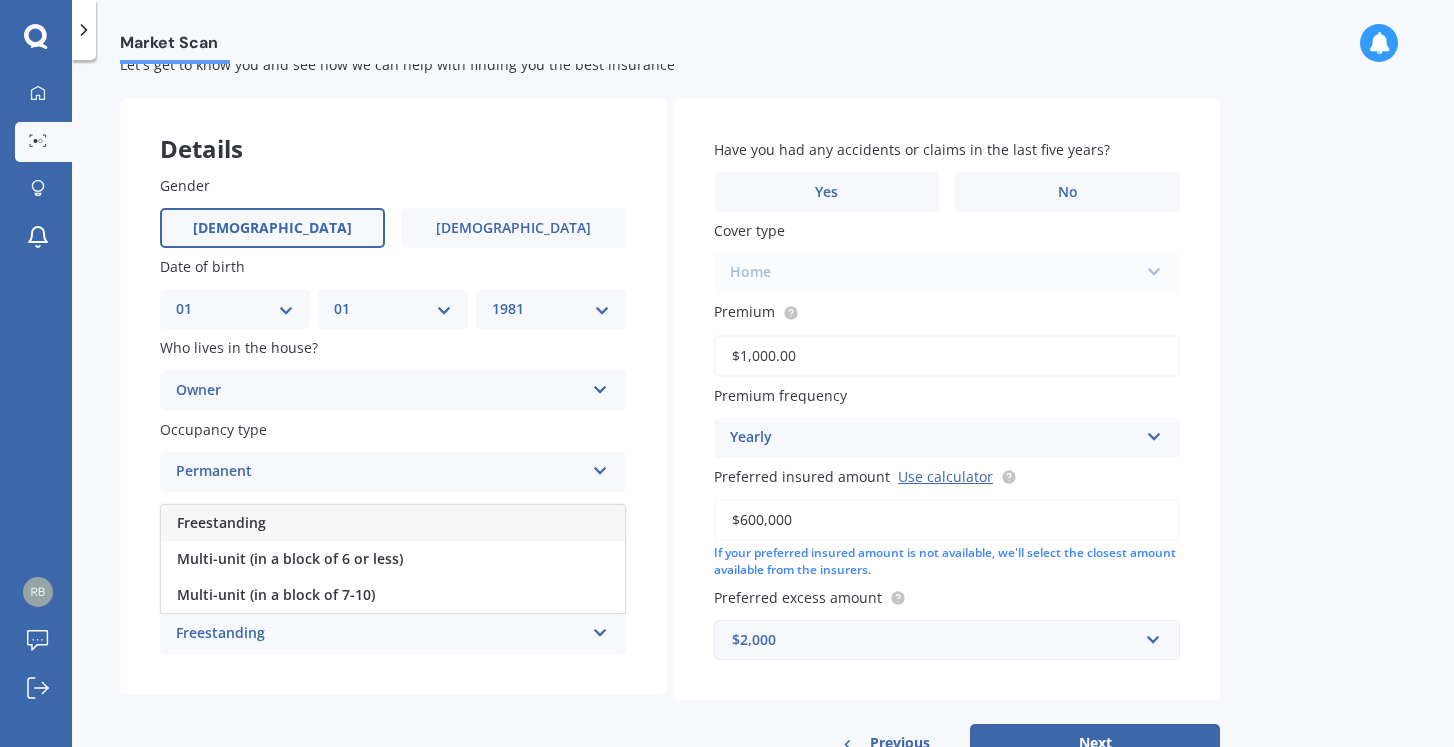 click on "Freestanding" at bounding box center (393, 523) 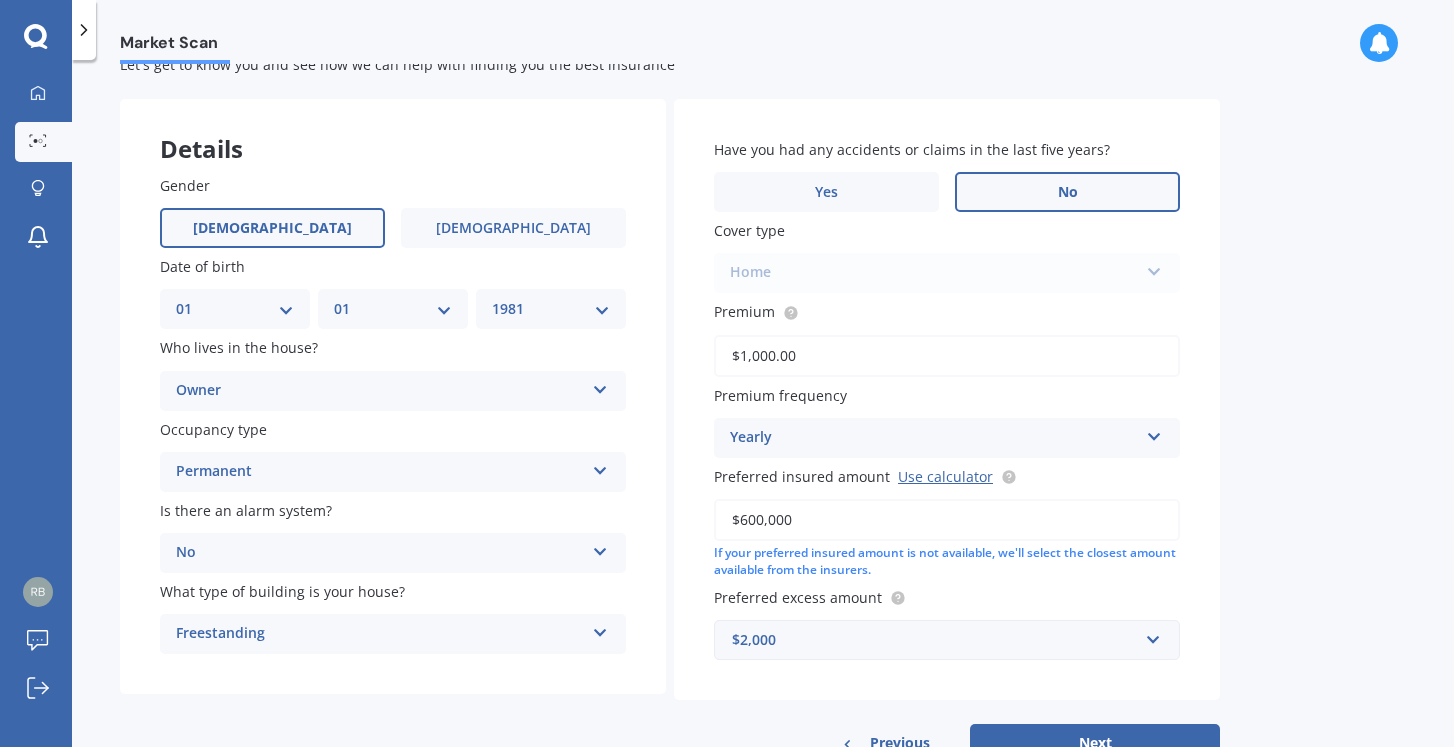 click on "No" at bounding box center [1067, 192] 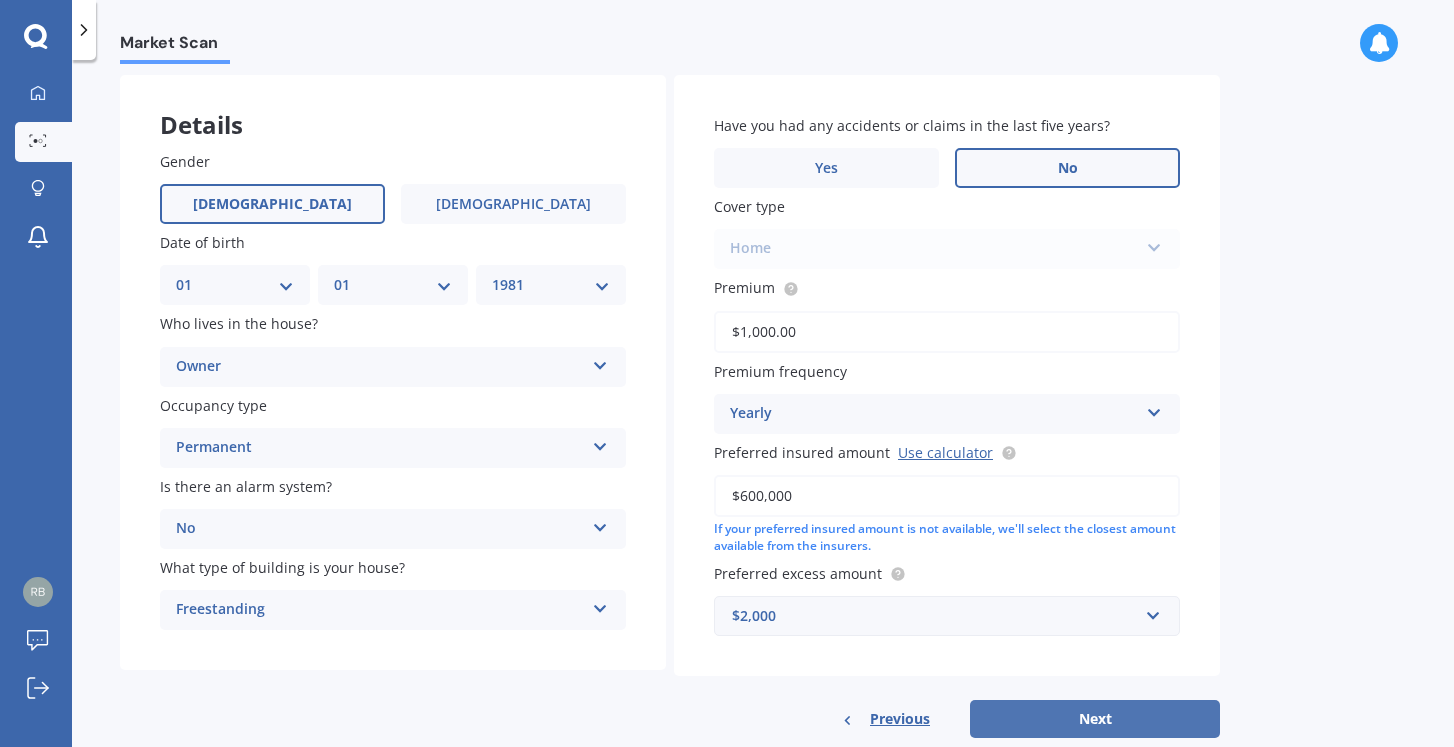 scroll, scrollTop: 87, scrollLeft: 0, axis: vertical 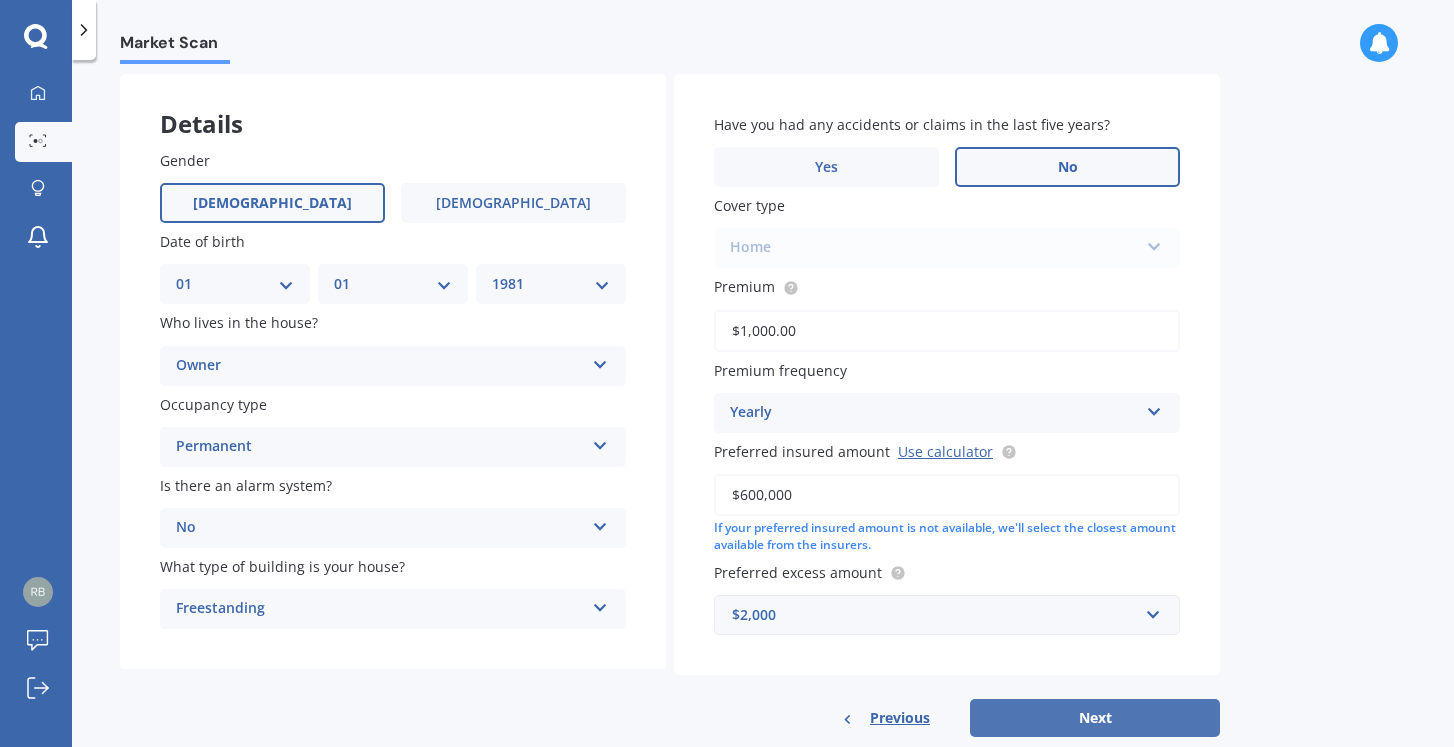 click on "Next" at bounding box center (1095, 718) 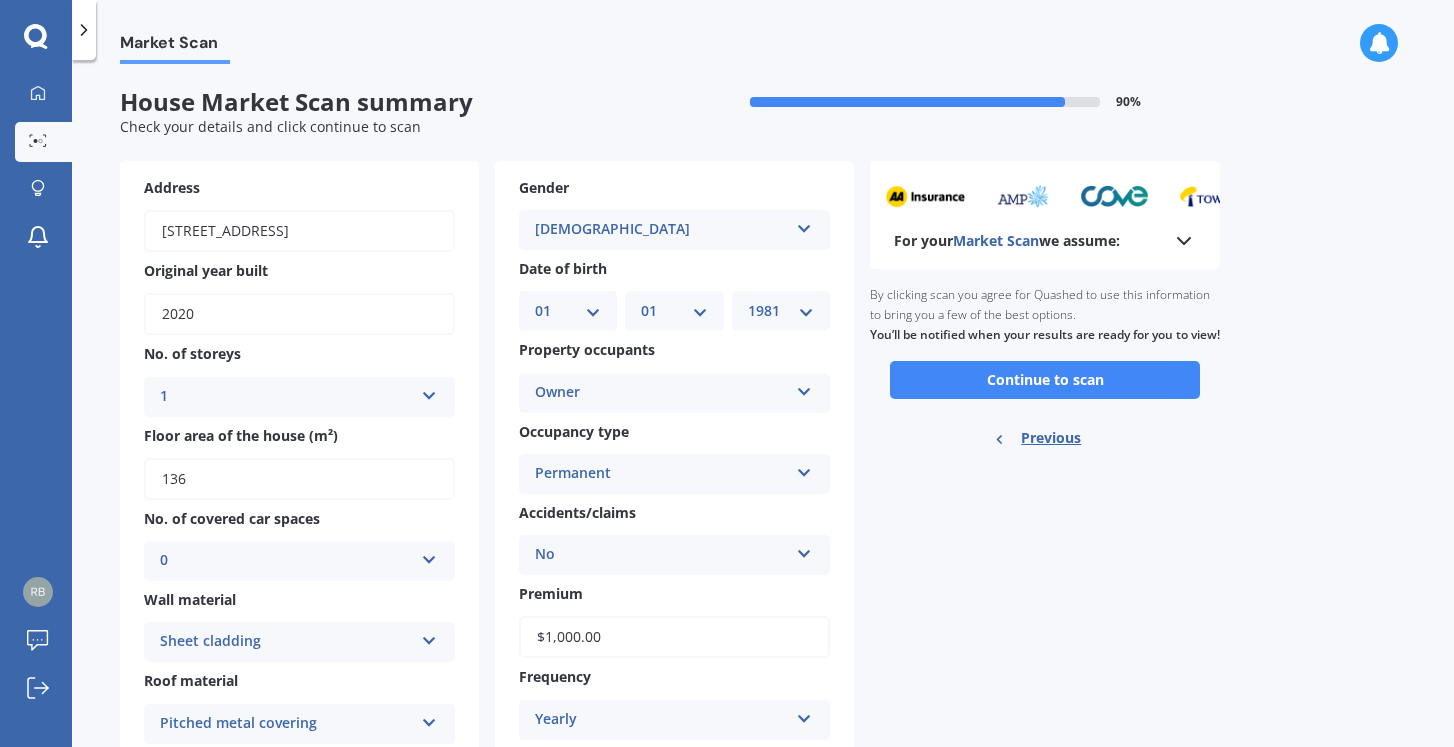 scroll, scrollTop: 0, scrollLeft: 0, axis: both 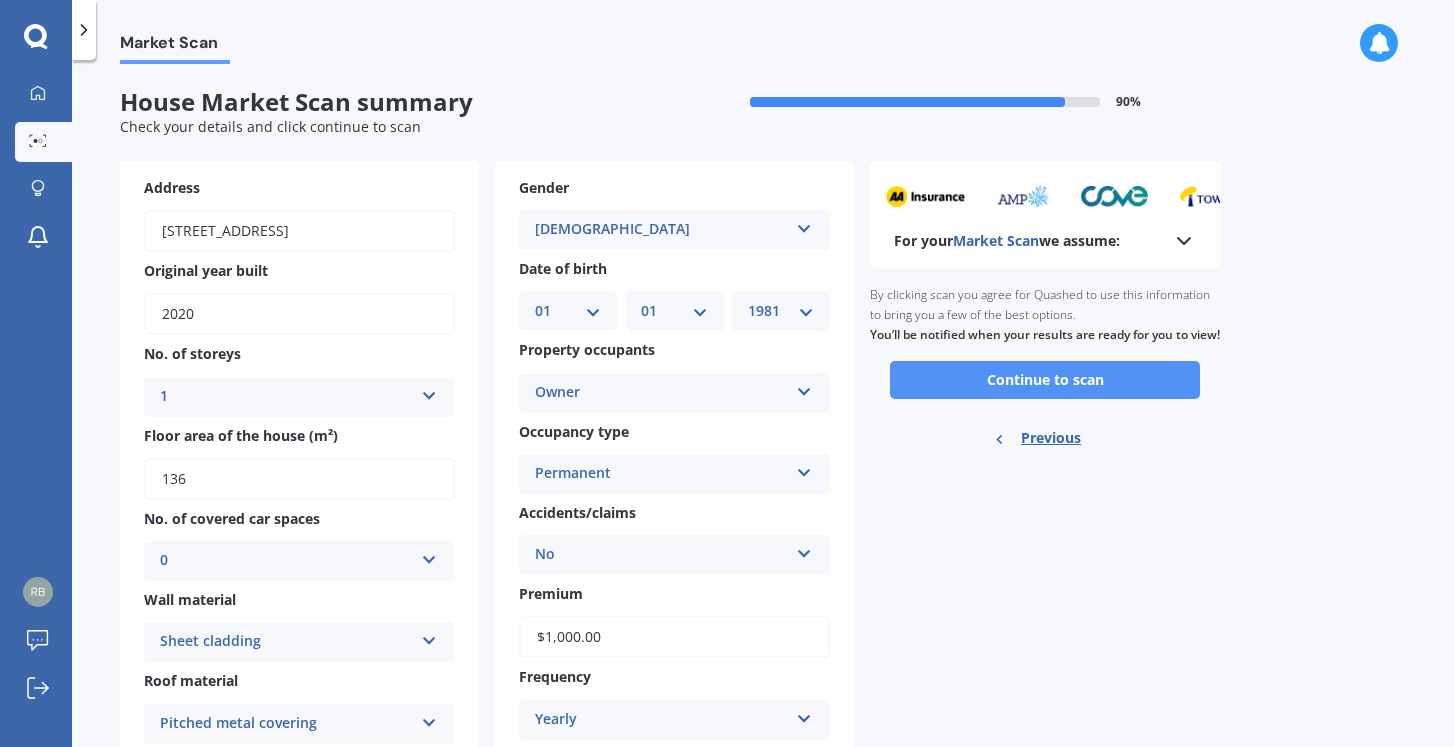 click on "Continue to scan" at bounding box center (1045, 380) 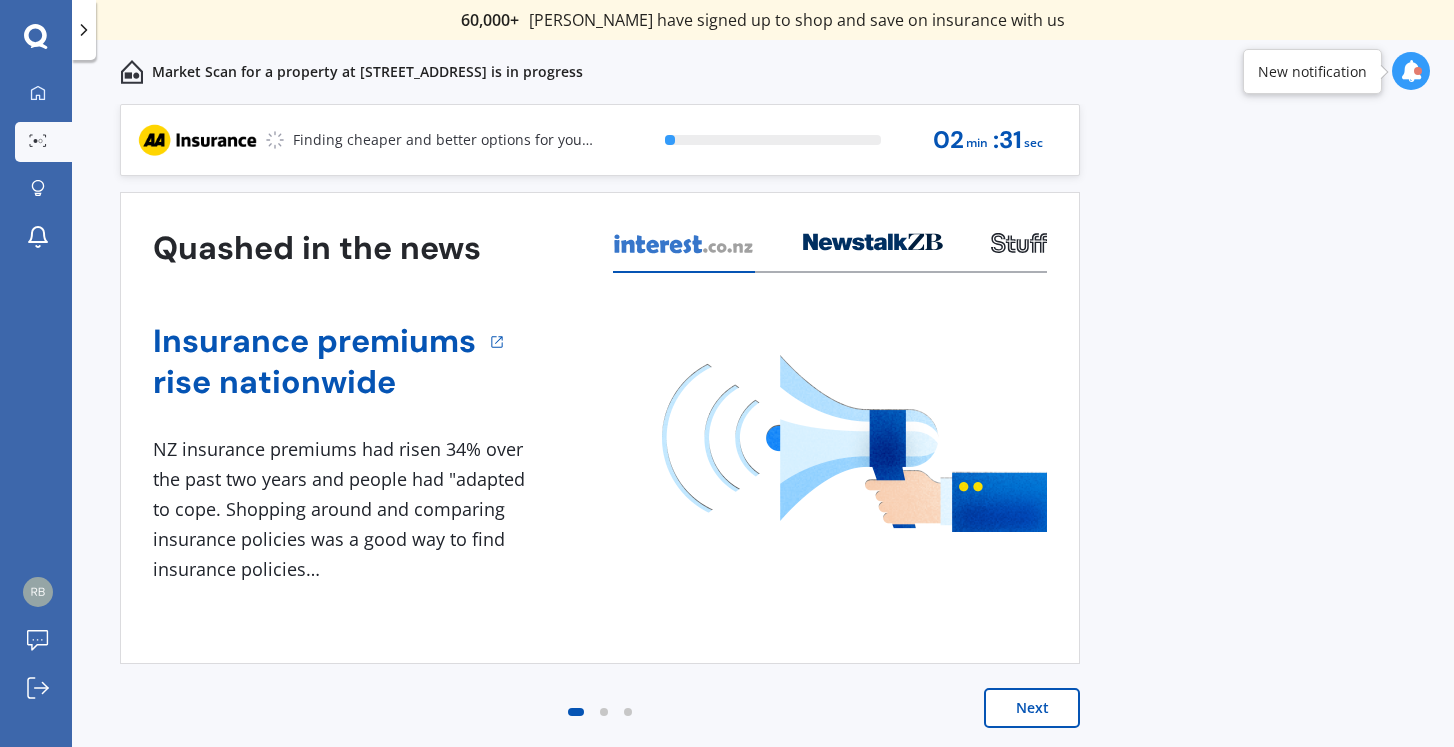 scroll, scrollTop: 0, scrollLeft: 0, axis: both 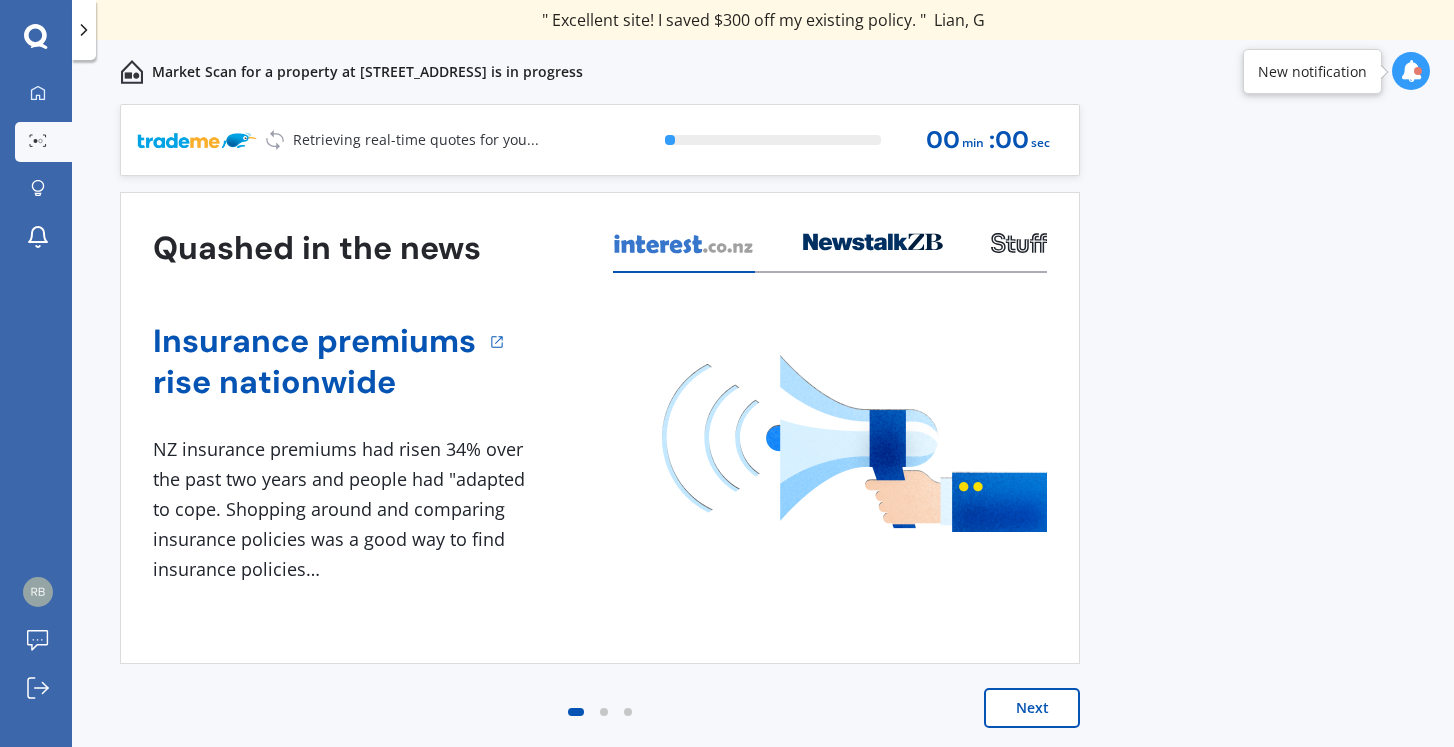 click on "Next" at bounding box center (1032, 708) 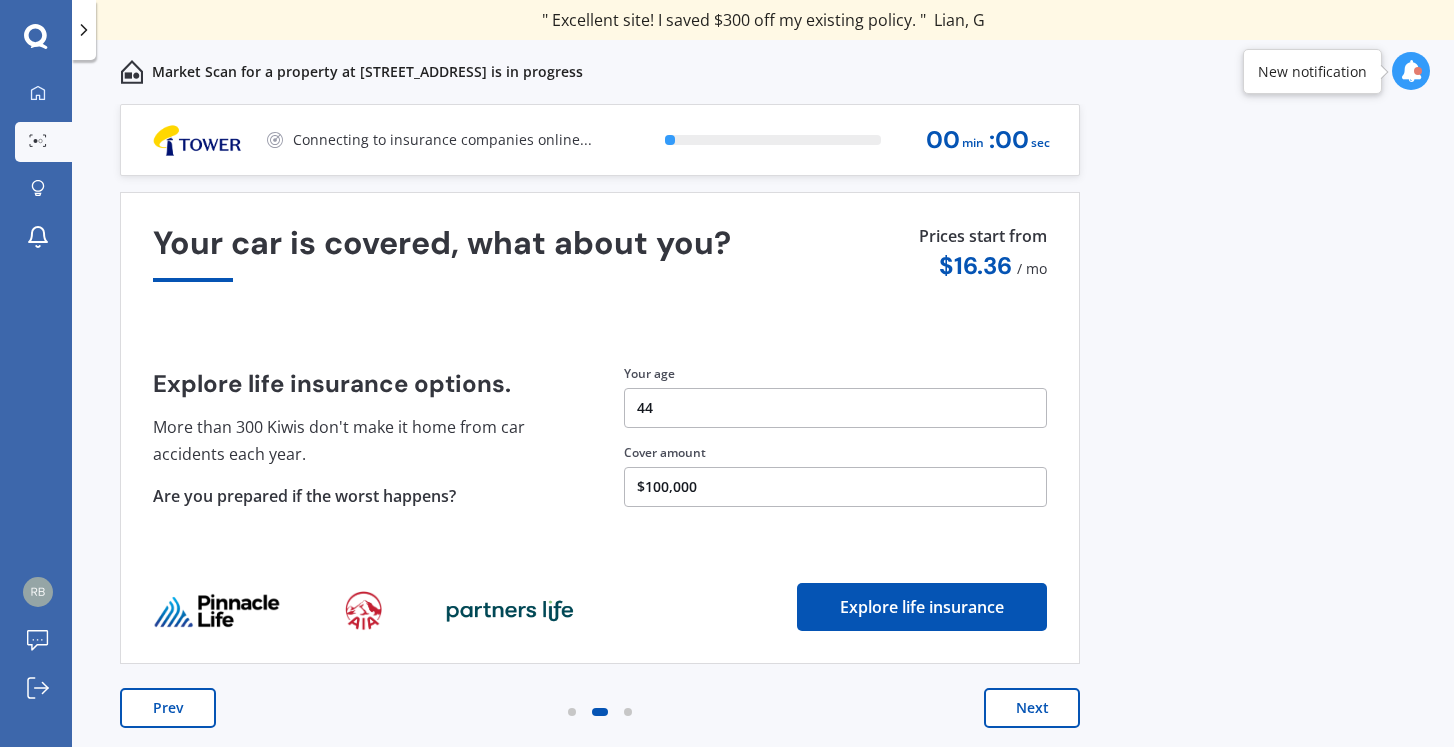 click on "Next" at bounding box center (1032, 708) 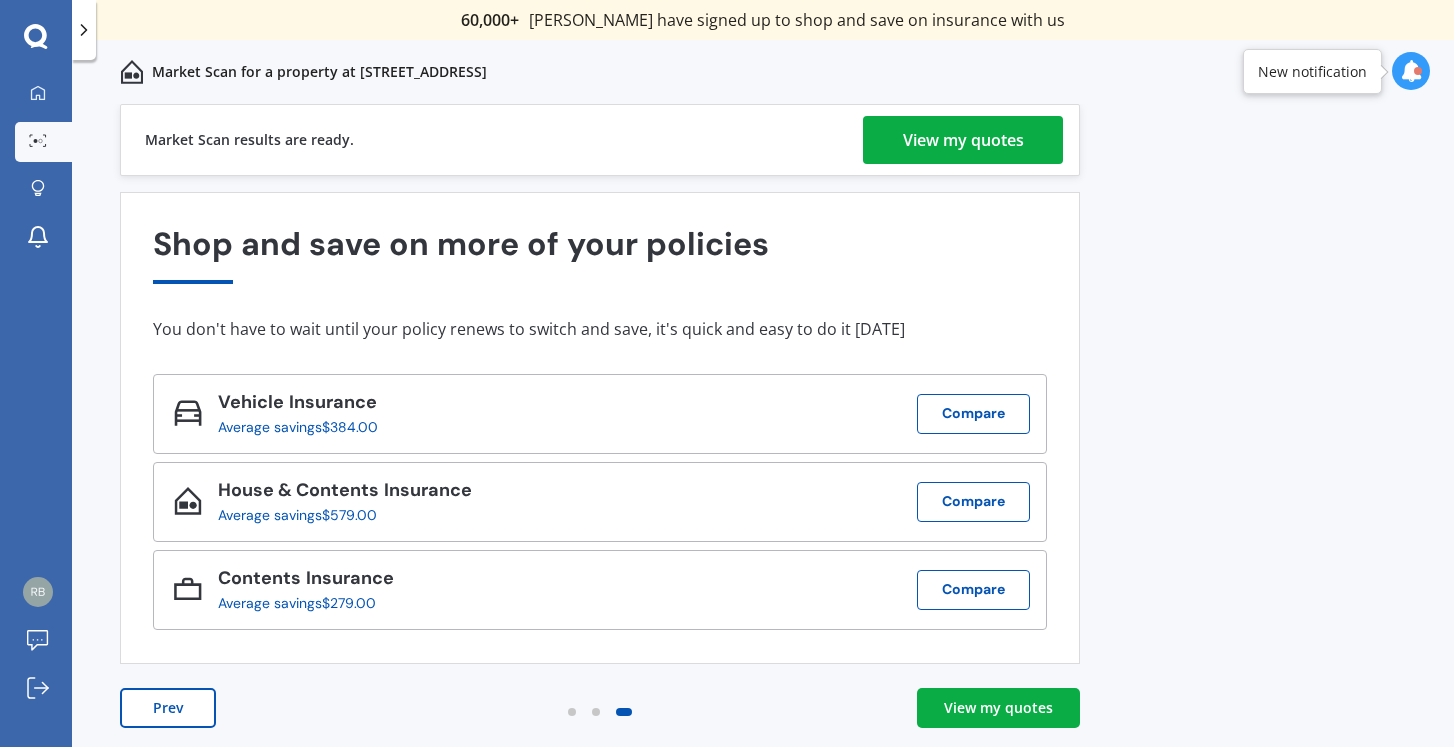 click on "View my quotes" at bounding box center (998, 708) 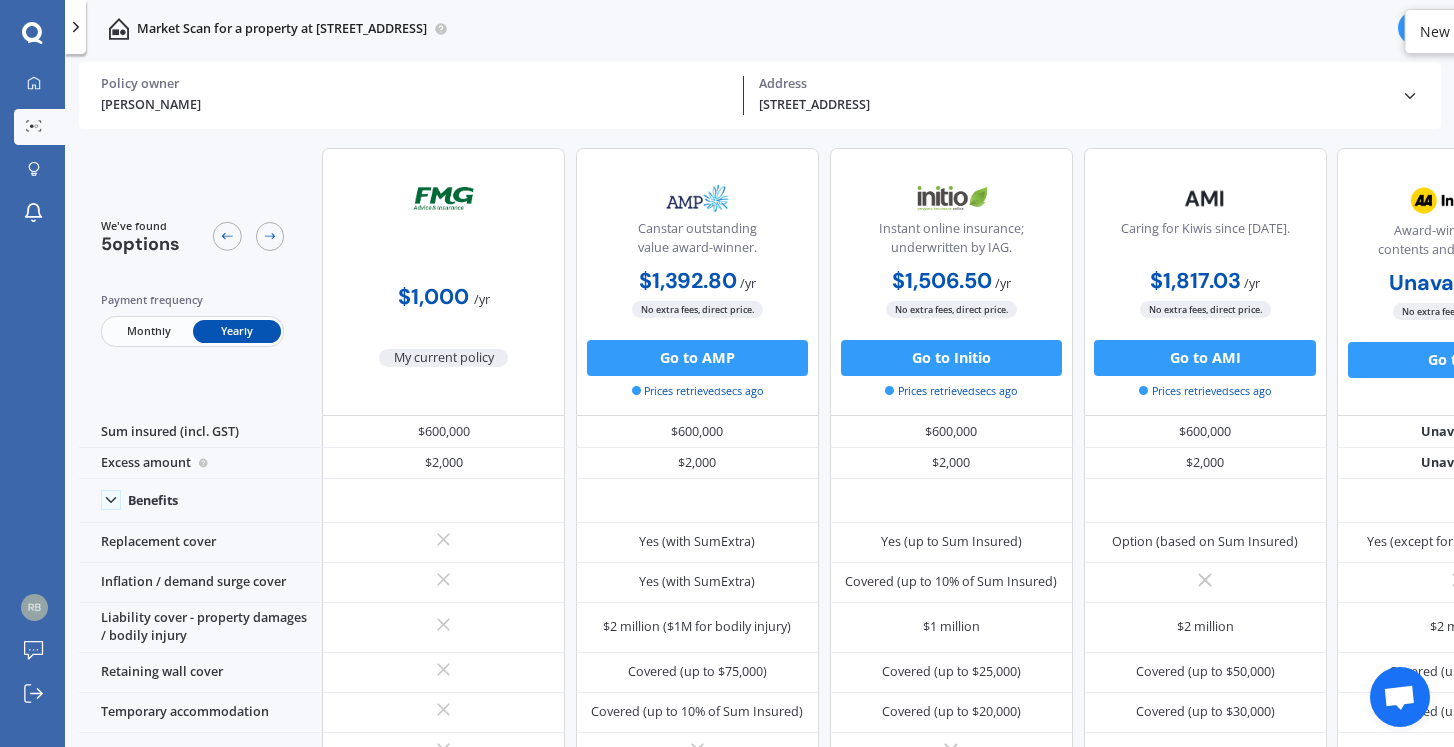 scroll, scrollTop: 0, scrollLeft: 1, axis: horizontal 